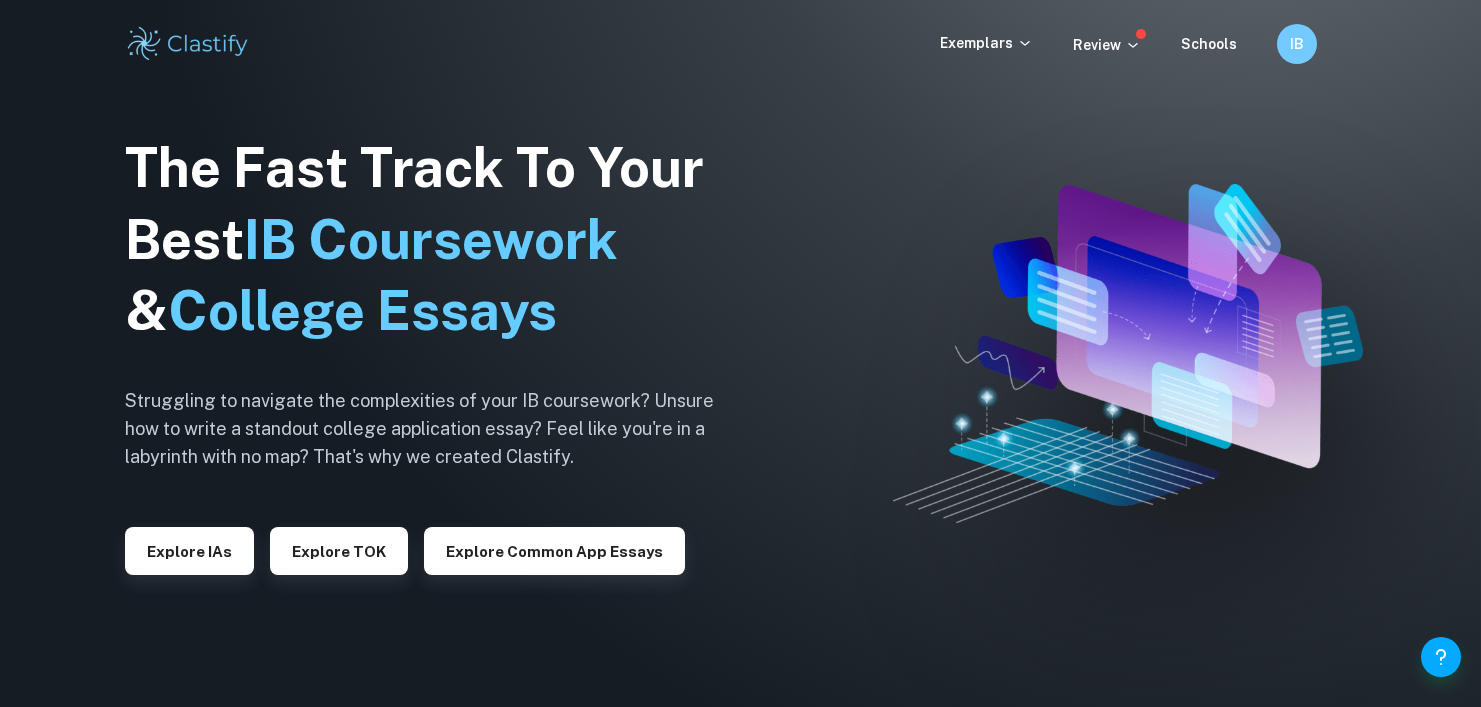scroll, scrollTop: 0, scrollLeft: 0, axis: both 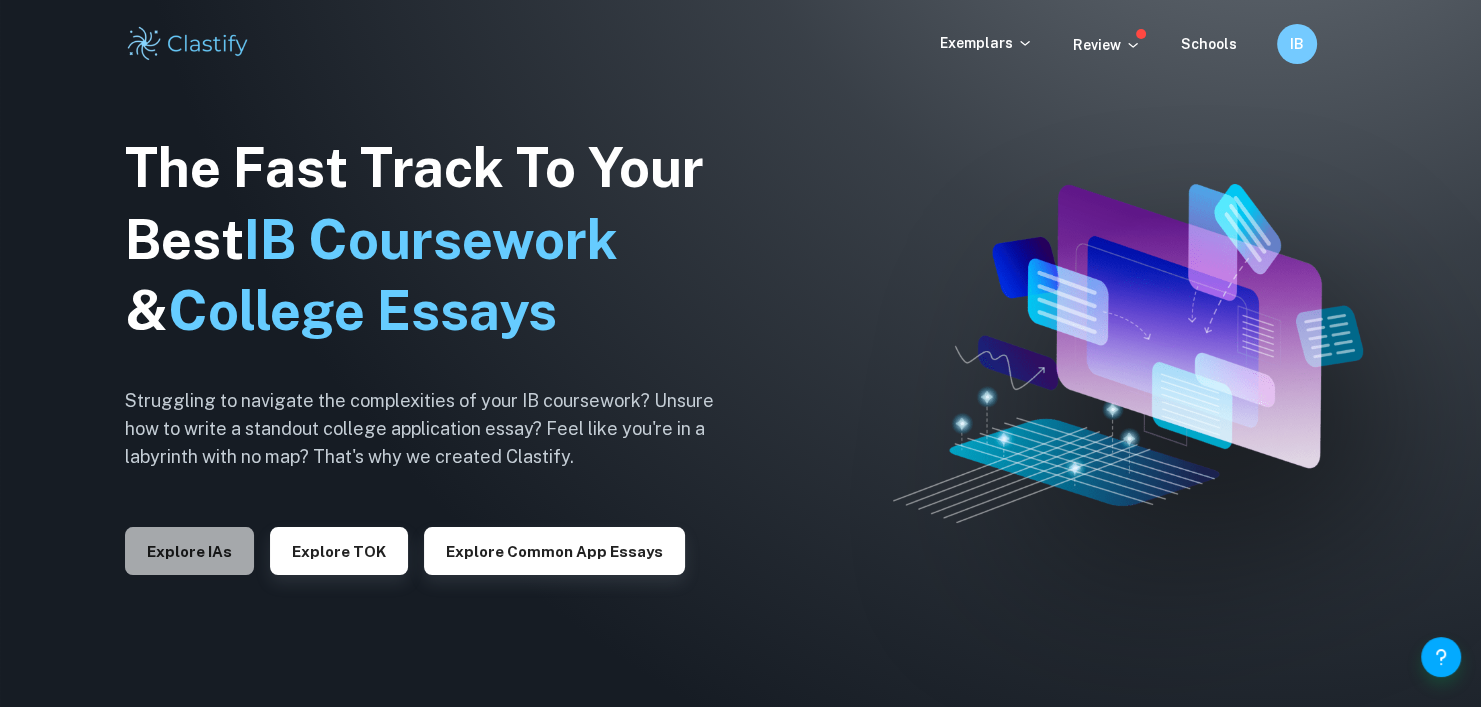 click on "Explore IAs" at bounding box center (189, 551) 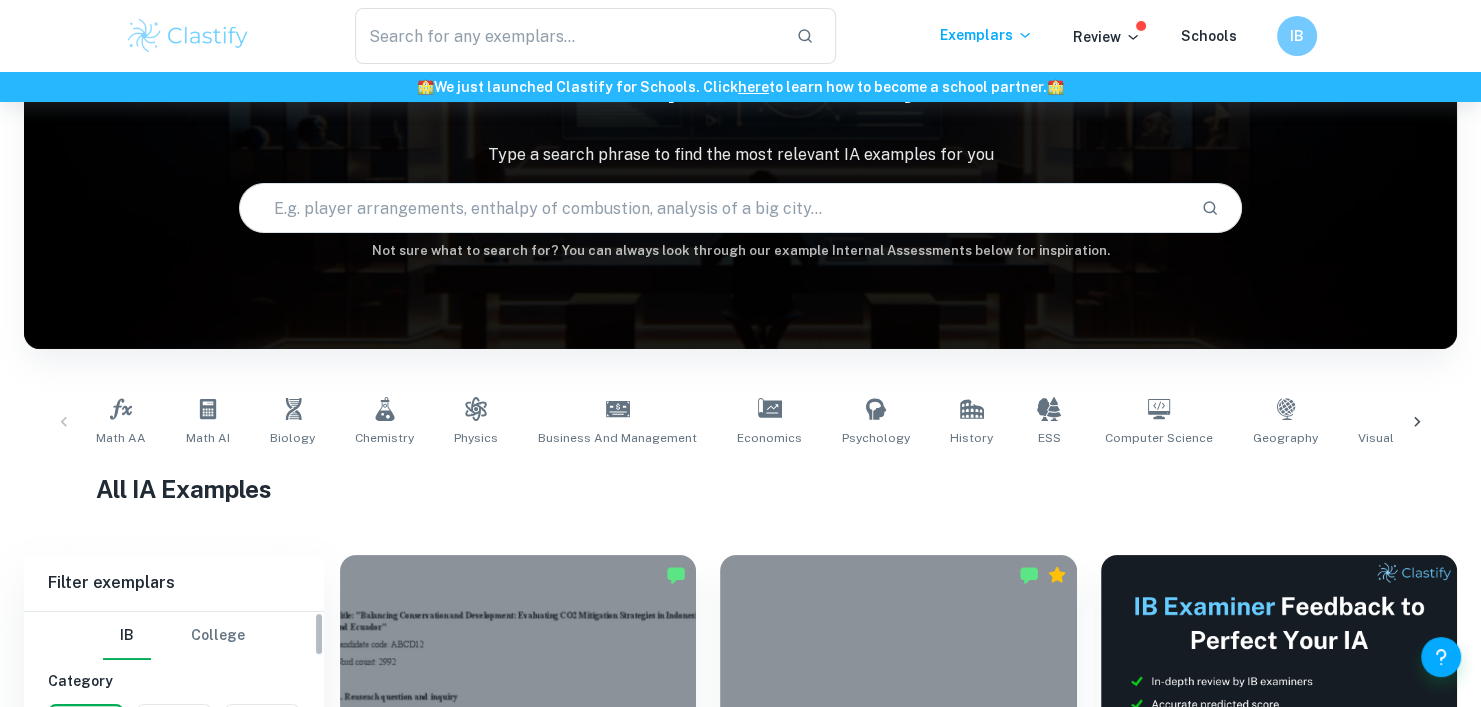 scroll, scrollTop: 323, scrollLeft: 0, axis: vertical 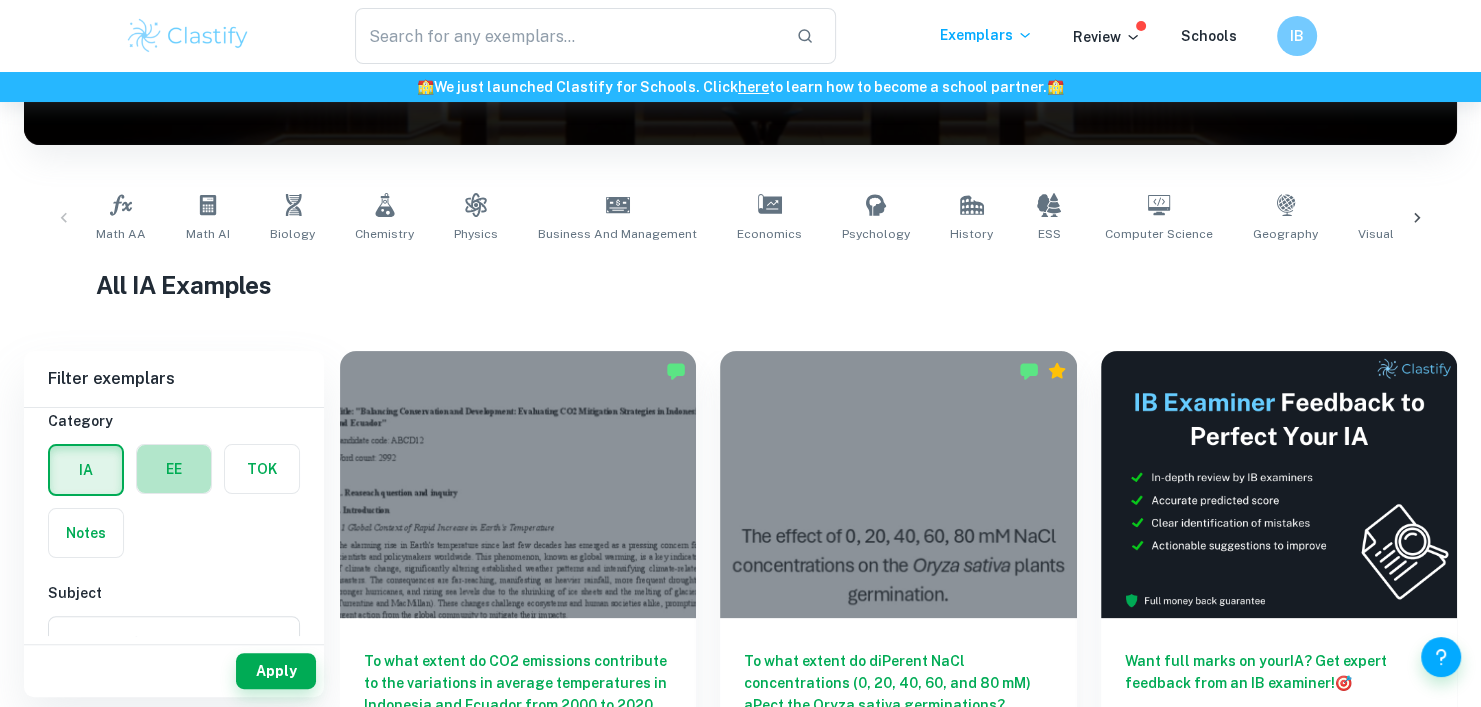 click at bounding box center (174, 469) 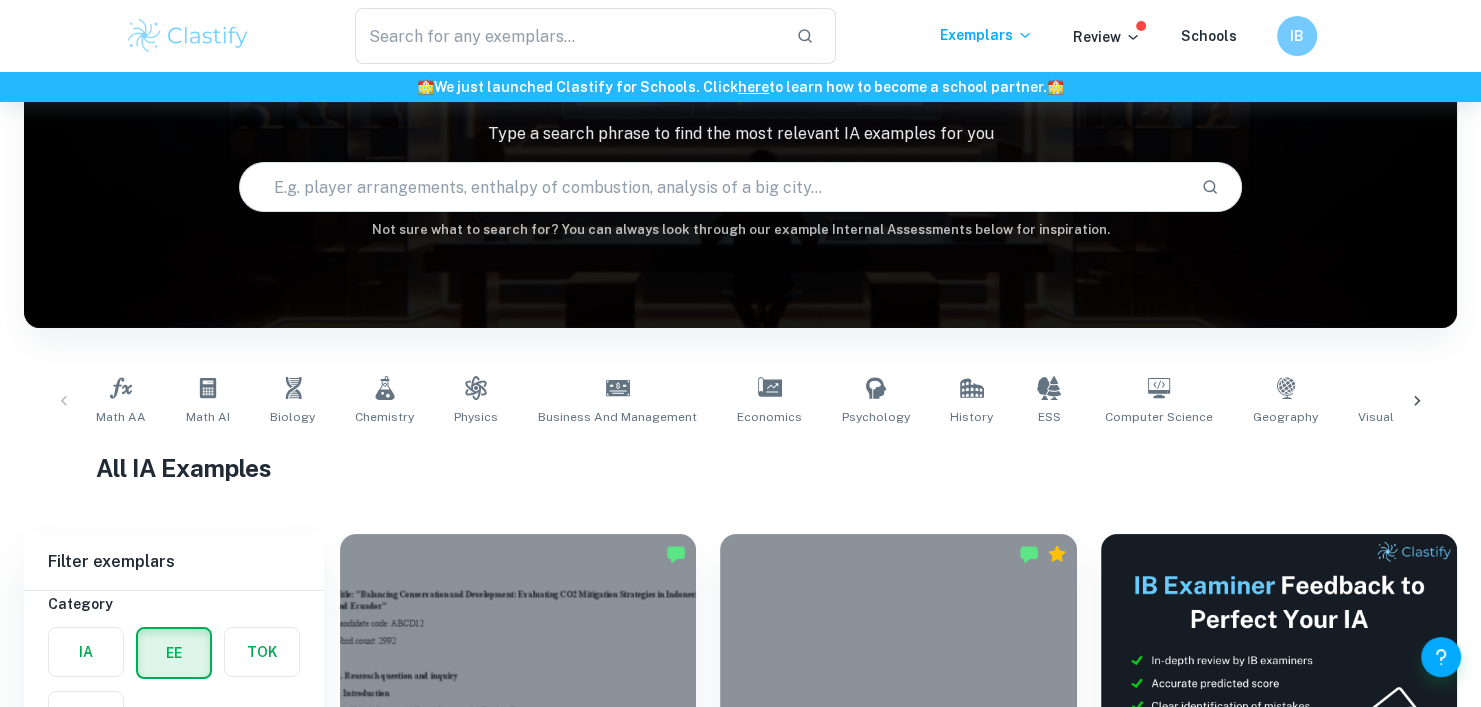 scroll, scrollTop: 139, scrollLeft: 0, axis: vertical 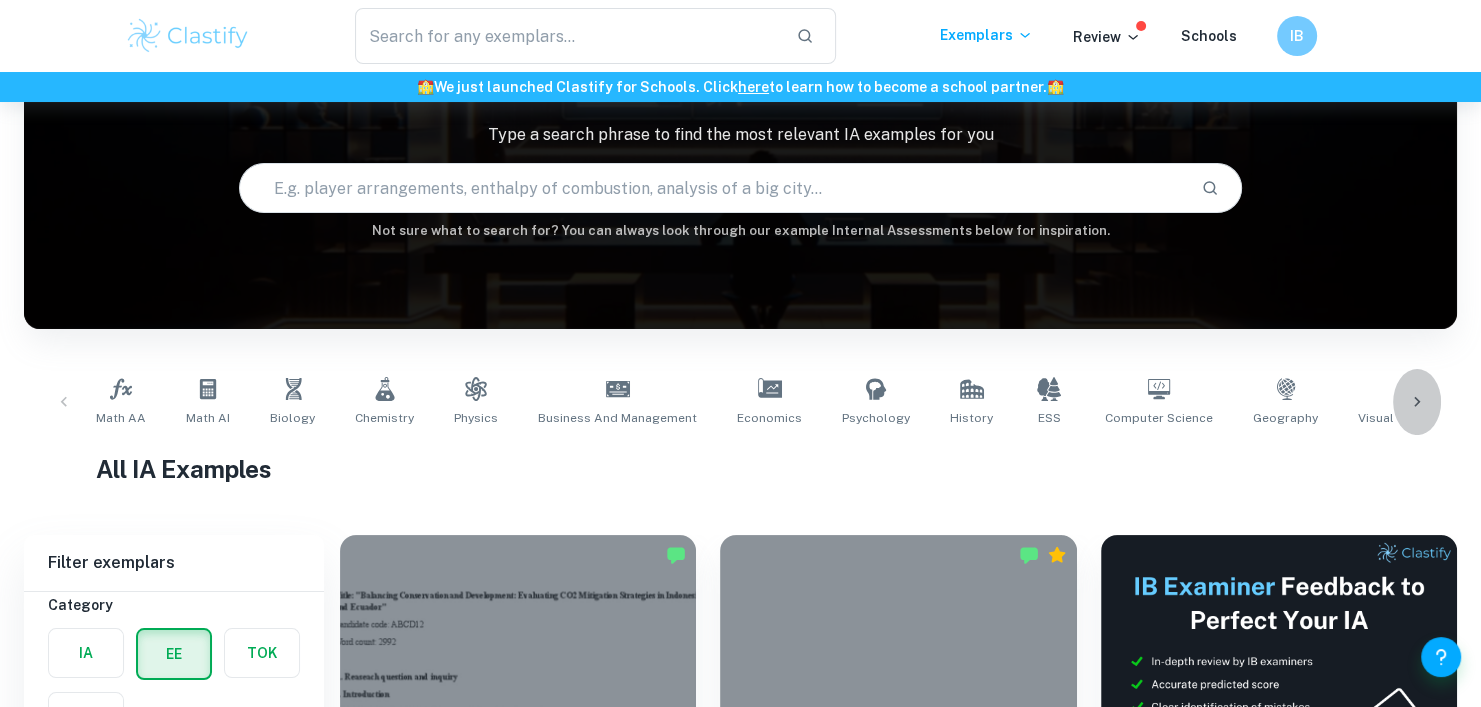 click at bounding box center [1417, 402] 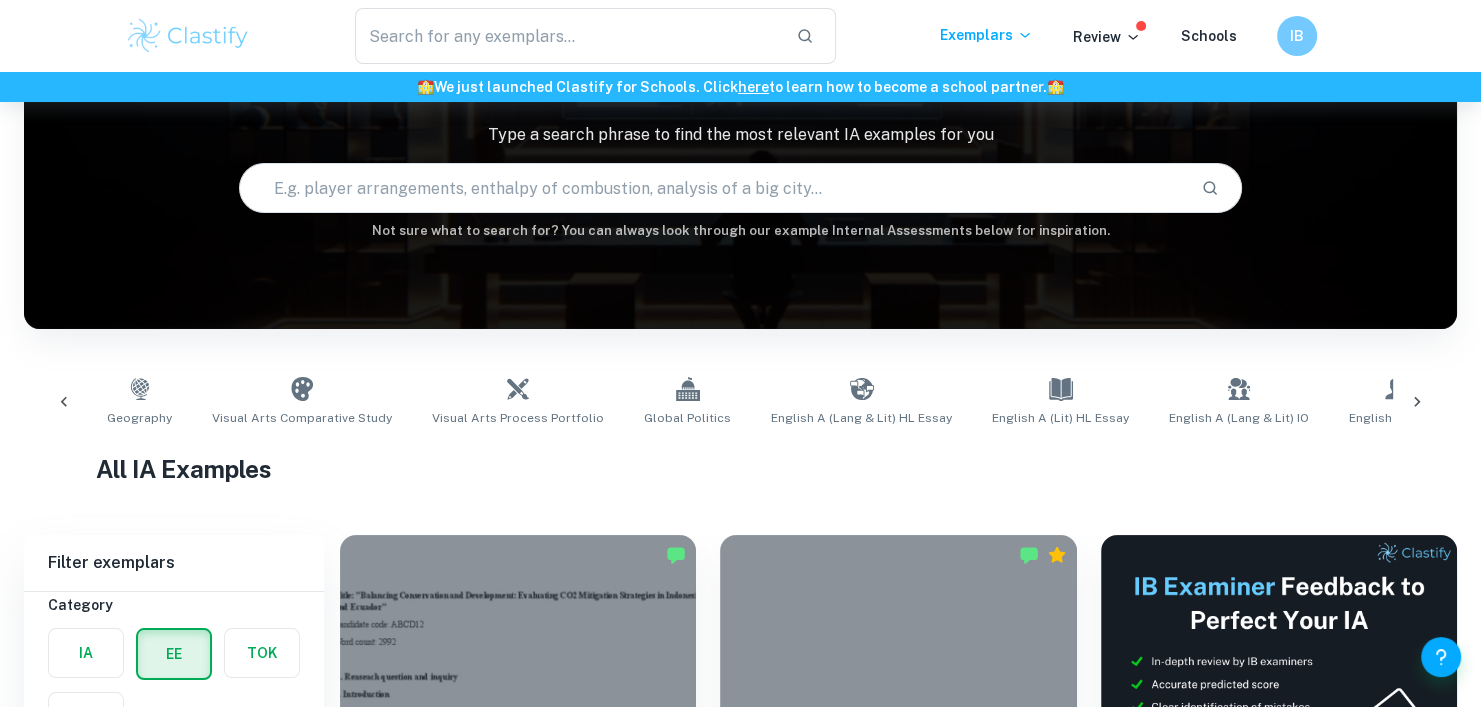 scroll, scrollTop: 0, scrollLeft: 1299, axis: horizontal 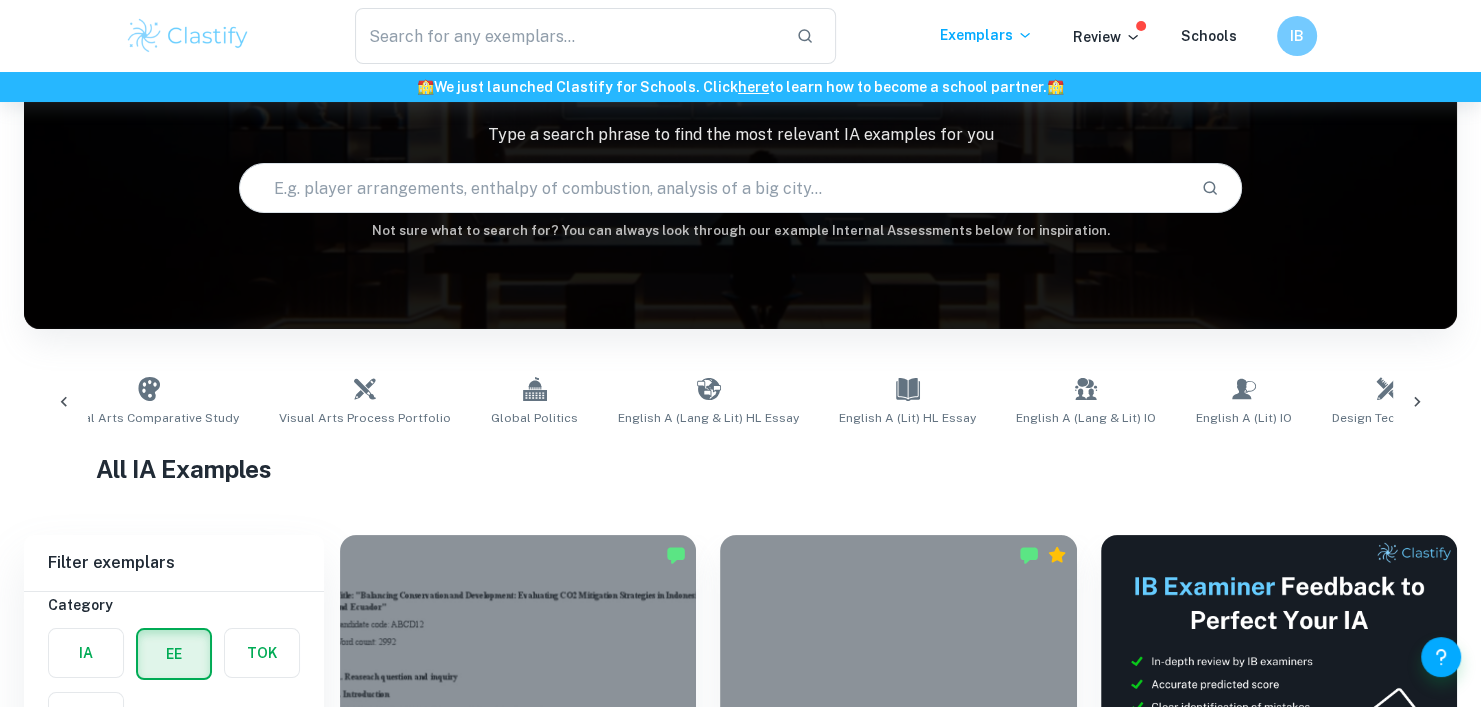 click 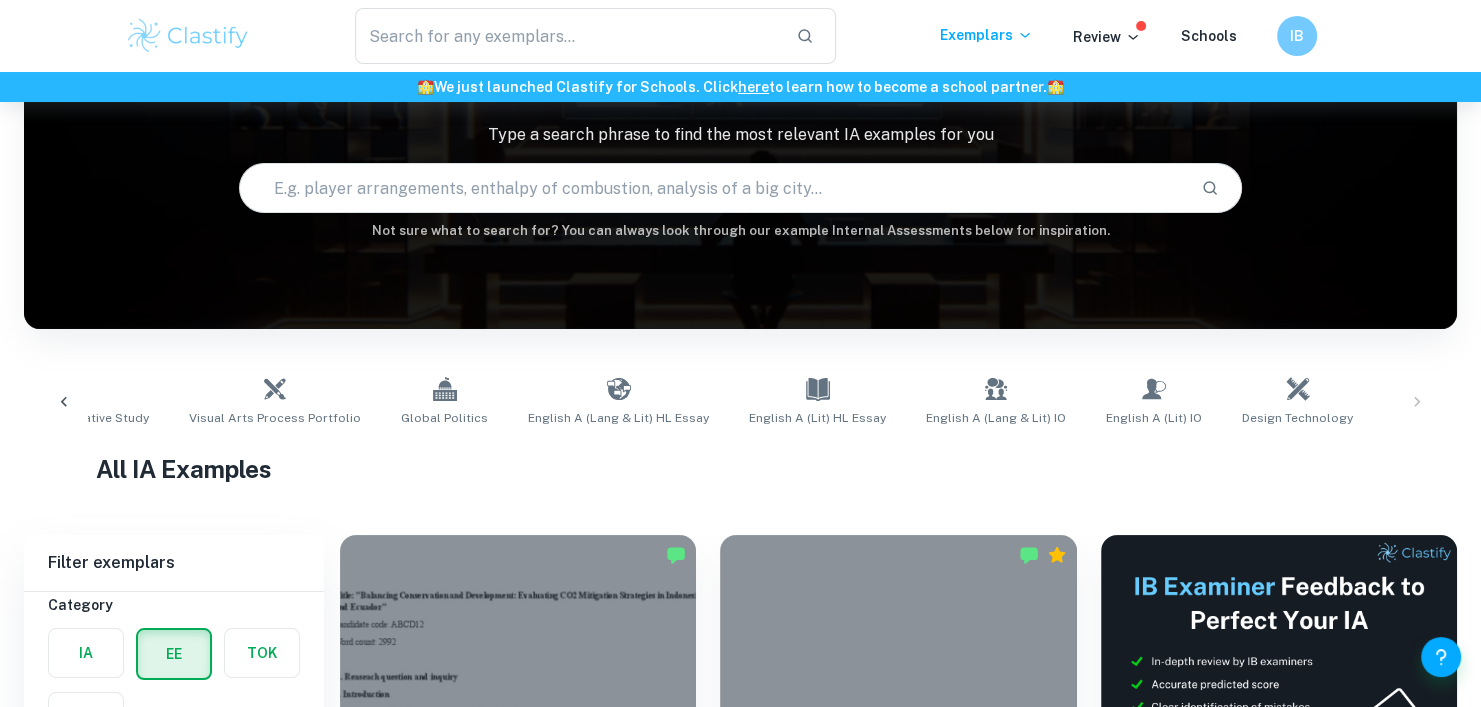 click on "Math AA Math AI Biology Chemistry Physics Business and Management Economics Psychology History ESS Computer Science Geography Visual Arts Comparative Study Visual Arts Process Portfolio Global Politics English A (Lang & Lit) HL Essay English A (Lit) HL Essay English A (Lang & Lit) IO English A (Lit) IO Design Technology Sports Science" at bounding box center [740, 402] 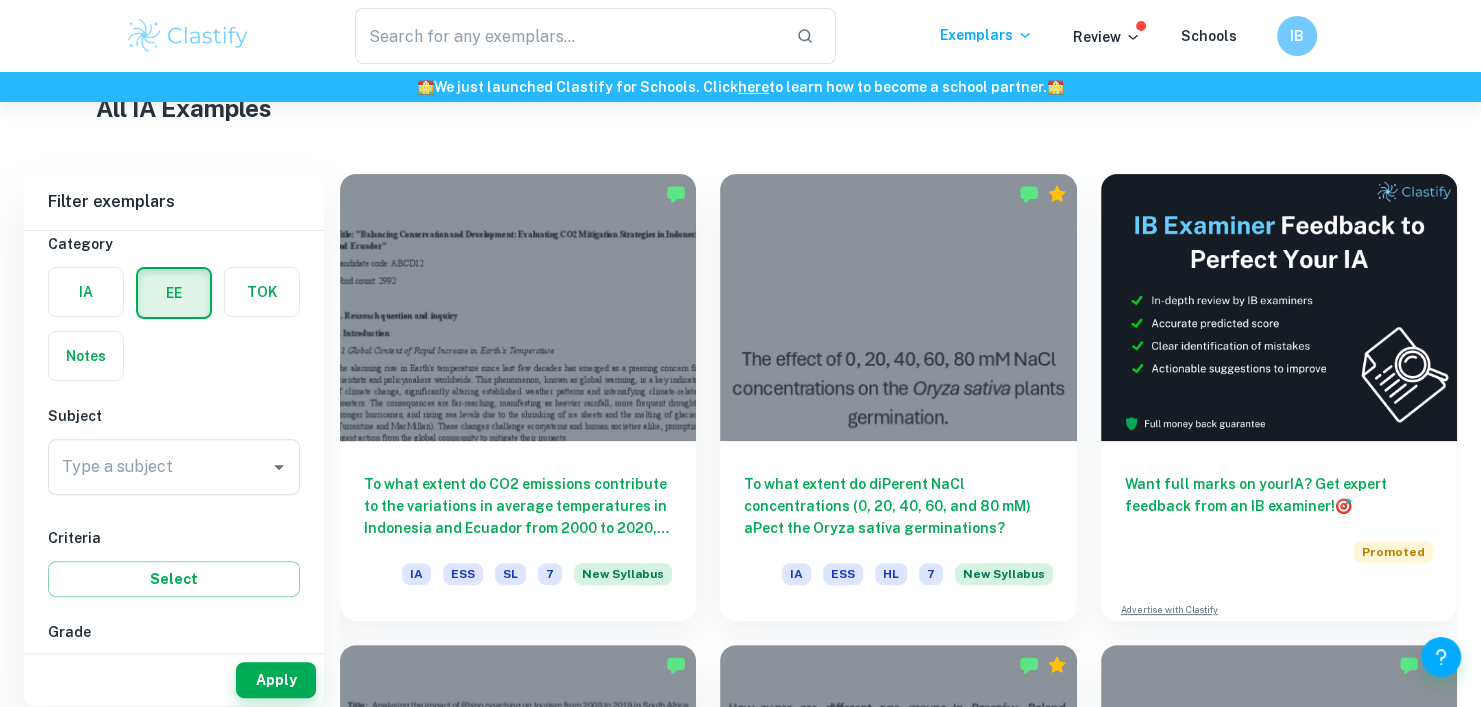 scroll, scrollTop: 514, scrollLeft: 0, axis: vertical 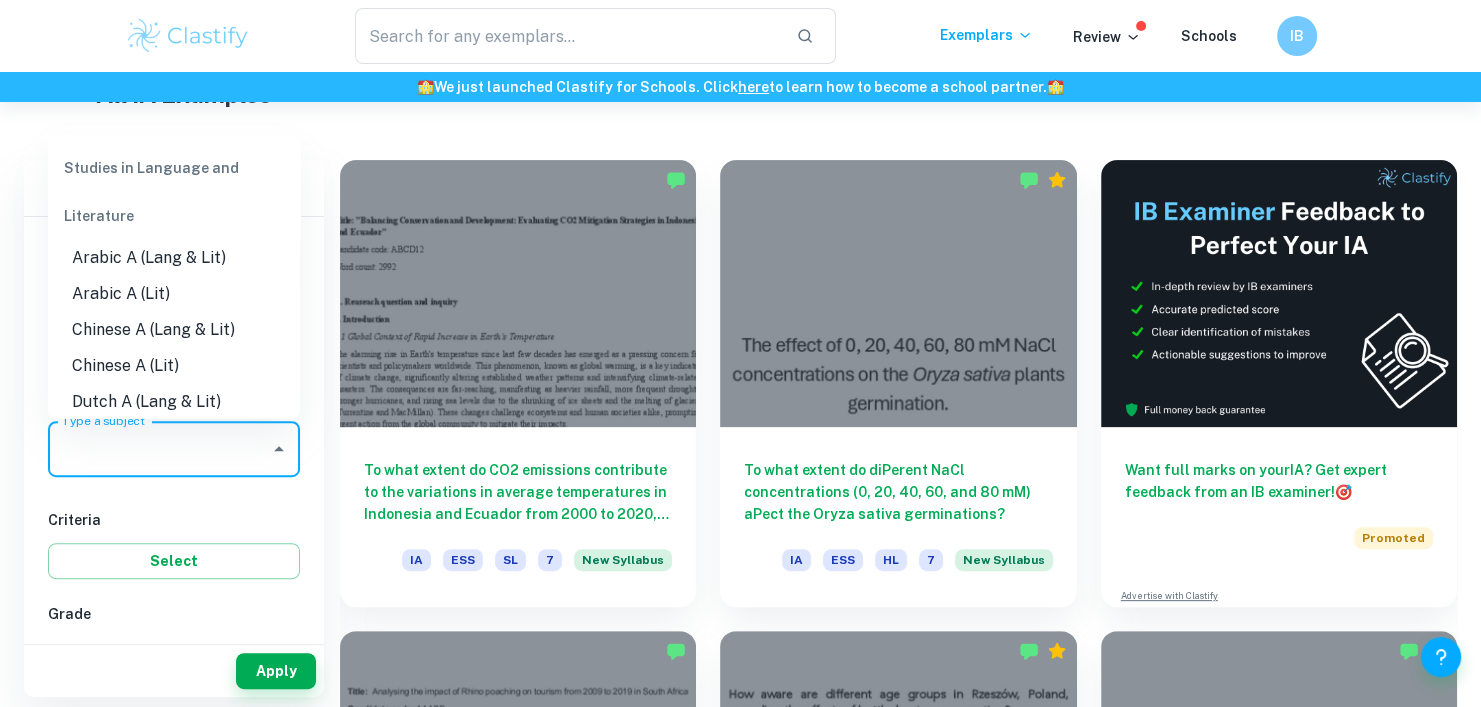click on "Type a subject" at bounding box center [159, 449] 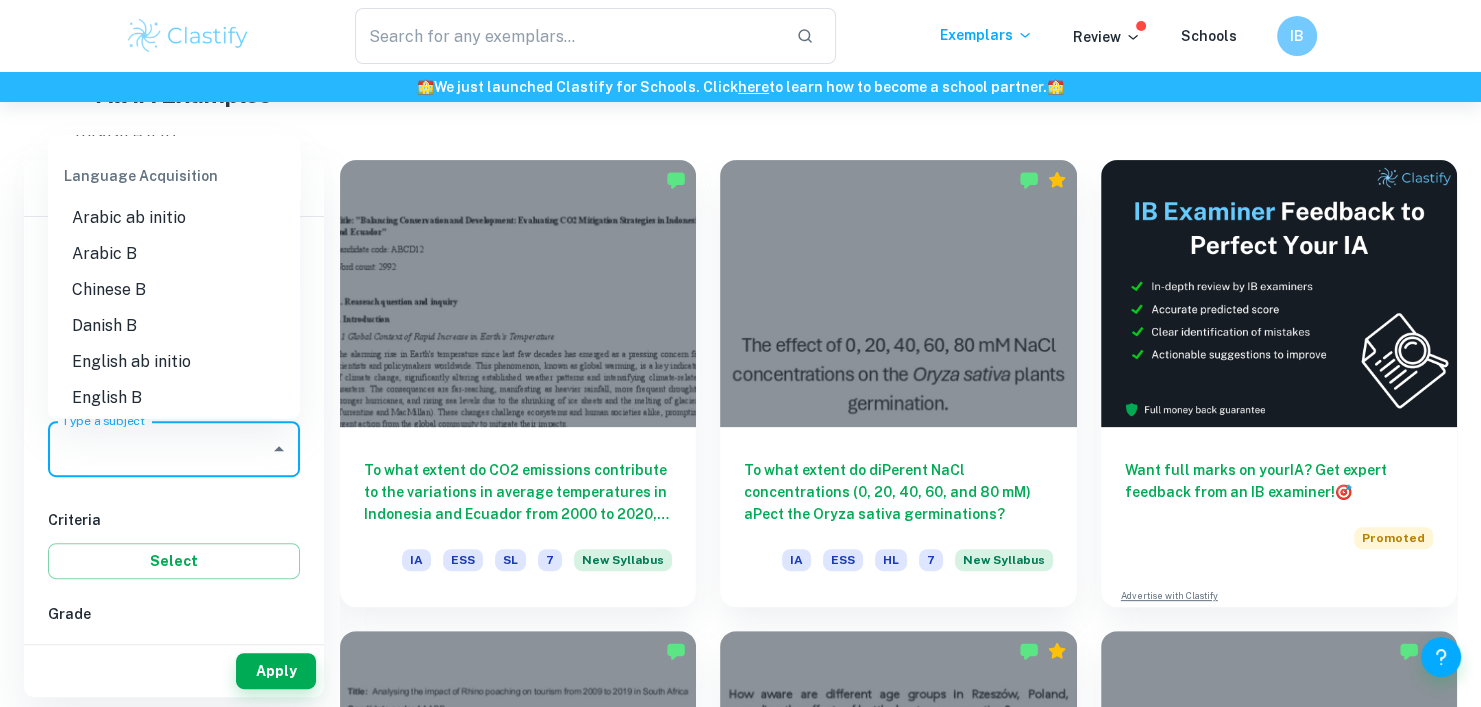 scroll, scrollTop: 1030, scrollLeft: 0, axis: vertical 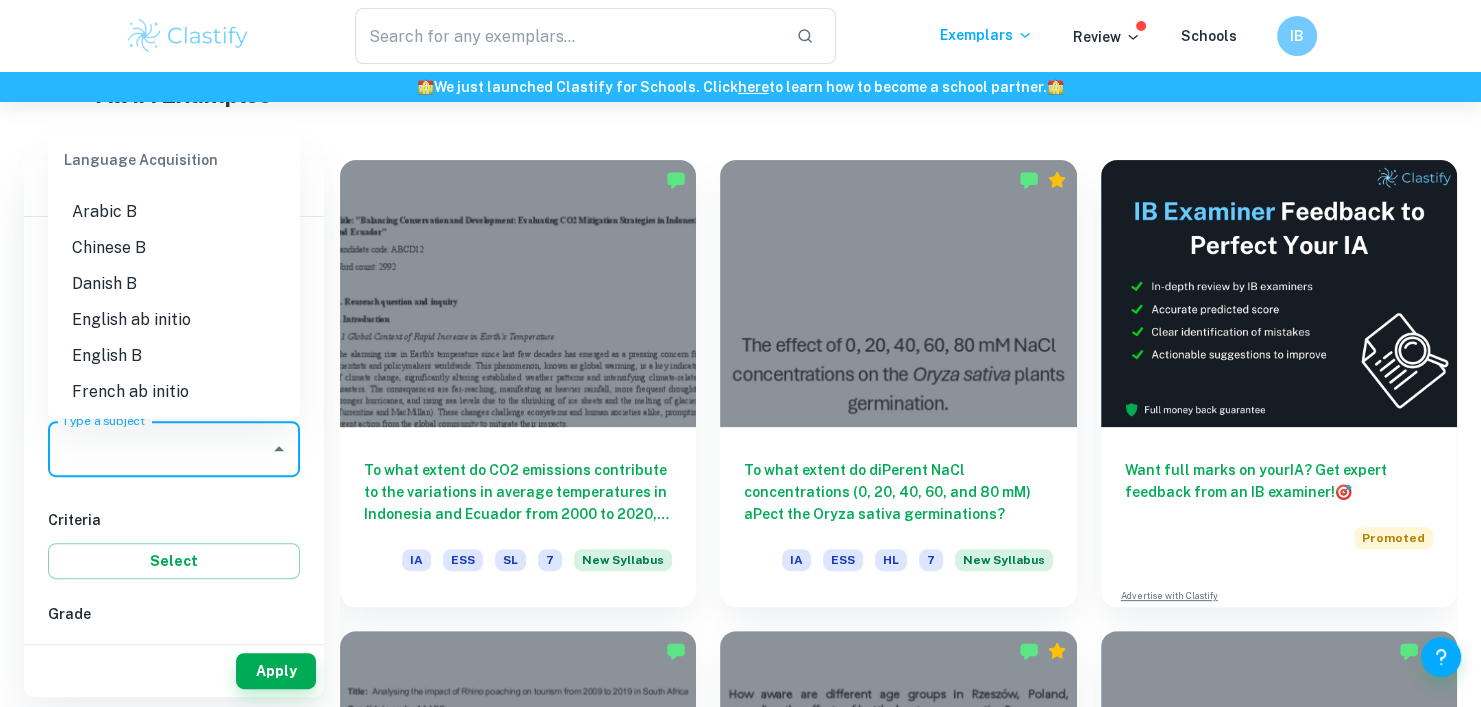 click on "English B" at bounding box center (174, 356) 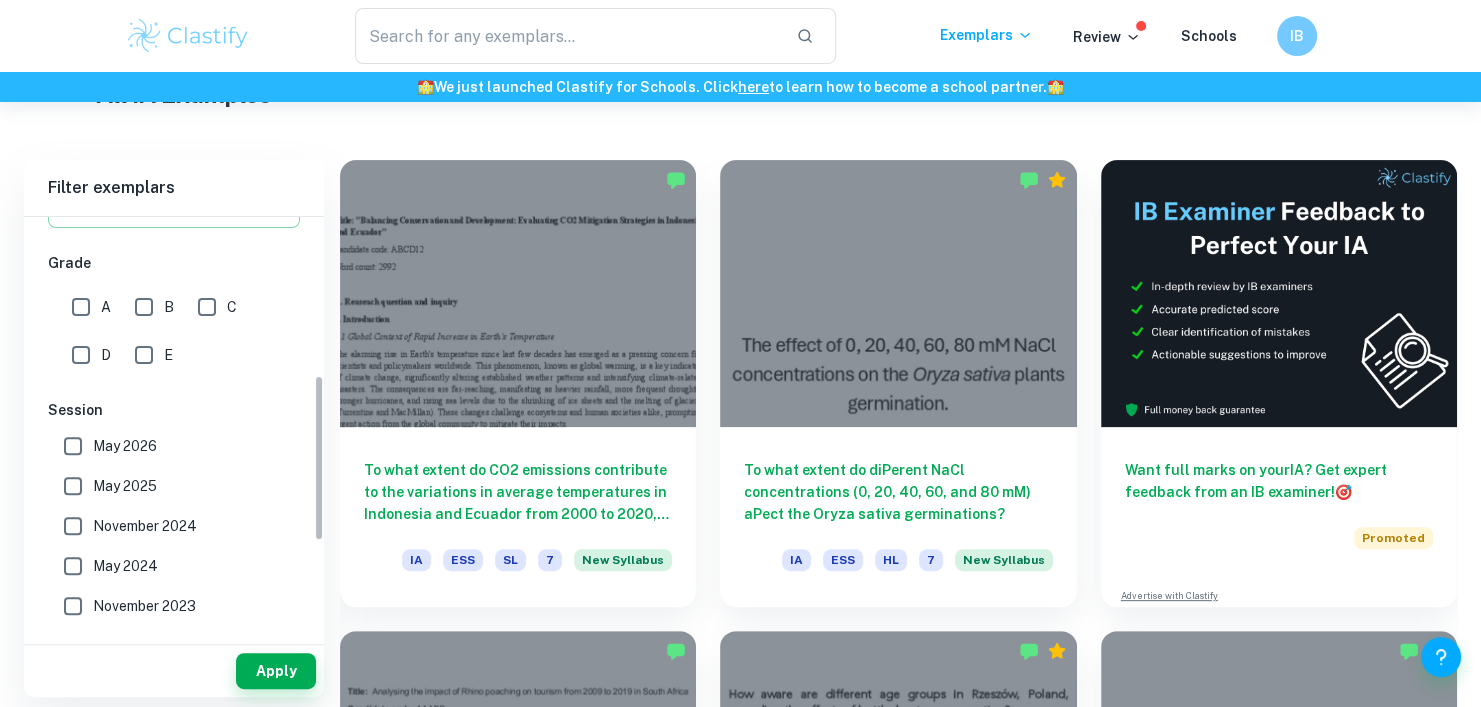 scroll, scrollTop: 394, scrollLeft: 0, axis: vertical 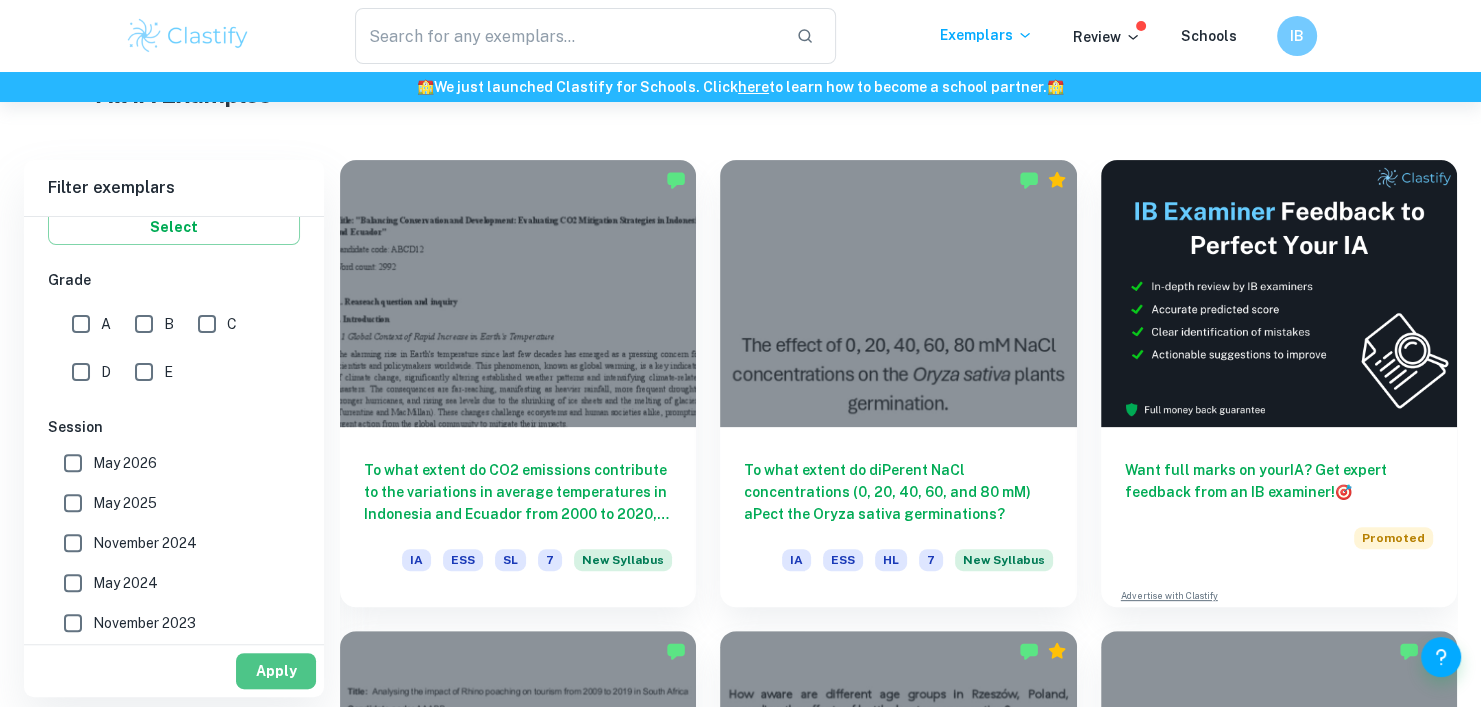 click on "Apply" at bounding box center [276, 671] 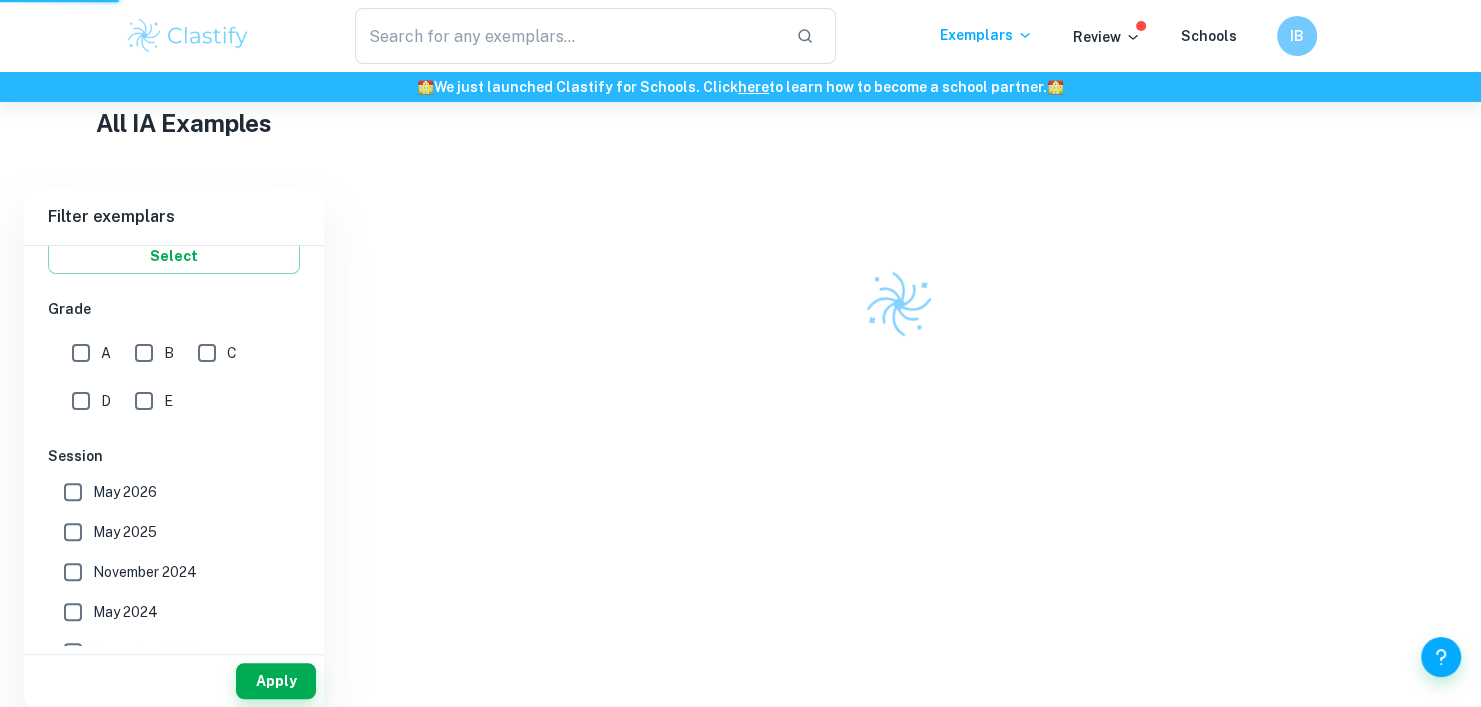 scroll, scrollTop: 476, scrollLeft: 0, axis: vertical 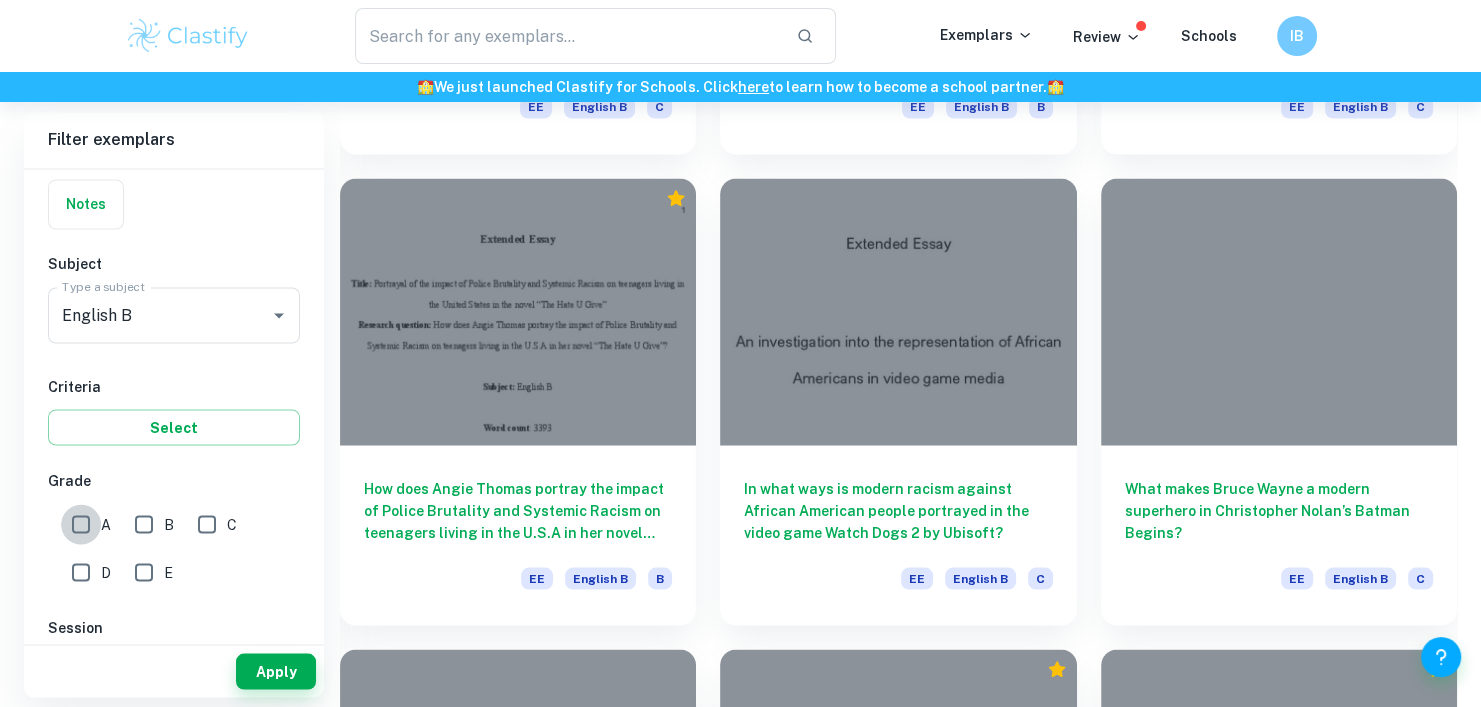 click on "A" at bounding box center [81, 524] 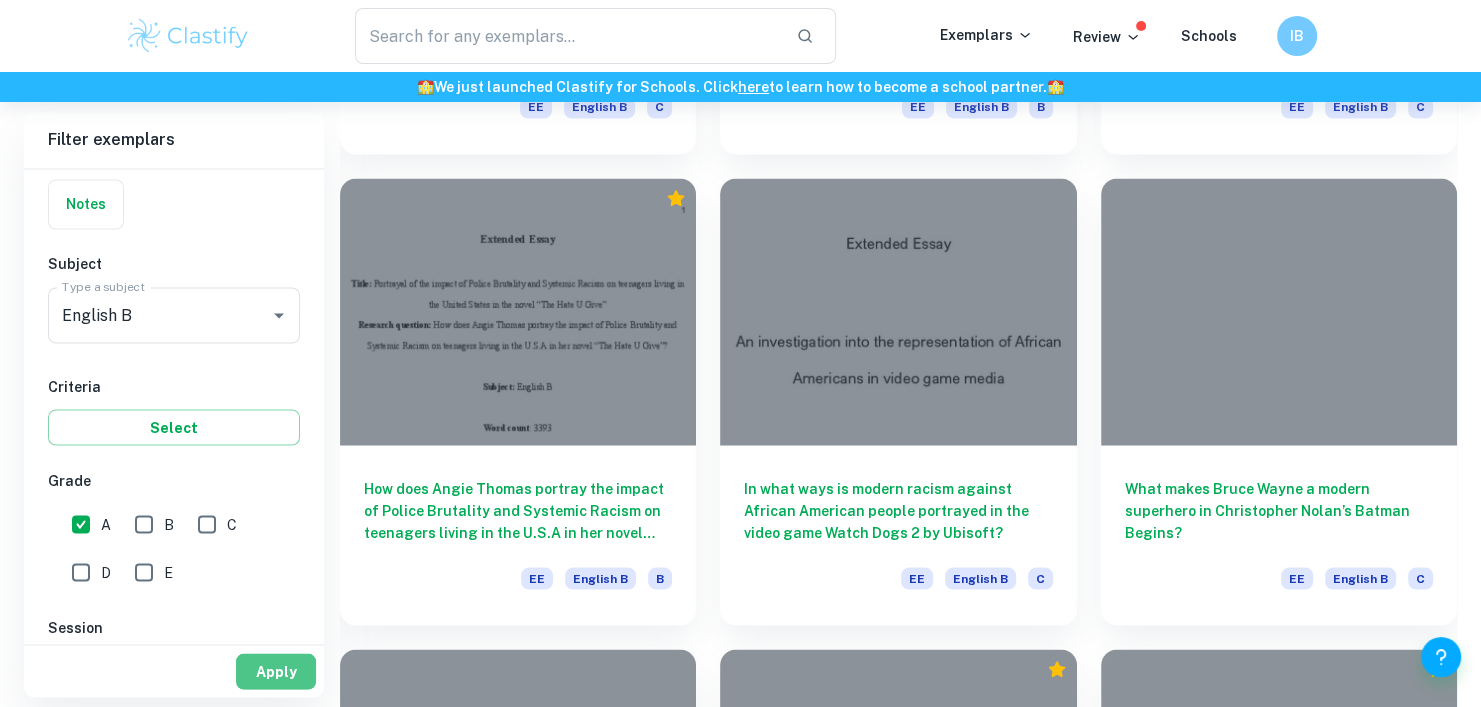 click on "Apply" at bounding box center [276, 671] 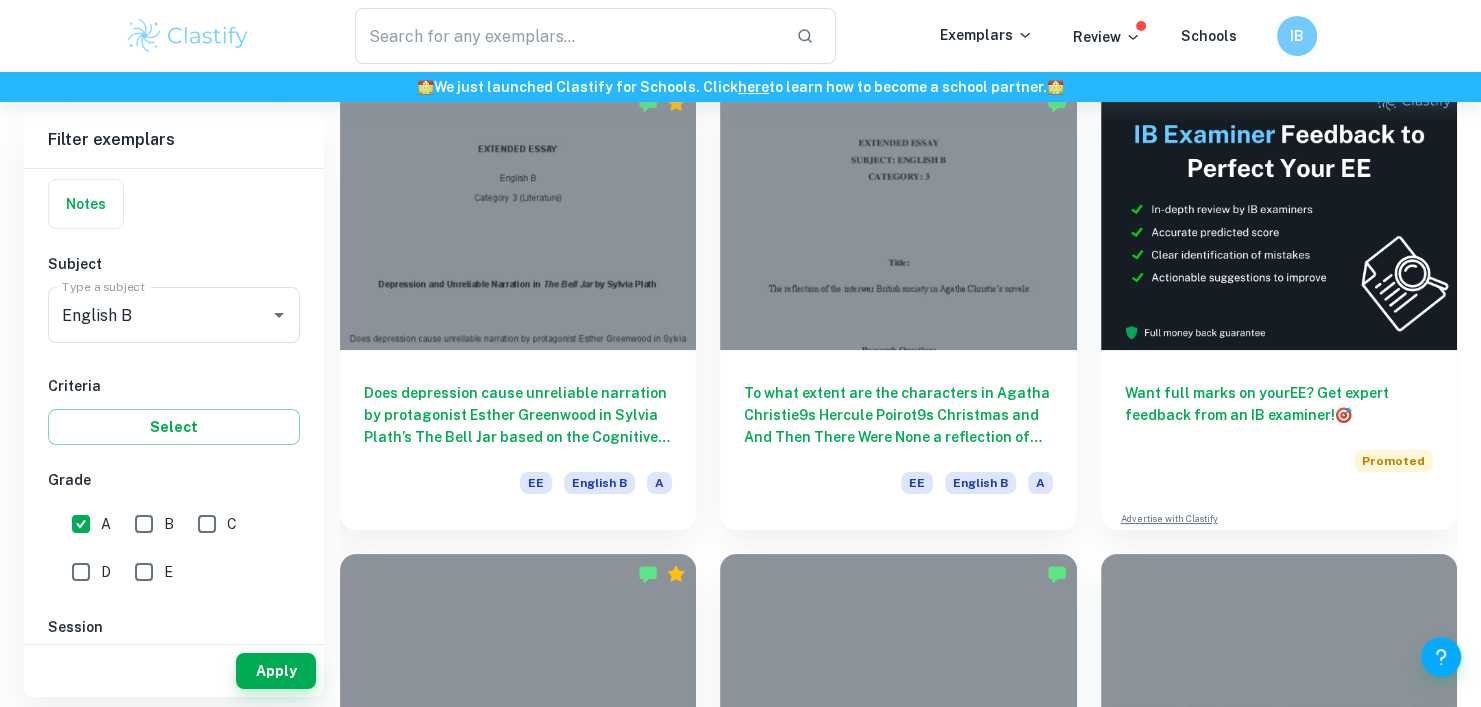 scroll, scrollTop: 172, scrollLeft: 0, axis: vertical 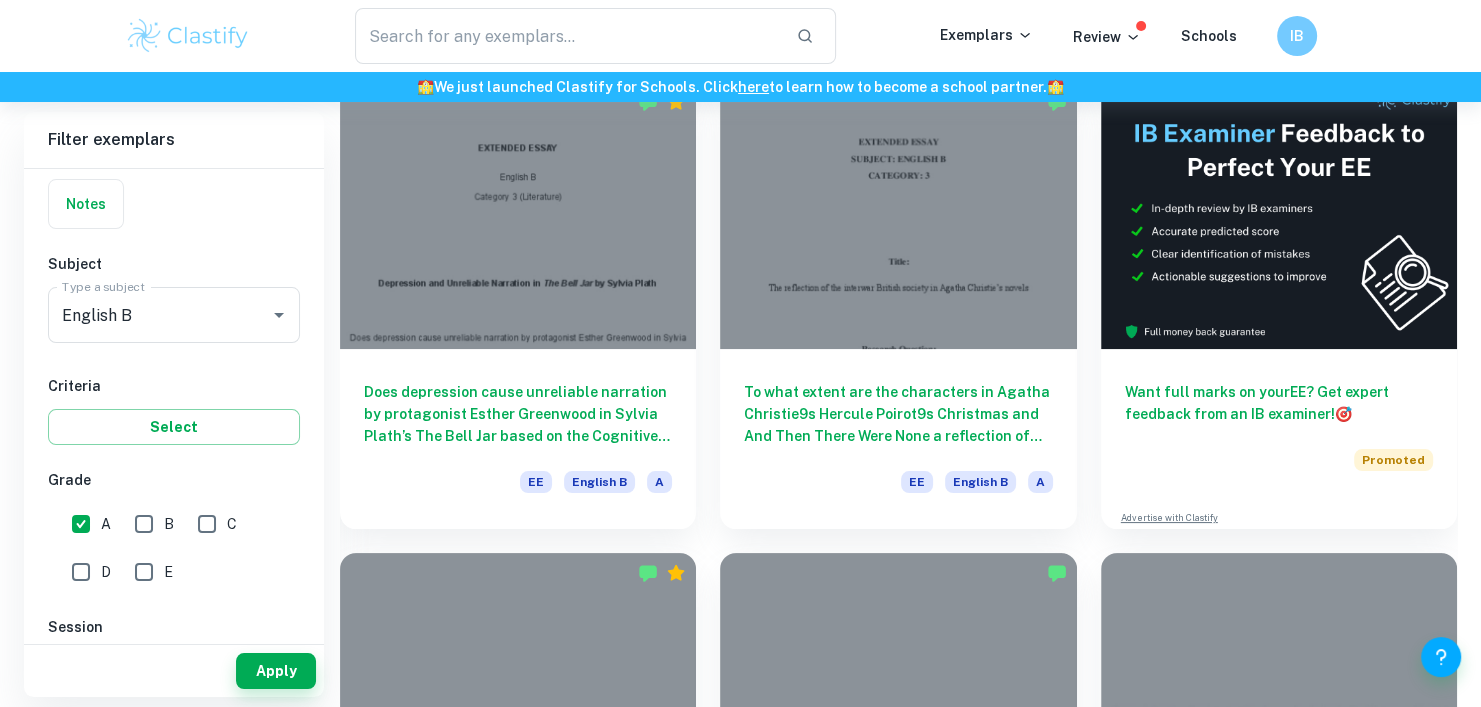 click at bounding box center (898, 215) 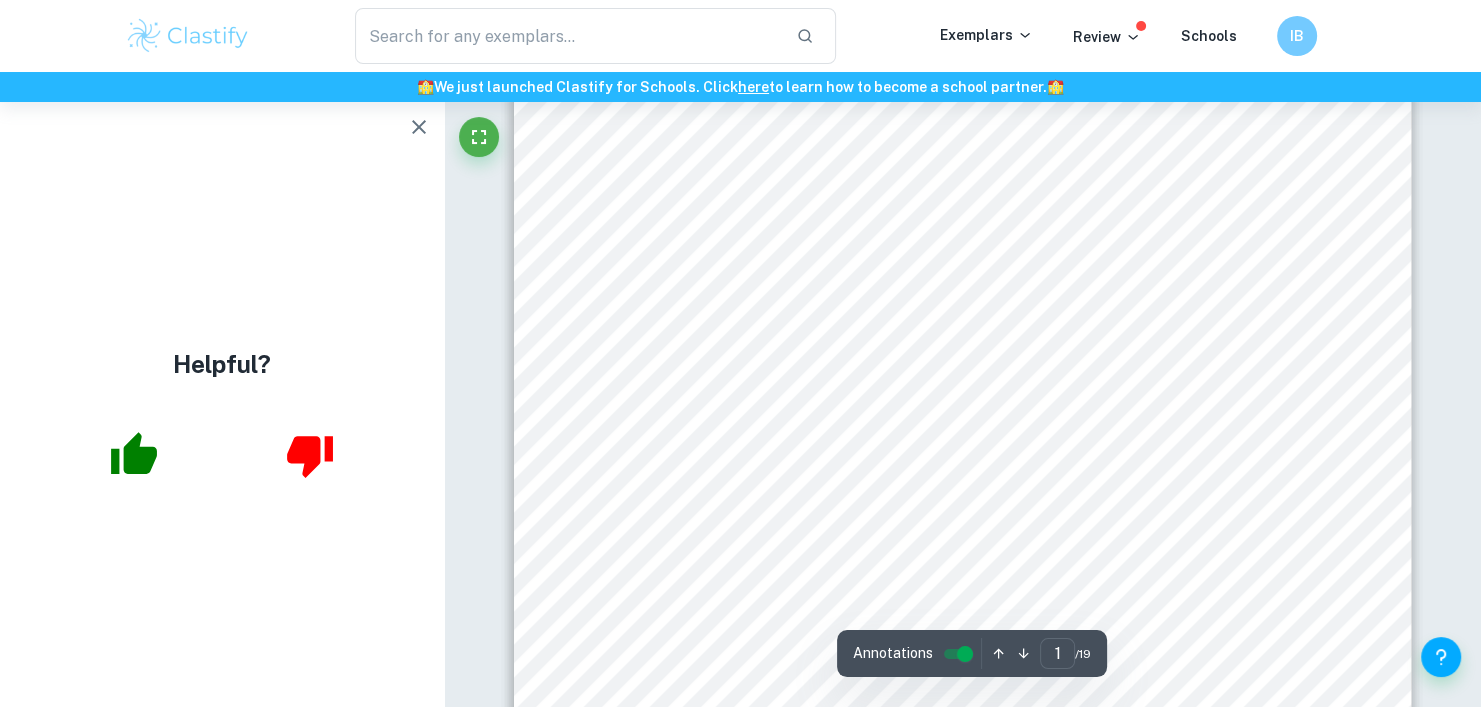 scroll, scrollTop: 458, scrollLeft: 0, axis: vertical 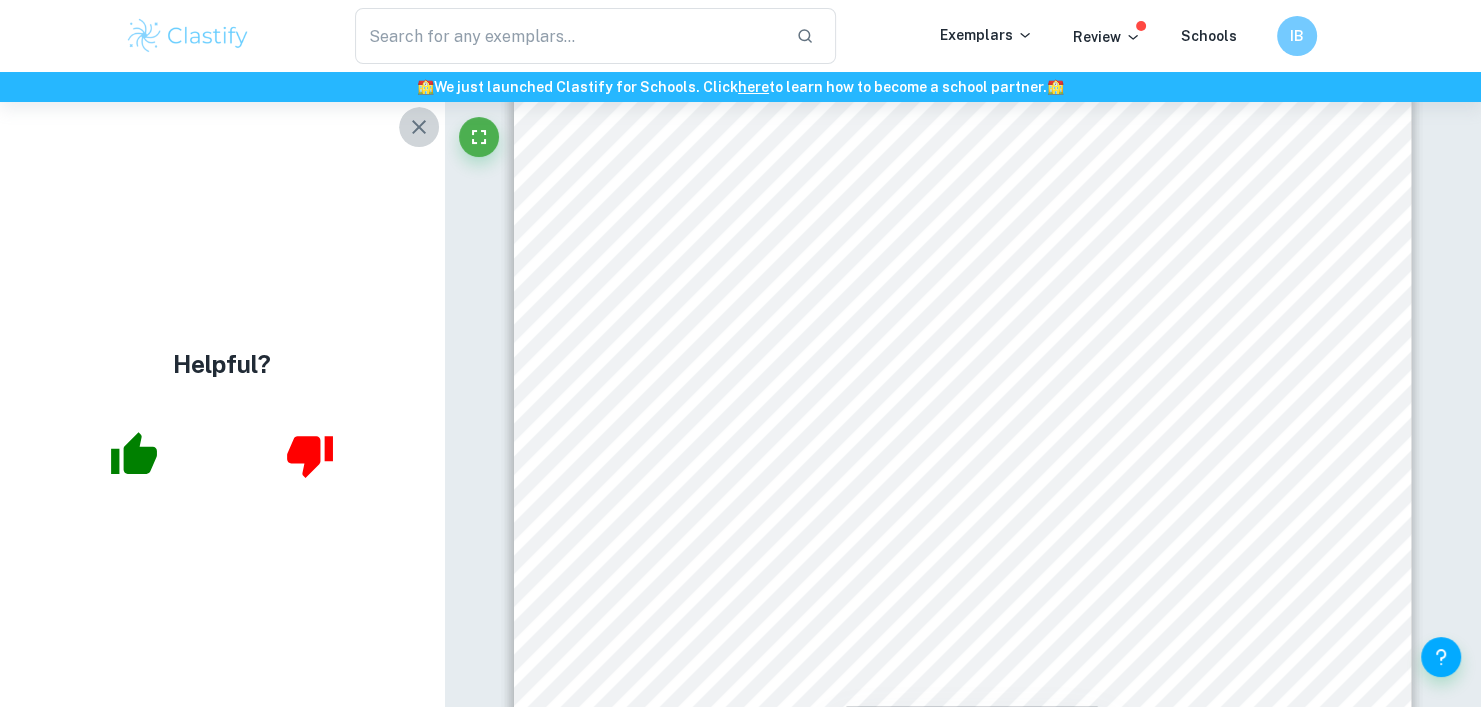 click 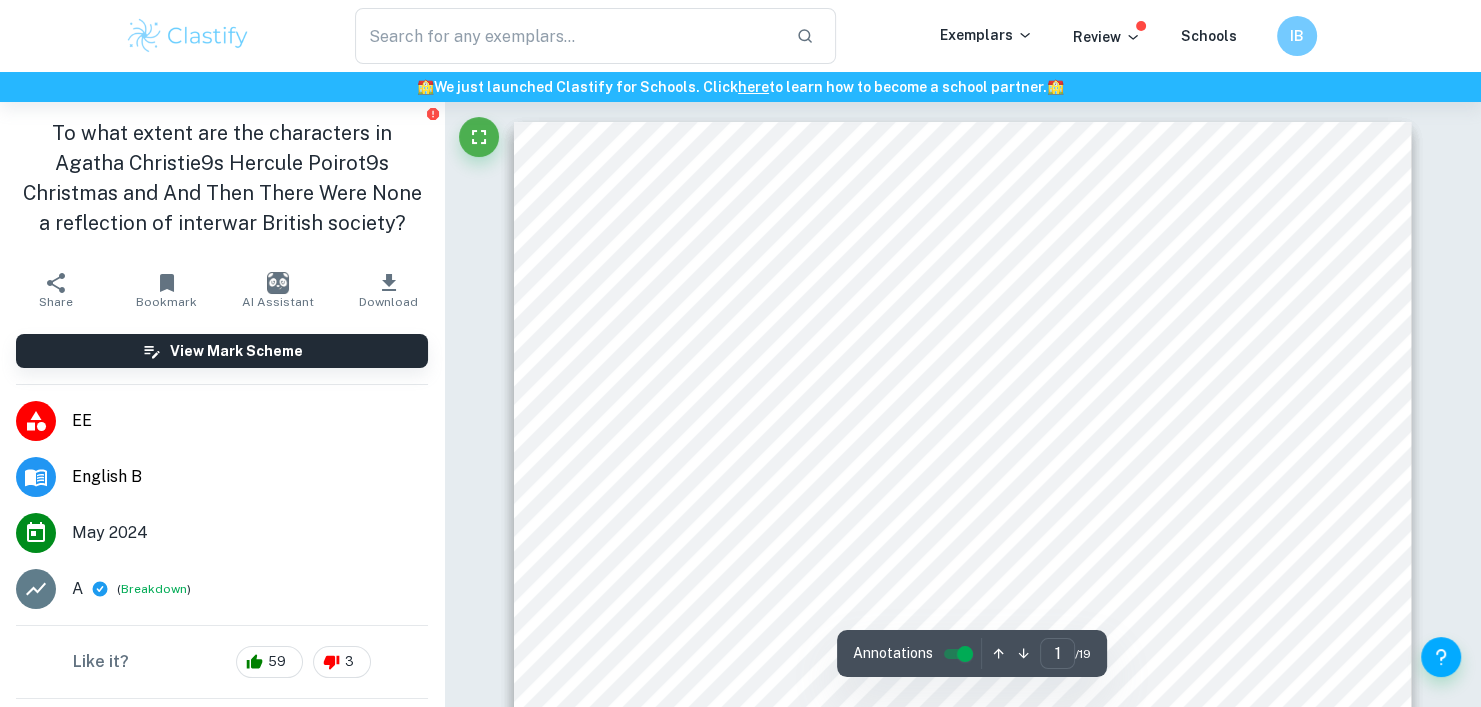 scroll, scrollTop: 0, scrollLeft: 0, axis: both 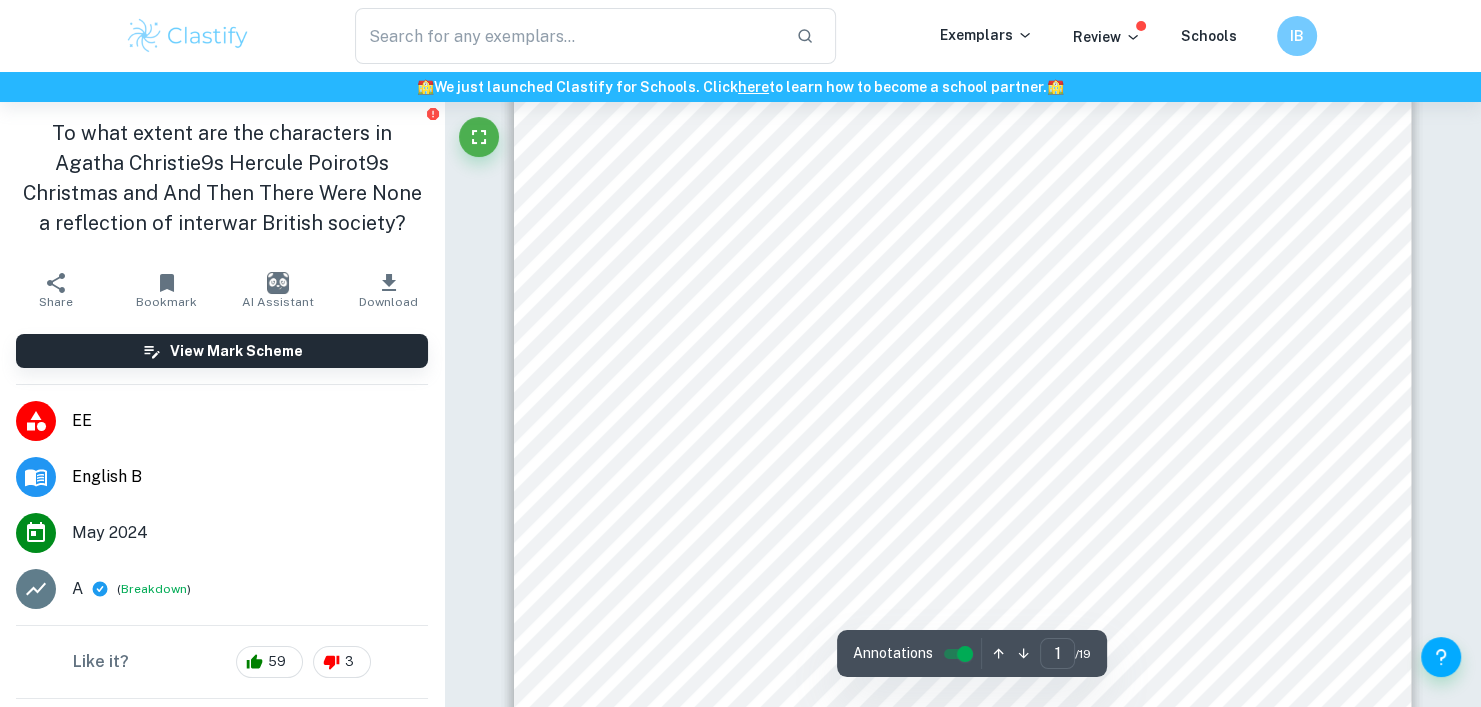 click on "EXTENDED ESSAY" at bounding box center (962, 182) 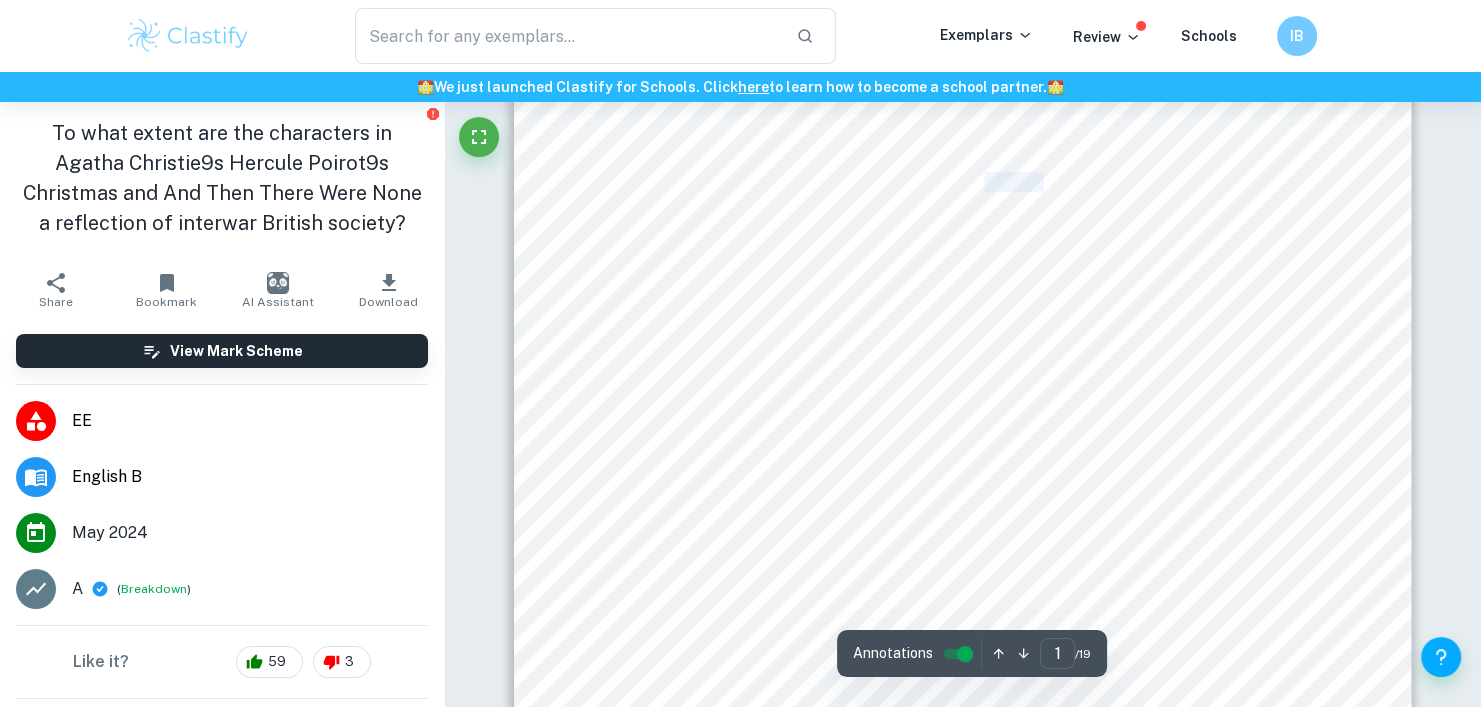 click on "EXTENDED ESSAY" at bounding box center (962, 182) 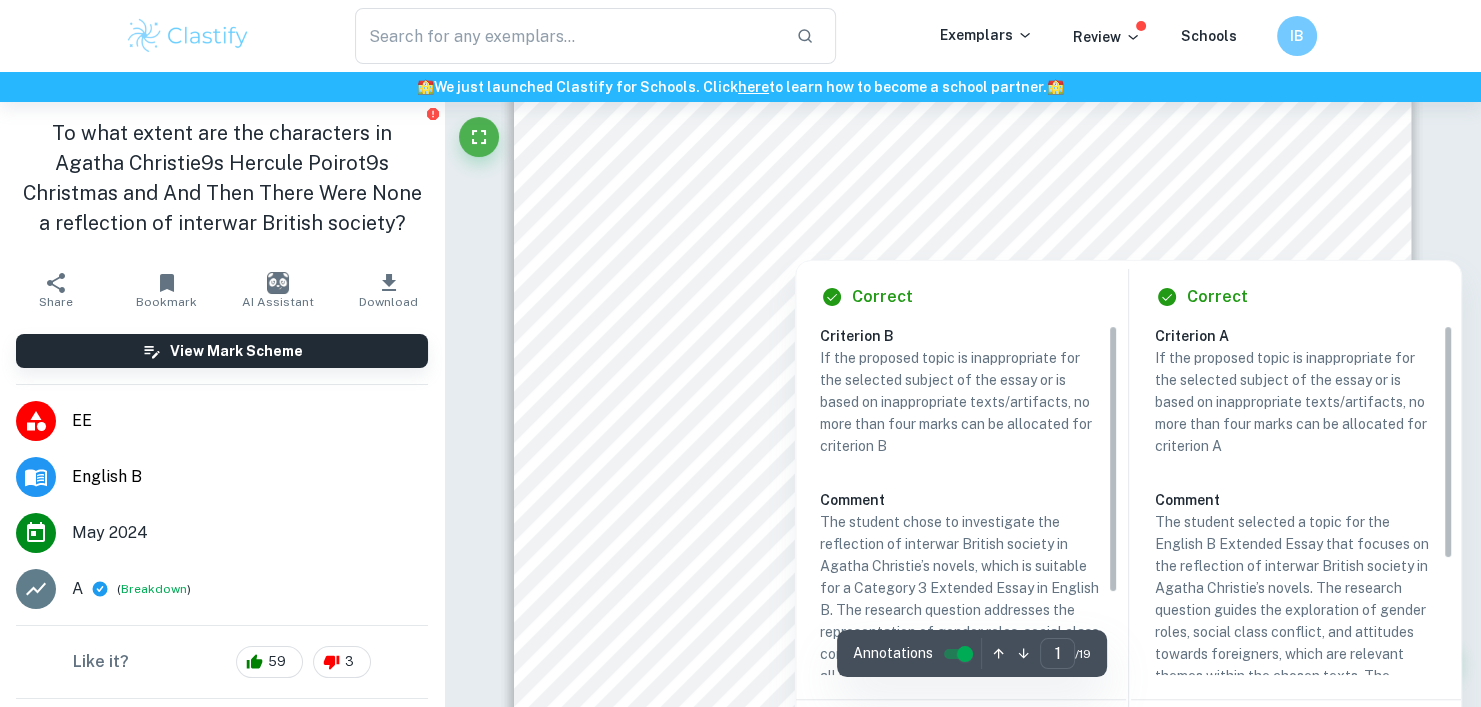 scroll, scrollTop: 336, scrollLeft: 0, axis: vertical 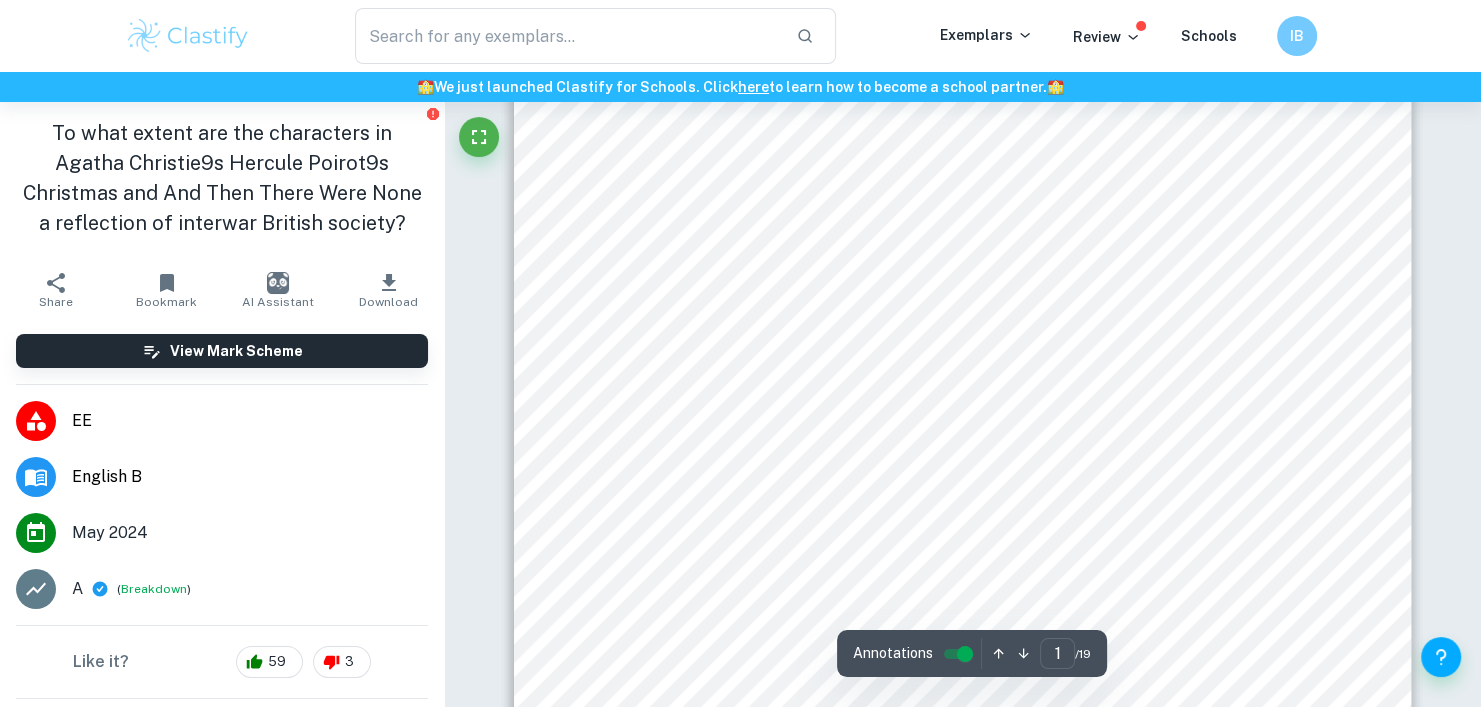 click on "1 EXTENDED ESSAY SUBJECT: ENGLISH B CATEGORY: 3 Title: The reflection of the interwar British society in Agatha Christie9s novels Research Question: T o what extent are the characters in Agatha Christie9s Hercule Poirot9s Christmas and And Then There Were None a reflection of interwar British society? Word count: 3997" at bounding box center (962, 420) 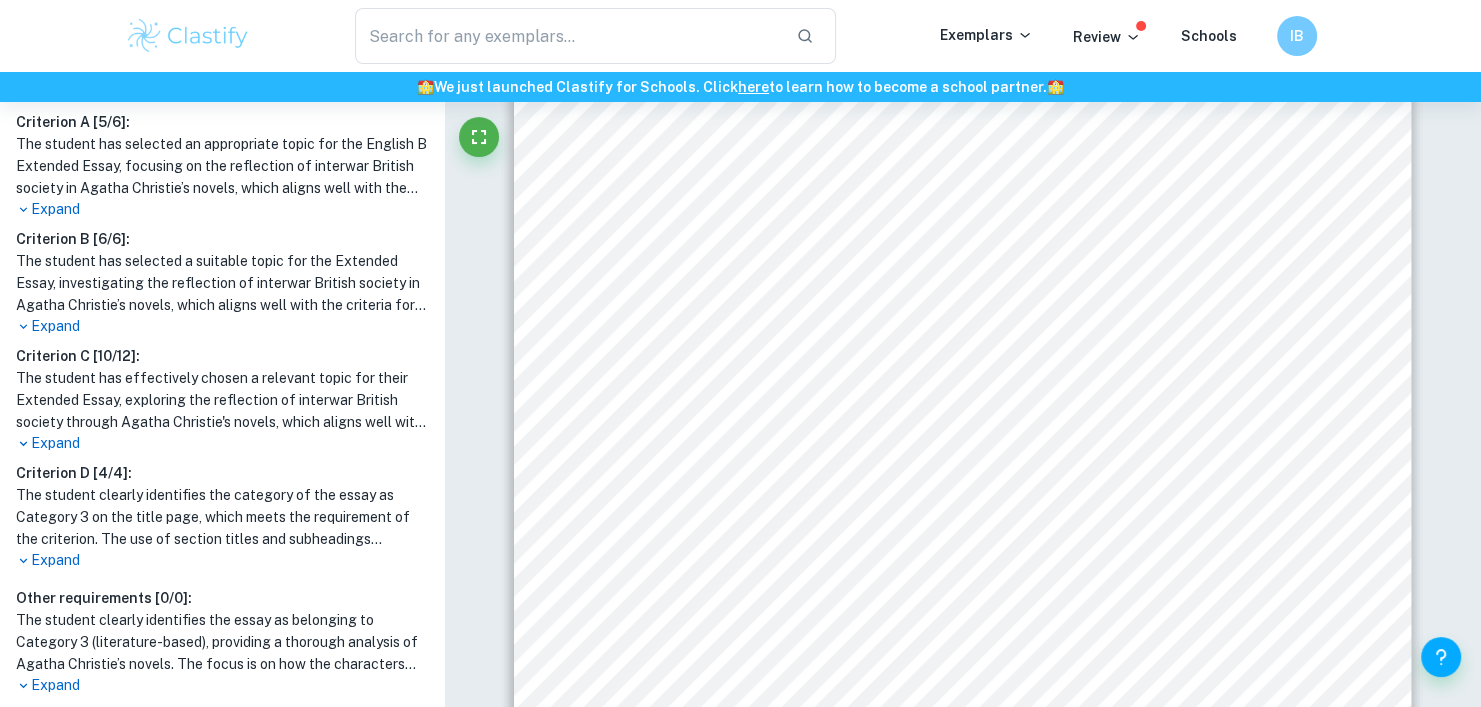 scroll, scrollTop: 669, scrollLeft: 0, axis: vertical 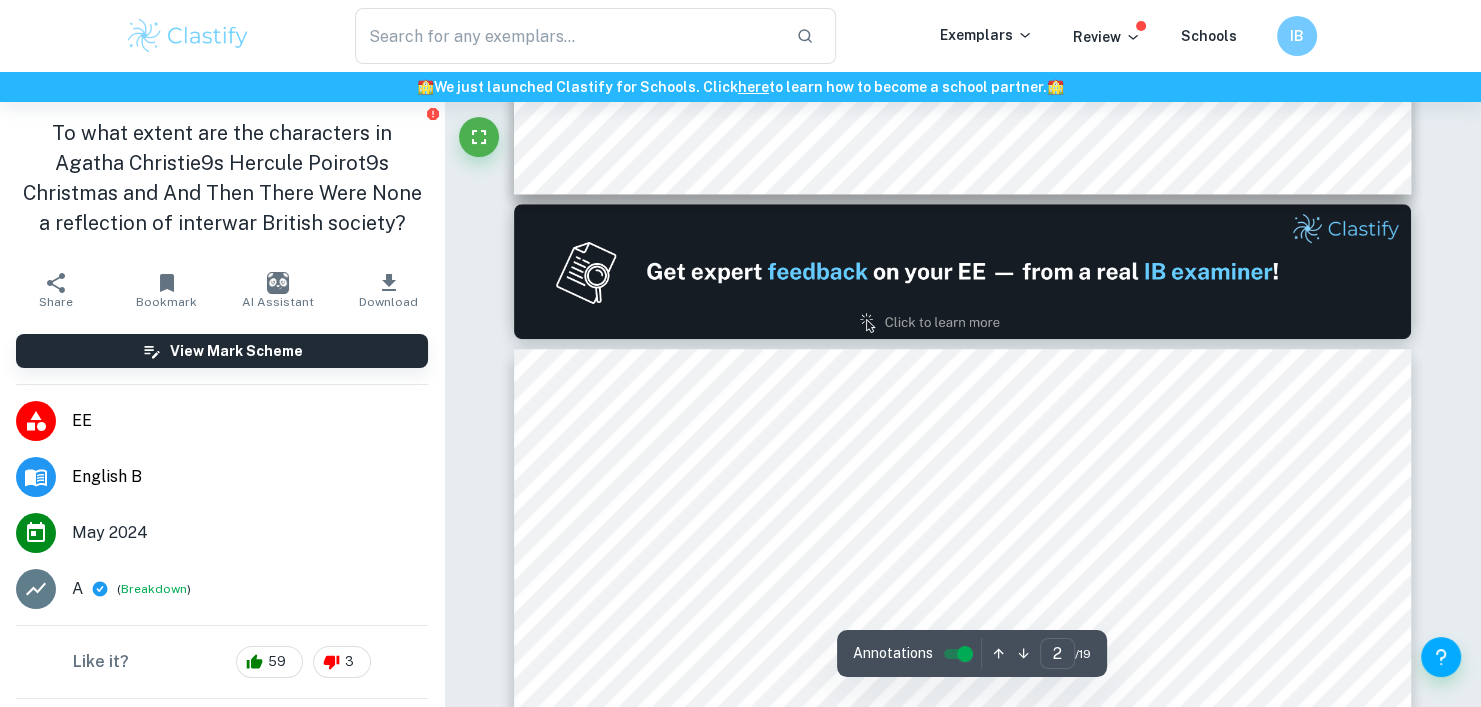 type on "1" 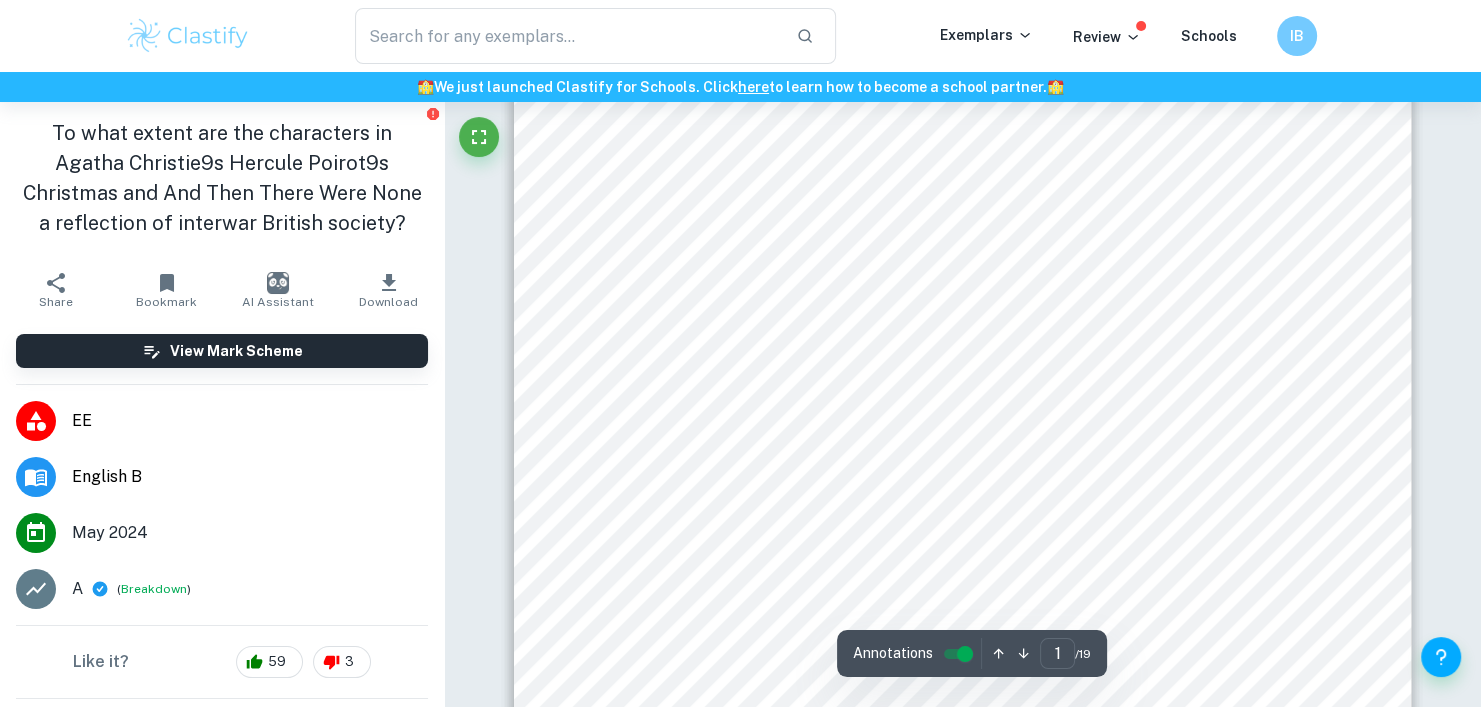scroll, scrollTop: 55, scrollLeft: 0, axis: vertical 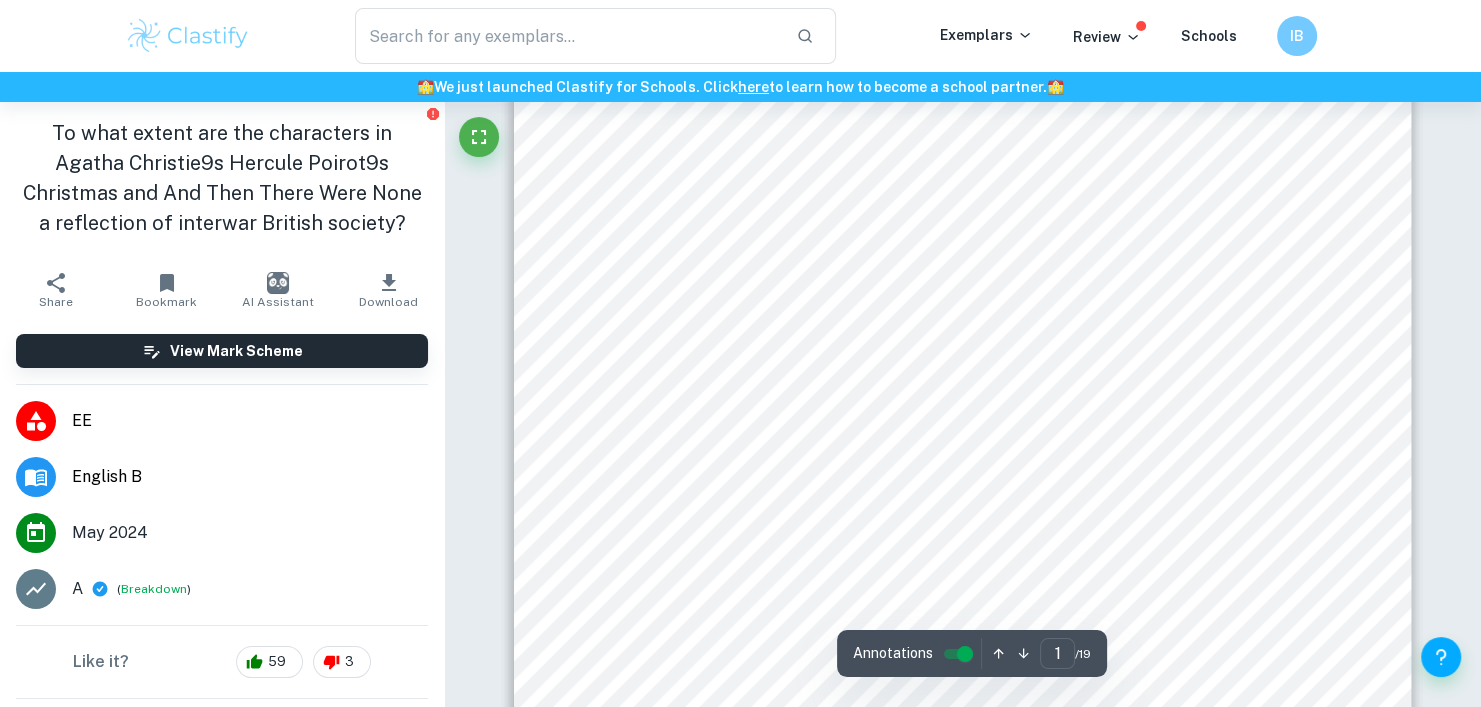 click on "1 EXTENDED ESSAY SUBJECT: ENGLISH B CATEGORY: 3 Title: The reflection of the interwar British society in Agatha Christie9s novels Research Question: T o what extent are the characters in Agatha Christie9s Hercule Poirot9s Christmas and And Then There Were None a reflection of interwar British society? Word count: 3997" at bounding box center (962, 701) 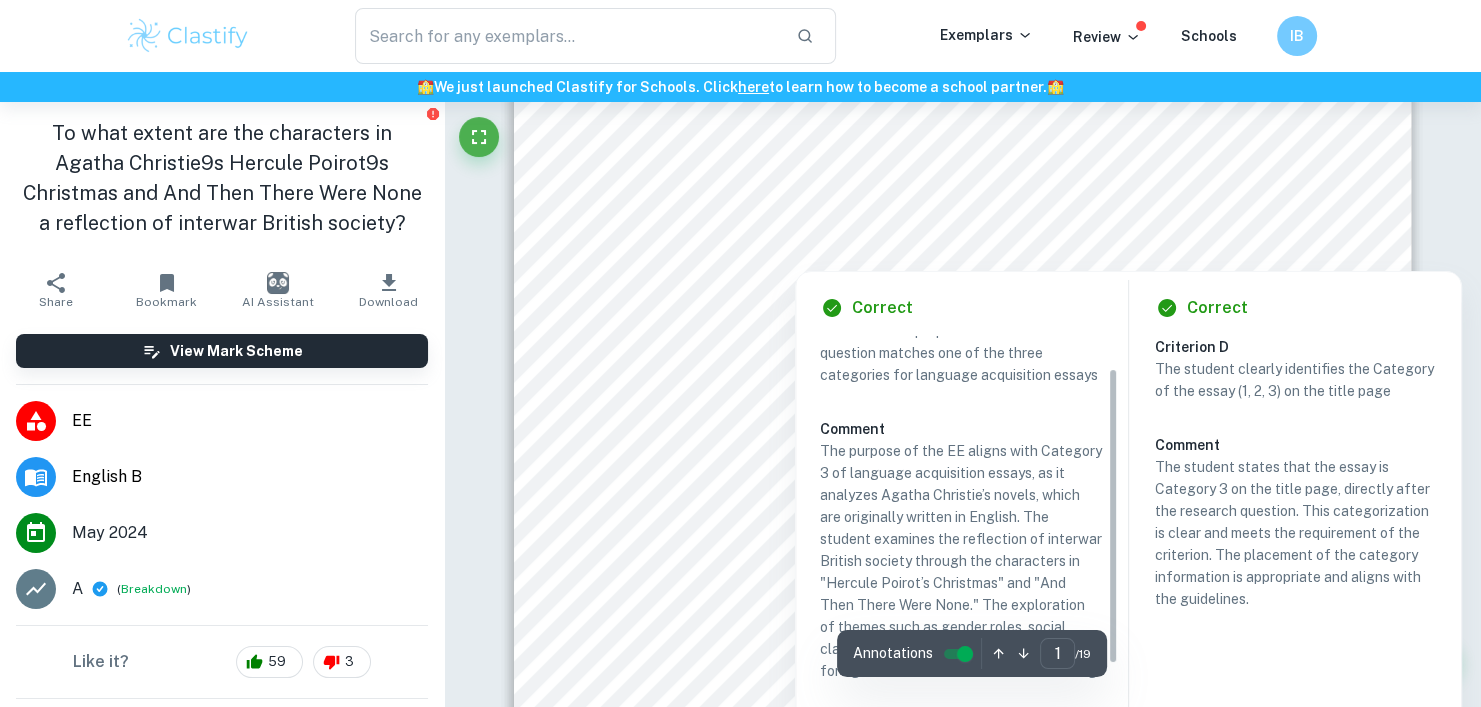 click on "Correct Criterion A The described purpose behind the research question matches one of the three categories for language acquisition essays Comment The purpose of the EE aligns with Category 3 of language acquisition essays, as it analyzes [PERSON]'s novels, which are originally written in English. The student examines the reflection of interwar British society through the characters in "Hercule Poirot’s Christmas" and "And Then There Were None." The exploration of themes such as gender roles, social class conflict, and attitudes toward foreigners demonstrates an understanding of the literary works and their cultural context. Written by [PERSON] [LAST]" at bounding box center (961, 525) 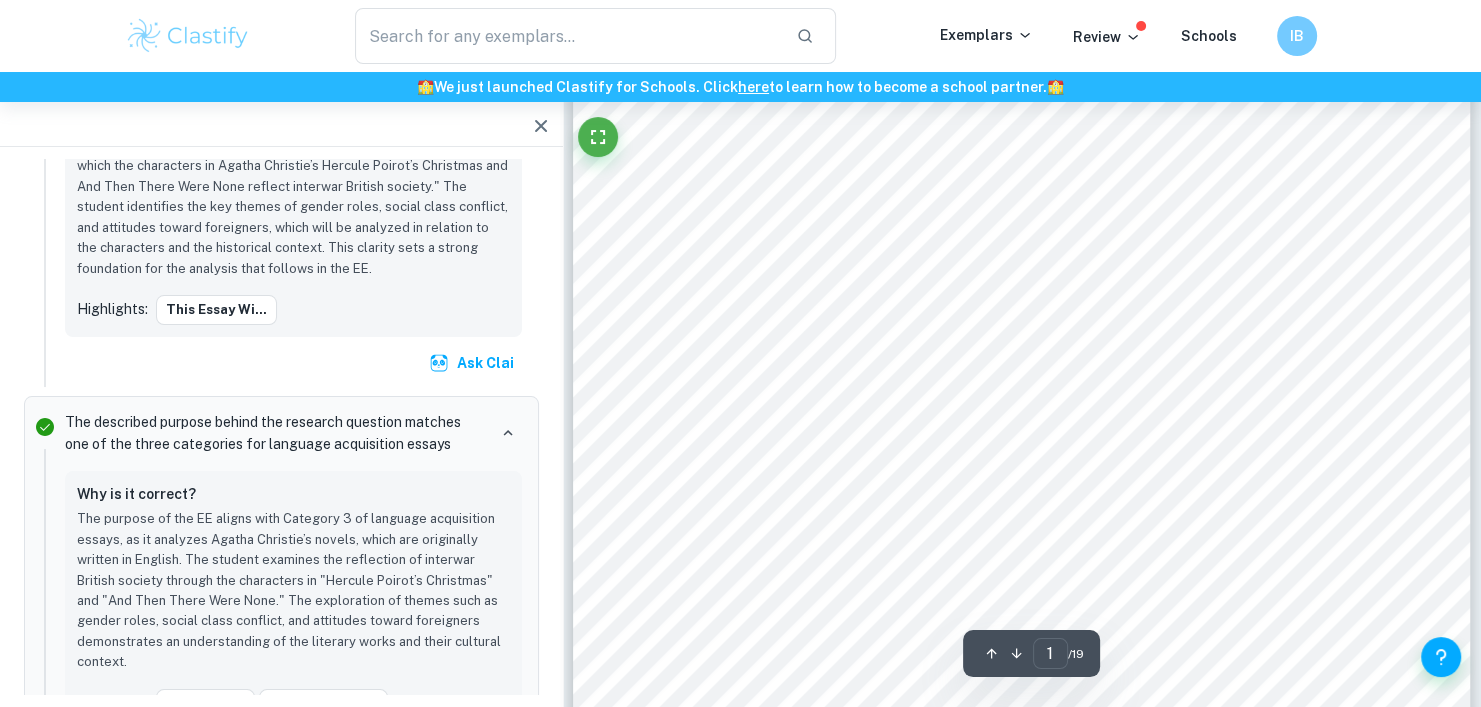 scroll, scrollTop: 2210, scrollLeft: 0, axis: vertical 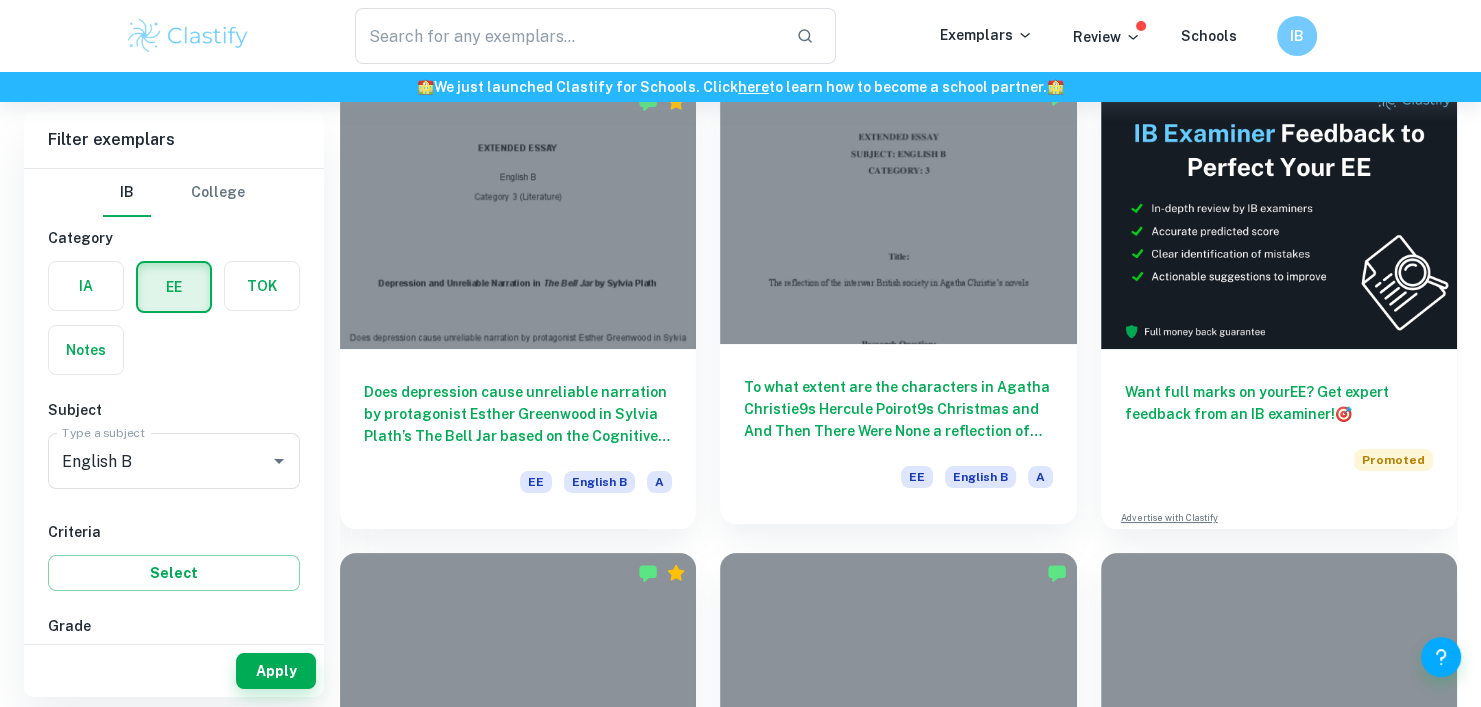 click at bounding box center [898, 210] 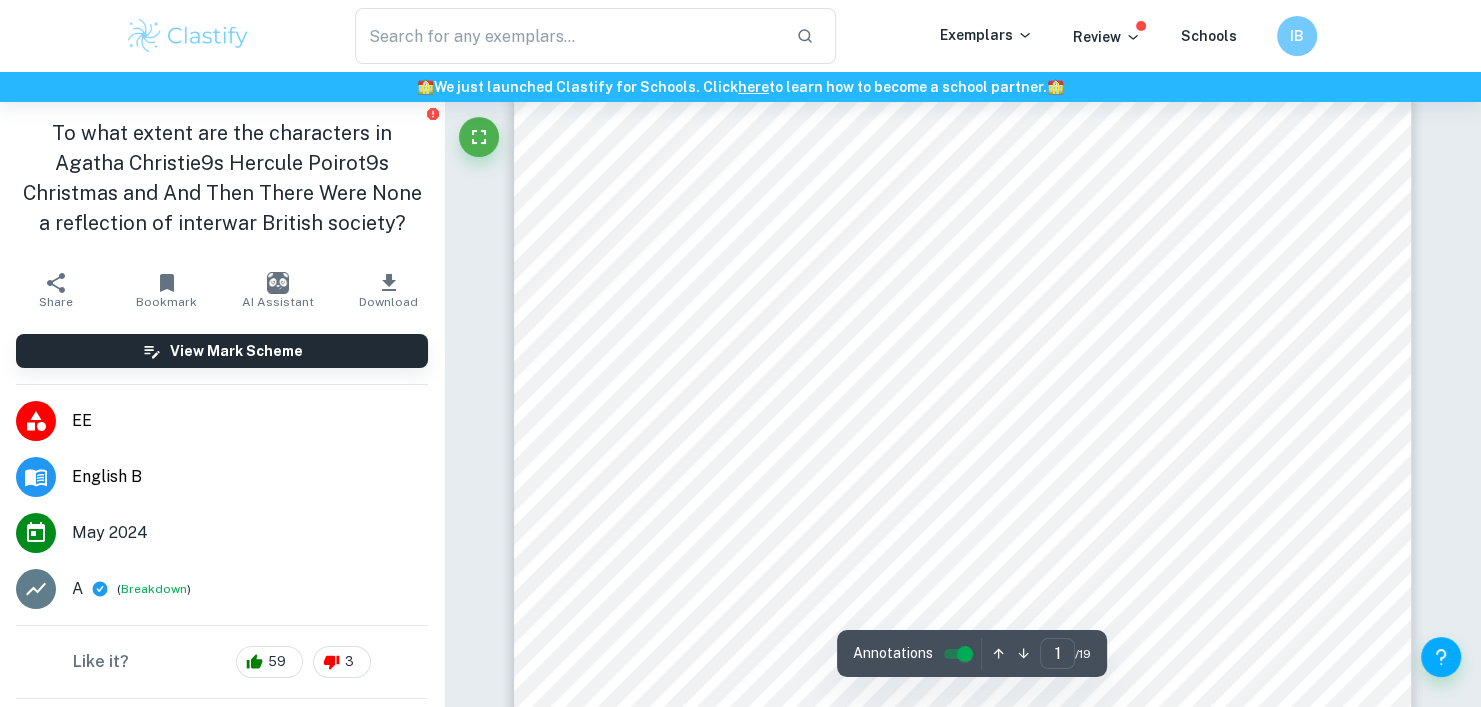scroll, scrollTop: 258, scrollLeft: 0, axis: vertical 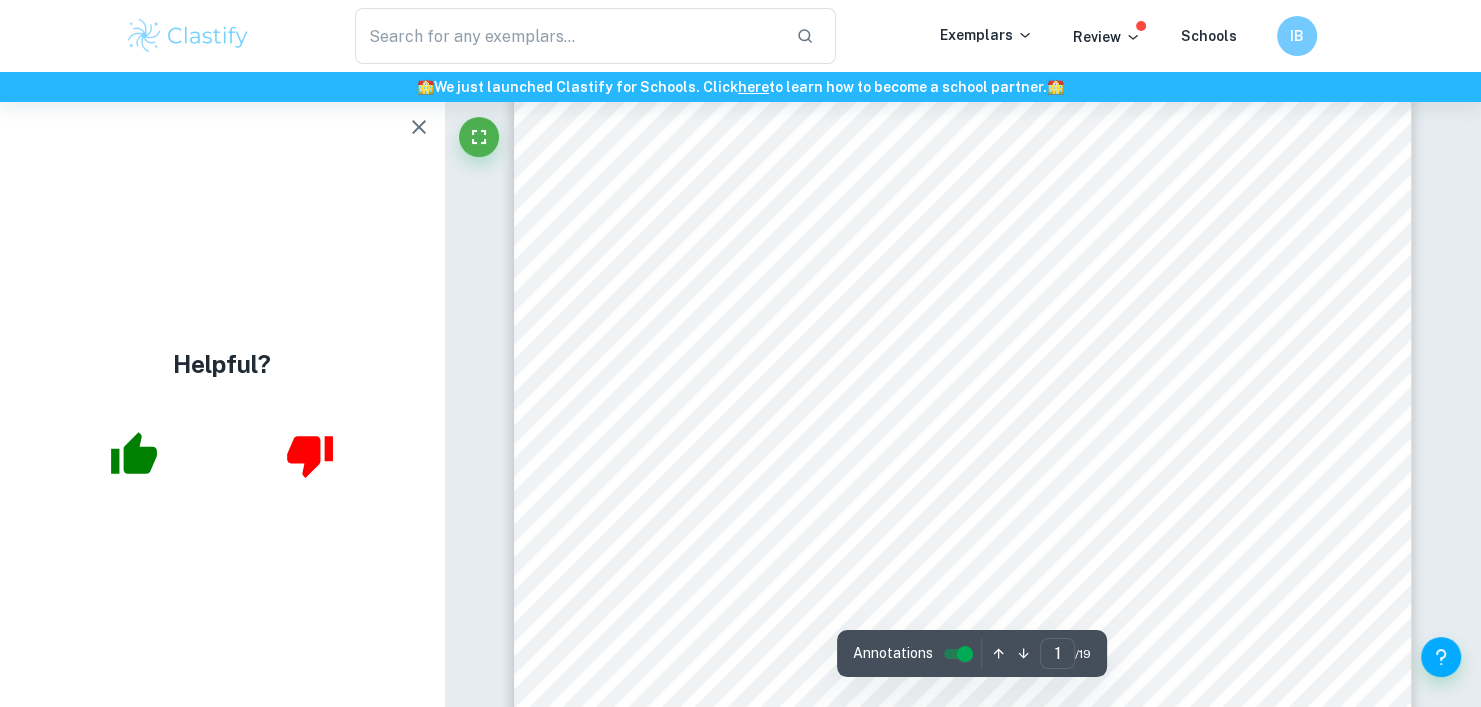 click on "1 EXTENDED ESSAY SUBJECT: ENGLISH B CATEGORY: 3 Title: The reflection of the interwar British society in Agatha Christie9s novels Research Question: T o what extent are the characters in Agatha Christie9s Hercule Poirot9s Christmas and And Then There Were None a reflection of interwar British society? Word count: 3997" at bounding box center [962, 498] 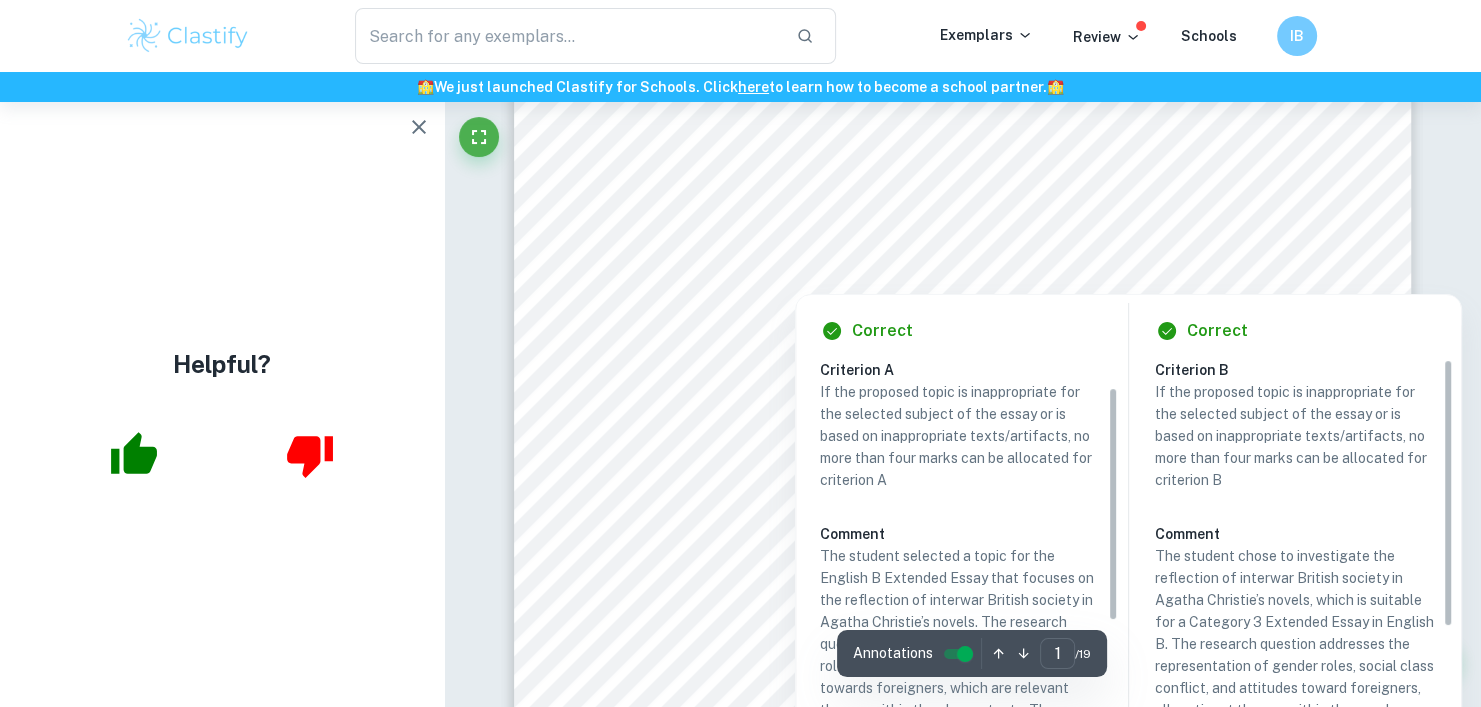scroll, scrollTop: 146, scrollLeft: 0, axis: vertical 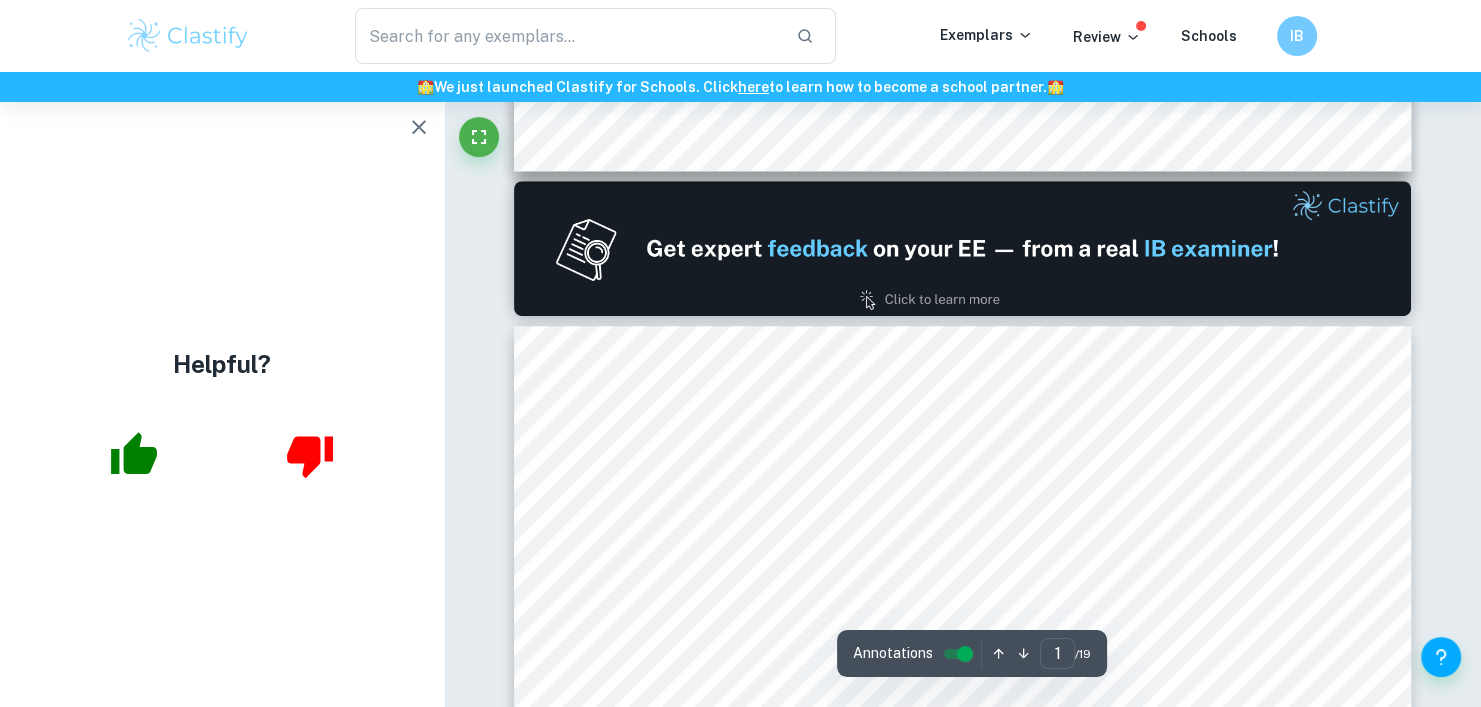 type on "2" 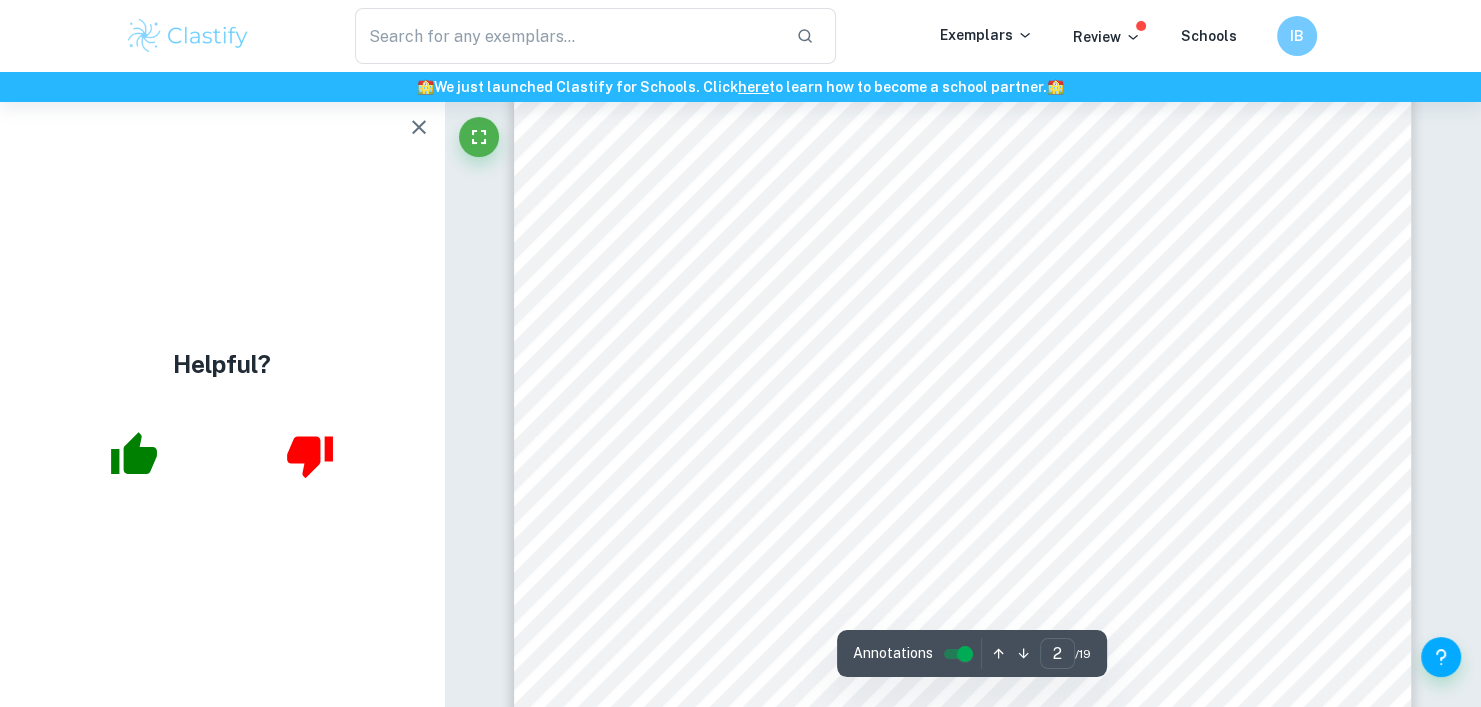 scroll, scrollTop: 1602, scrollLeft: 0, axis: vertical 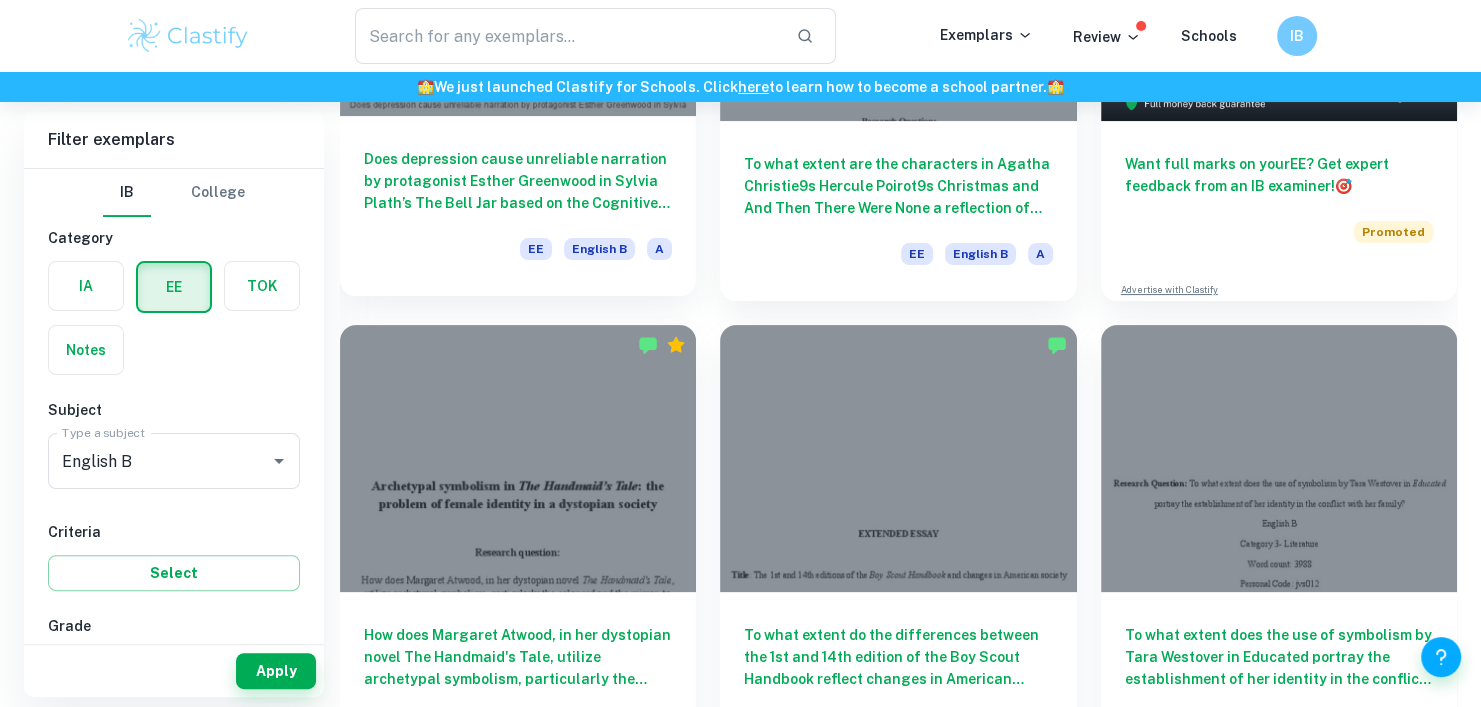 click at bounding box center [518, 458] 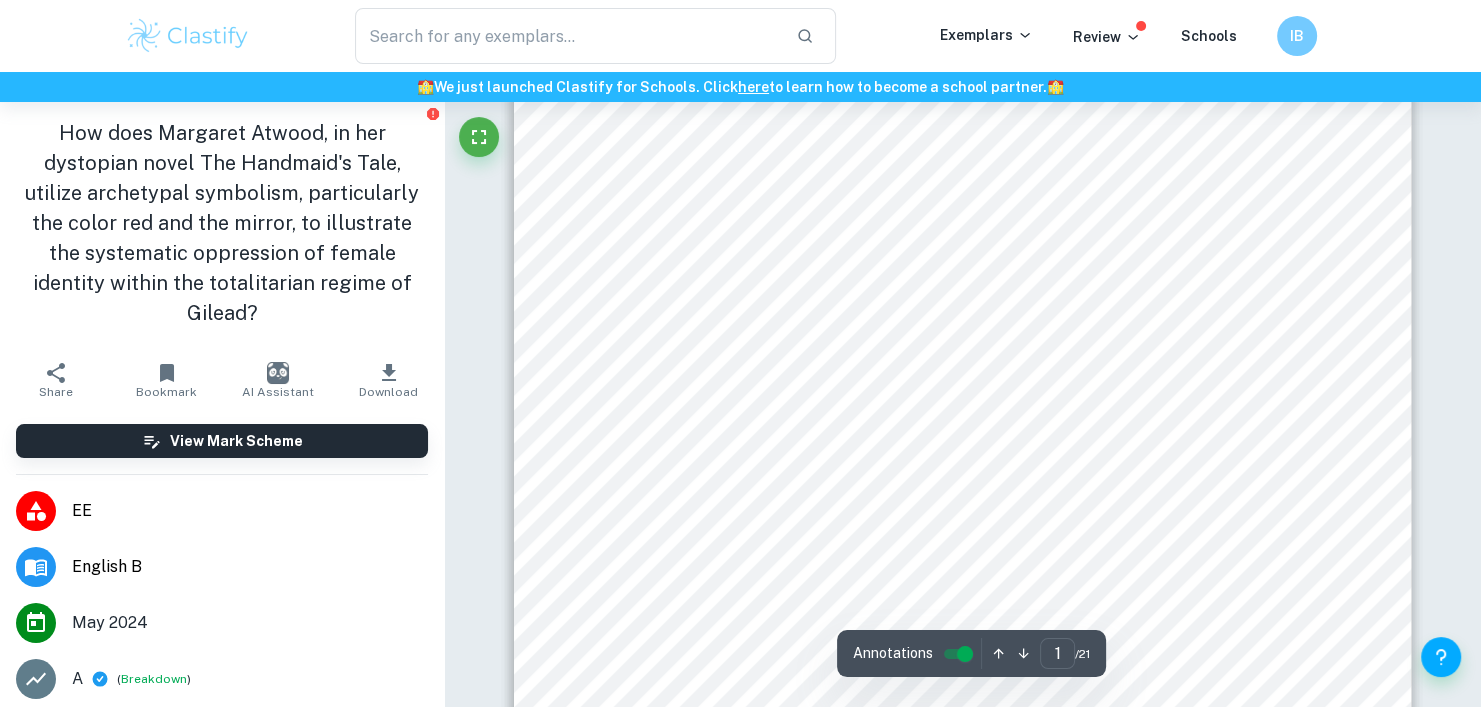 scroll, scrollTop: 240, scrollLeft: 0, axis: vertical 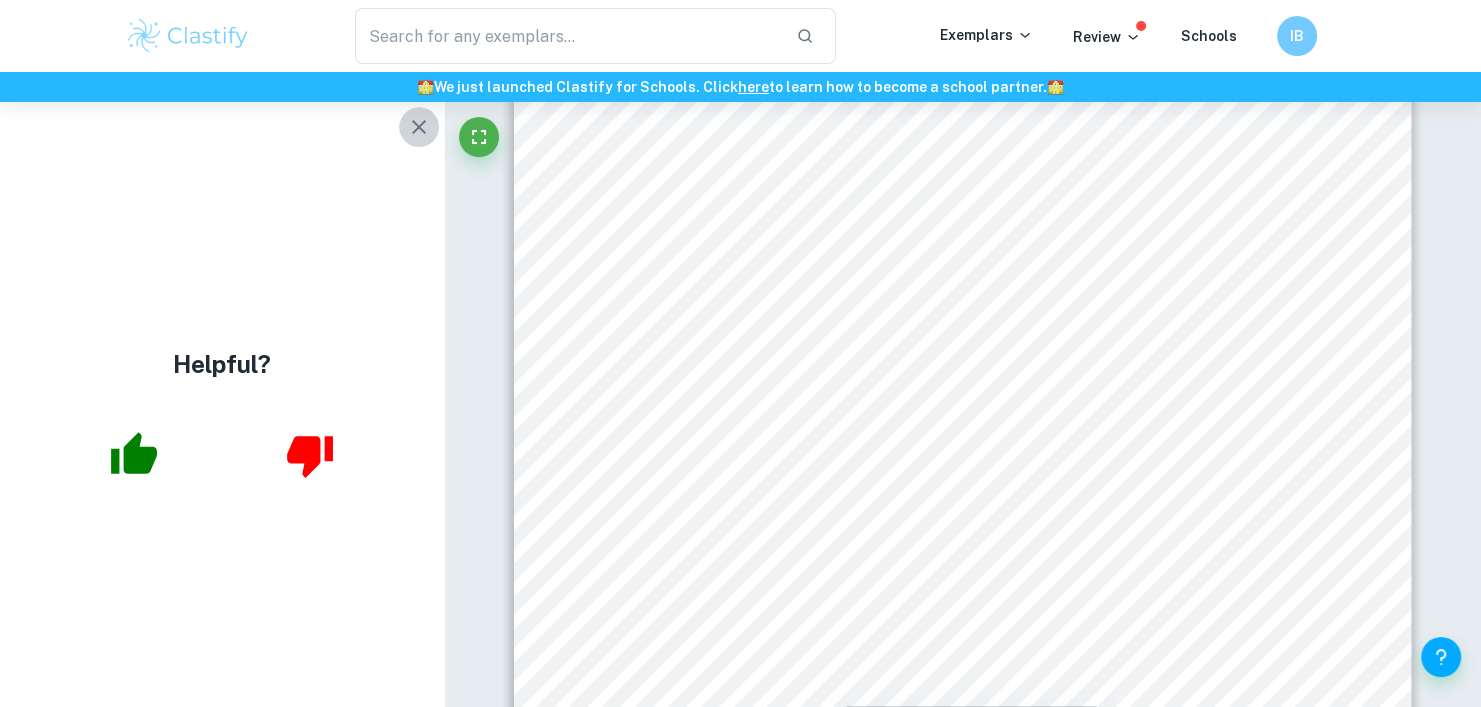 click at bounding box center [419, 127] 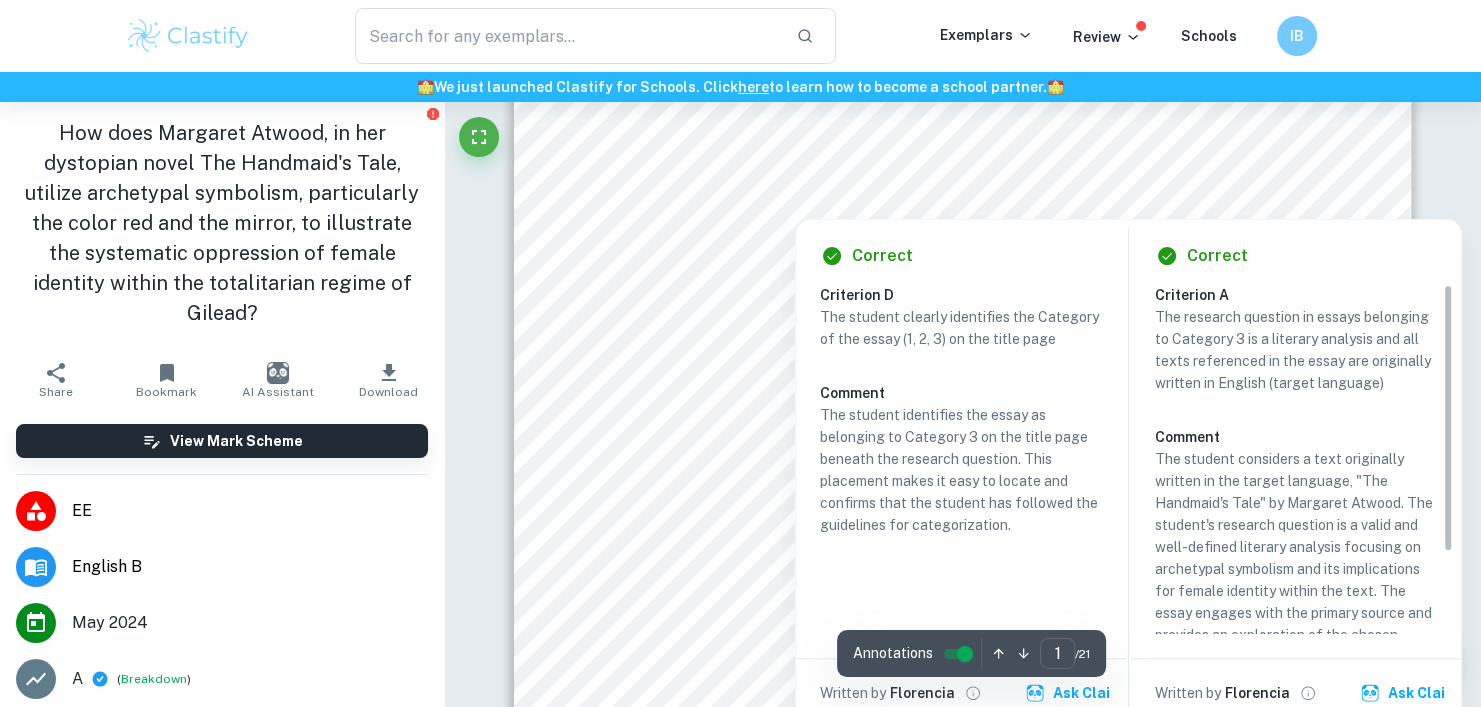 scroll, scrollTop: 574, scrollLeft: 0, axis: vertical 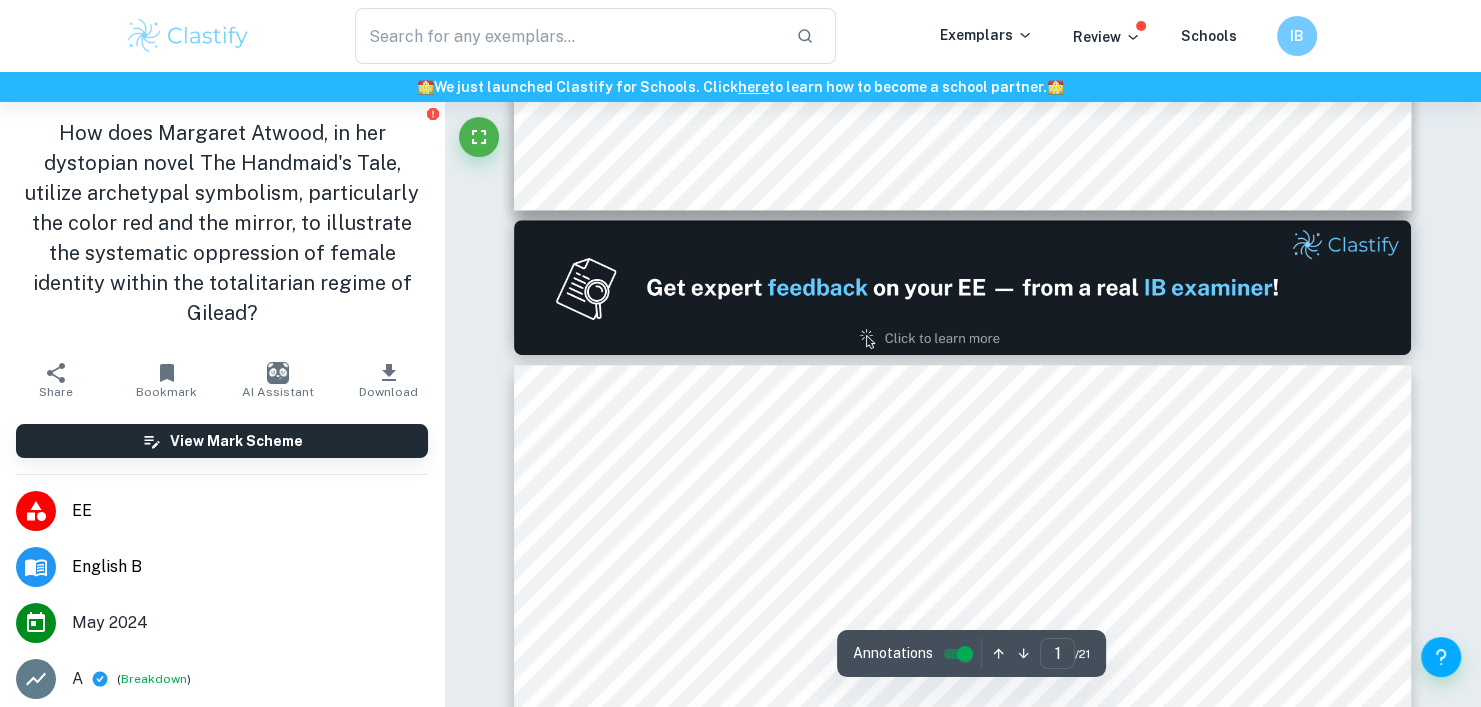 type on "2" 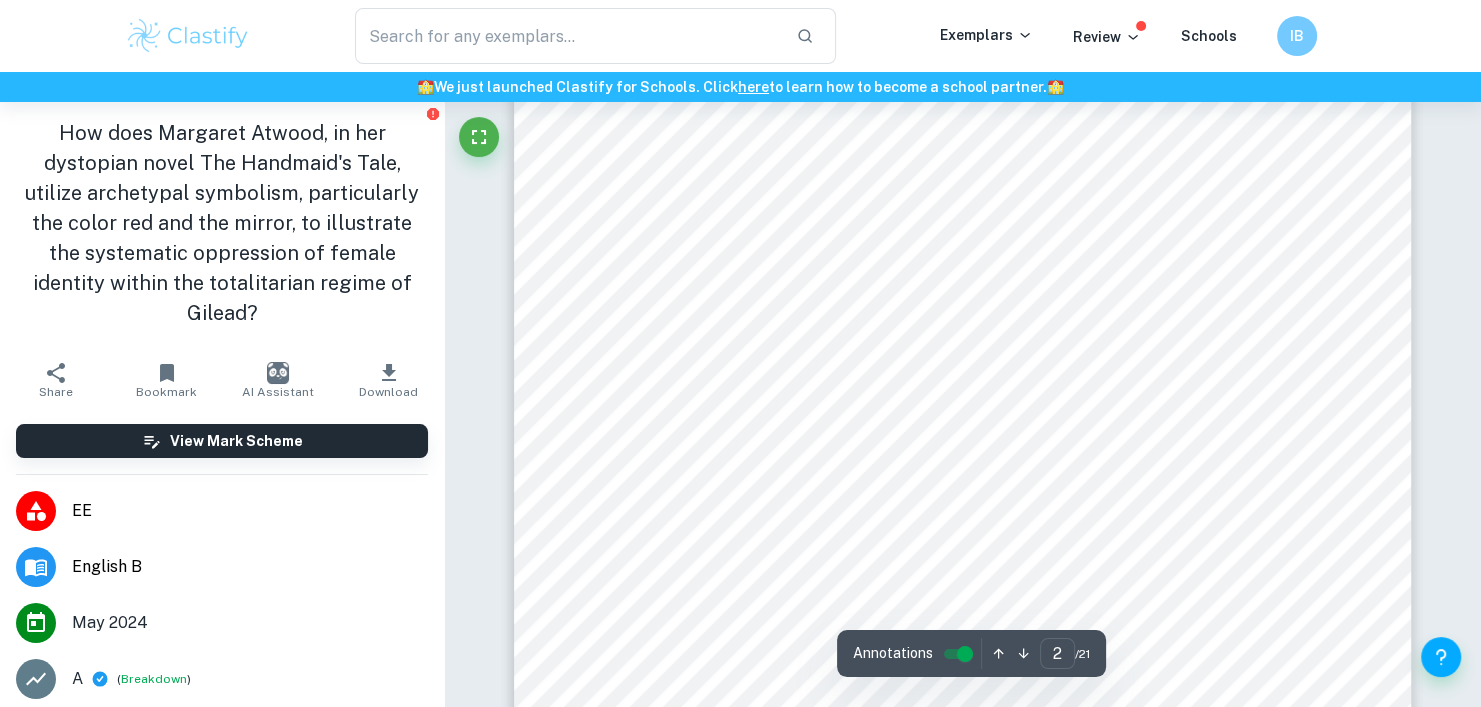 scroll, scrollTop: 1512, scrollLeft: 0, axis: vertical 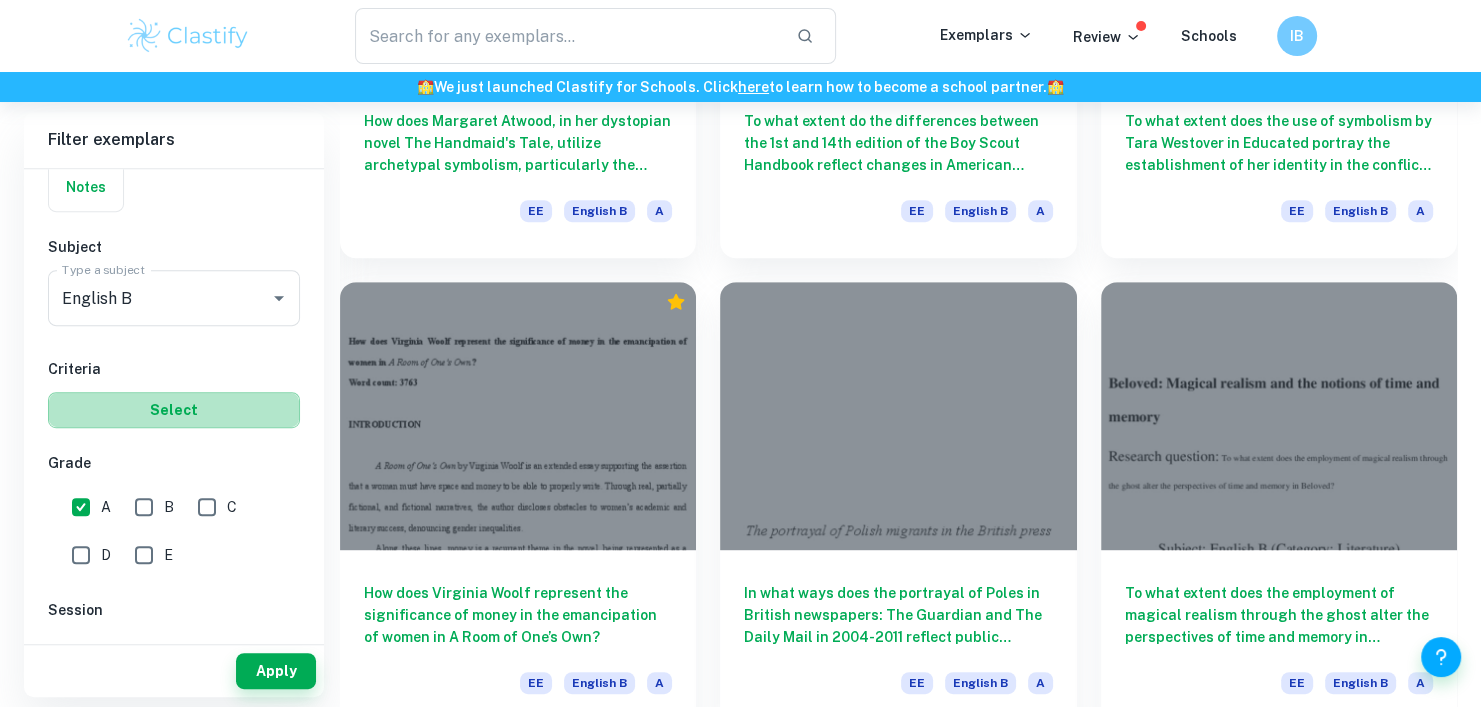 click on "Select" at bounding box center (174, 410) 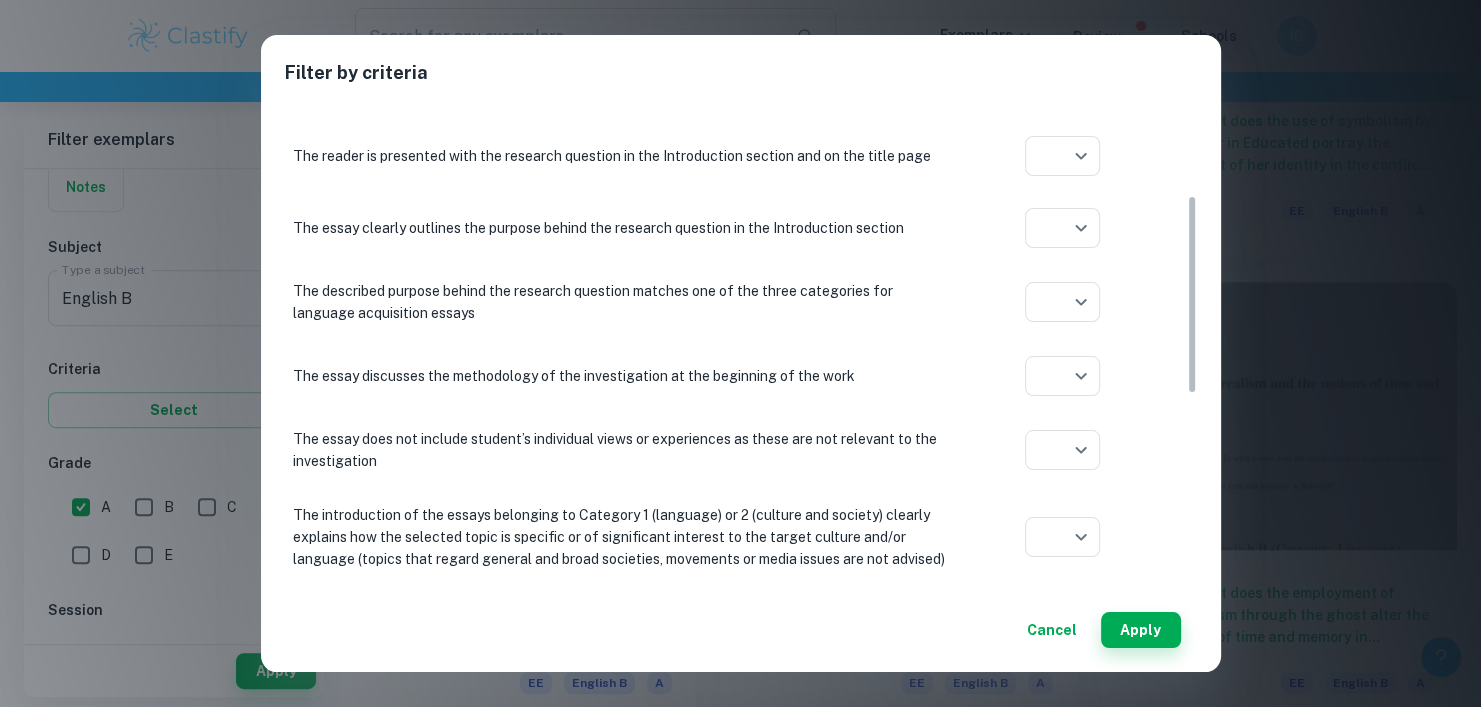 scroll, scrollTop: 303, scrollLeft: 0, axis: vertical 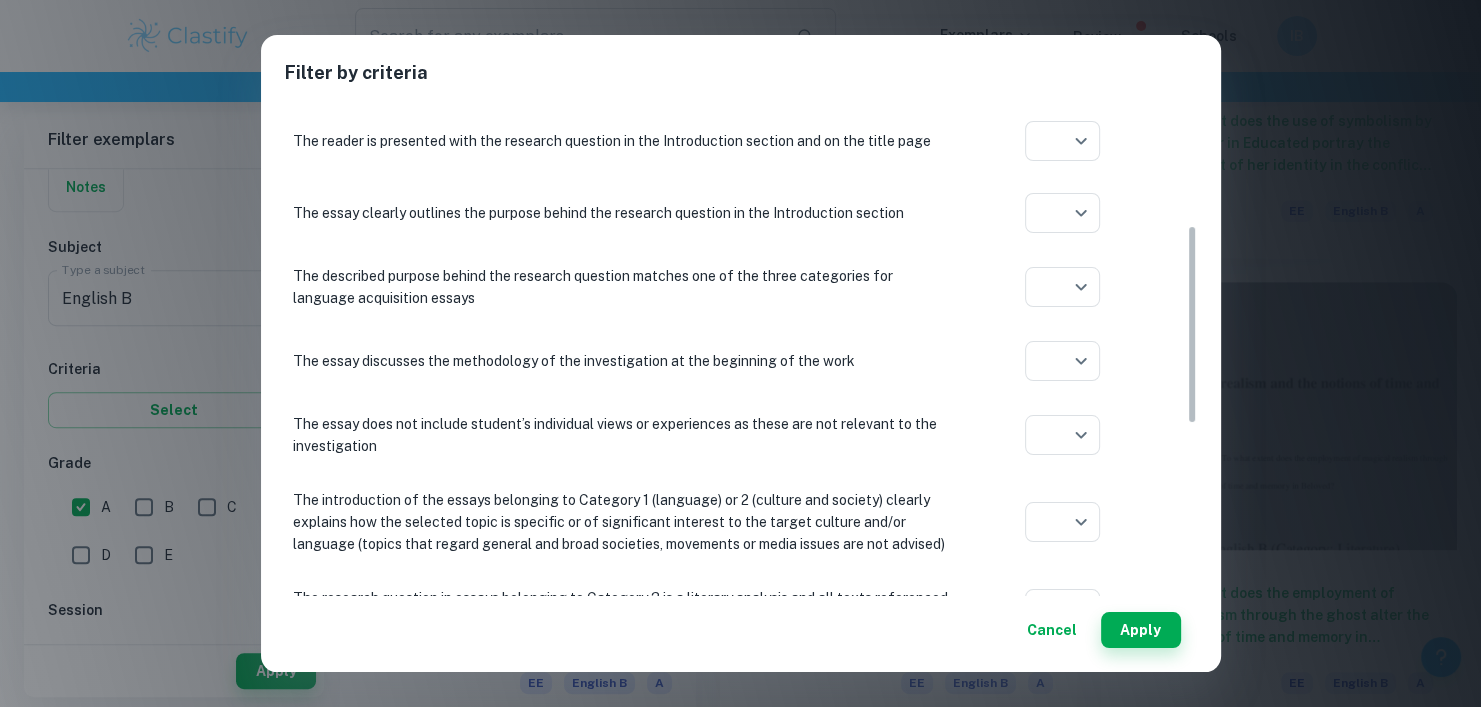 click on "Filter by criteria Criterion A: Focus and method If the proposed topic is inappropriate for the selected subject of the essay or is based on inappropriate texts/artifacts, no more than four marks can be allocated for criterion A ​ Aplication year The student poses a detailed and focused research question that they will attempt to answer with their study ​ Aplication year The proposed research question is not stated as a statement but as a clear question with an appropriate question tag and a question mark at the end ​ Aplication year The reader is presented with the research question in the Introduction section and on the title page ​ Aplication year The essay clearly outlines the purpose behind the research question in the Introduction section ​ Aplication year The described purpose behind the research question matches one of the three categories for language acquisition essays ​ Aplication year The essay discusses the methodology of the investigation at the beginning of the work ​ ​ ​ ​" at bounding box center [740, 353] 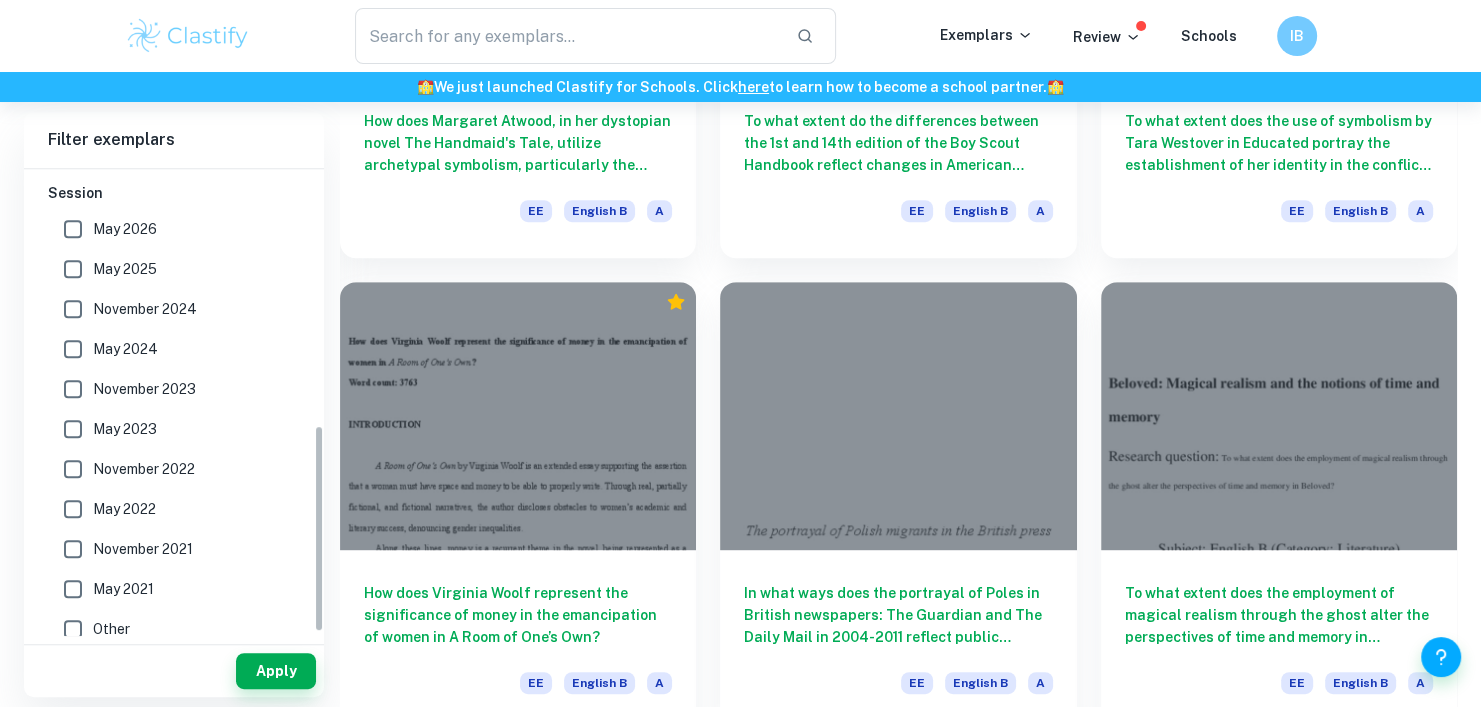 scroll, scrollTop: 590, scrollLeft: 0, axis: vertical 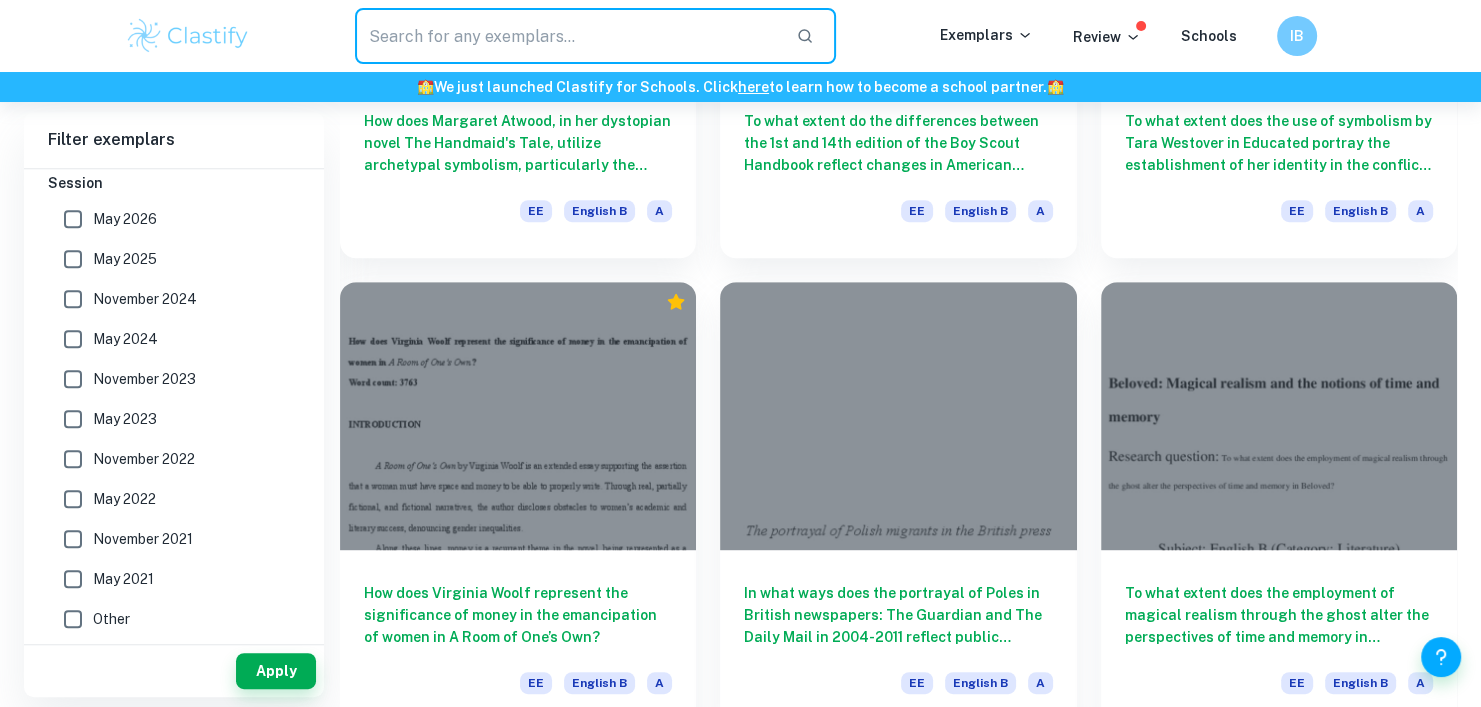 click at bounding box center [568, 36] 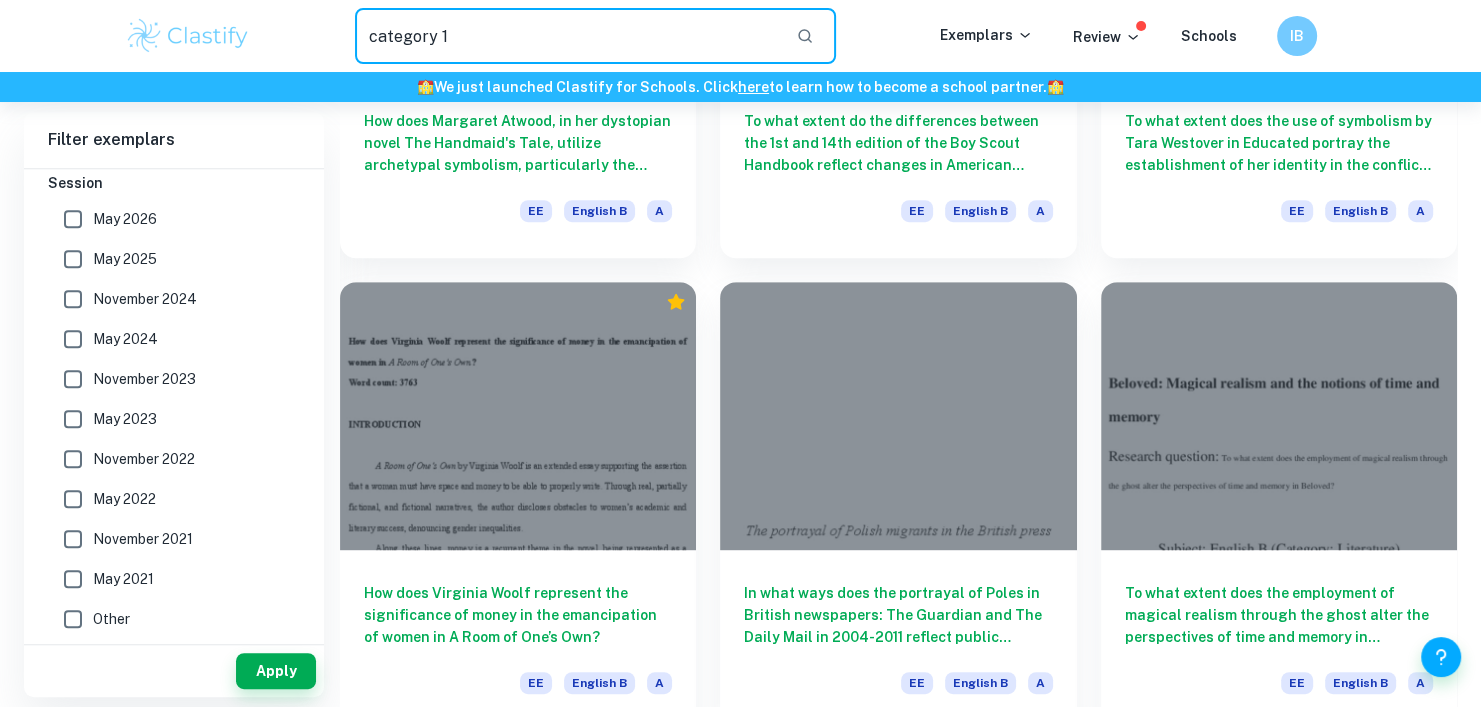 type on "category 1" 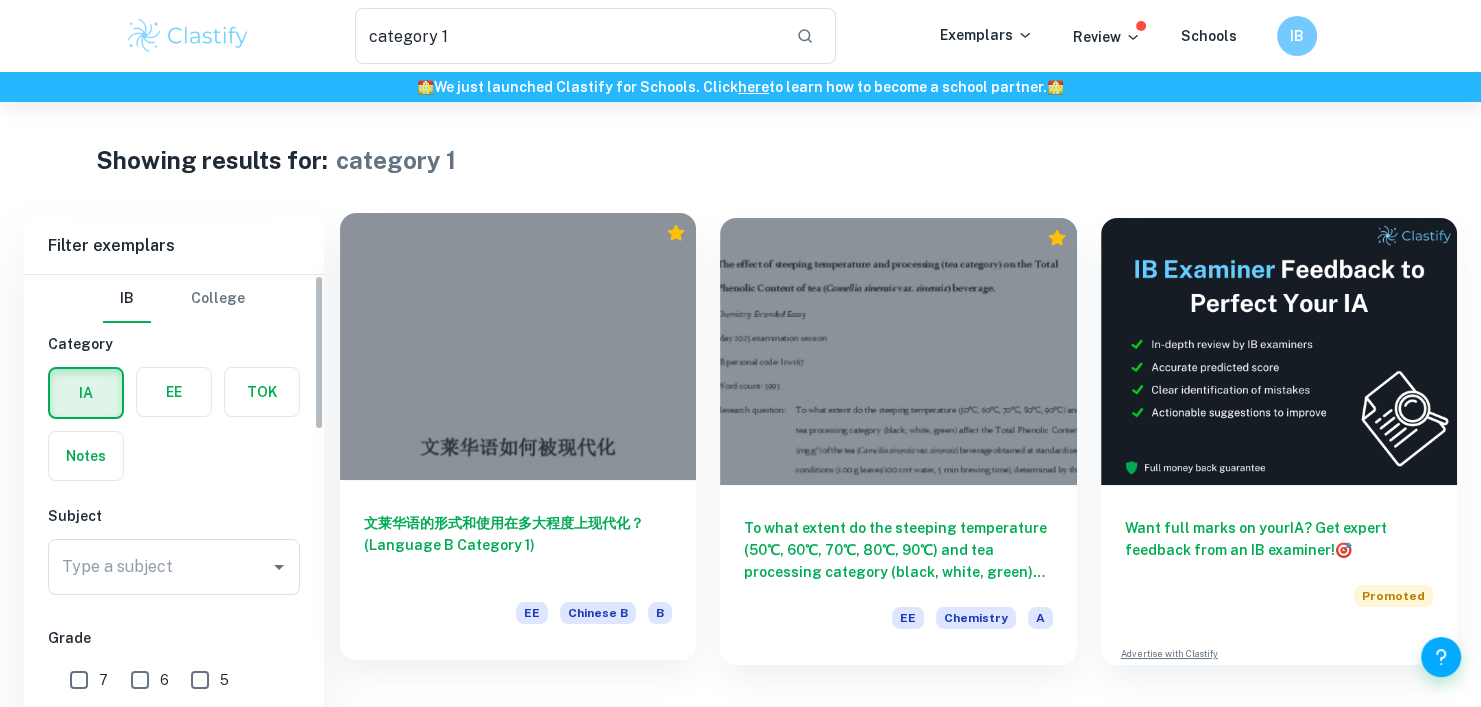 scroll, scrollTop: 72, scrollLeft: 0, axis: vertical 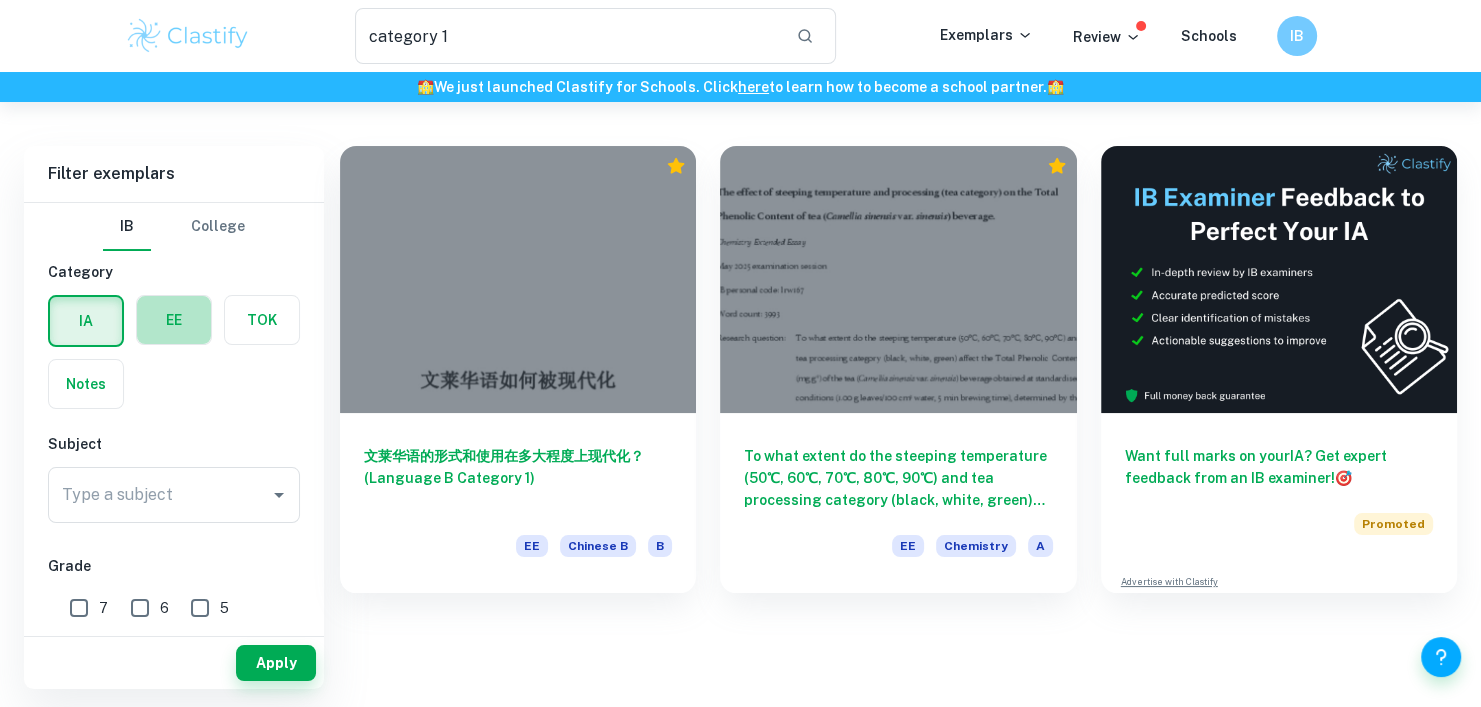 click at bounding box center (174, 320) 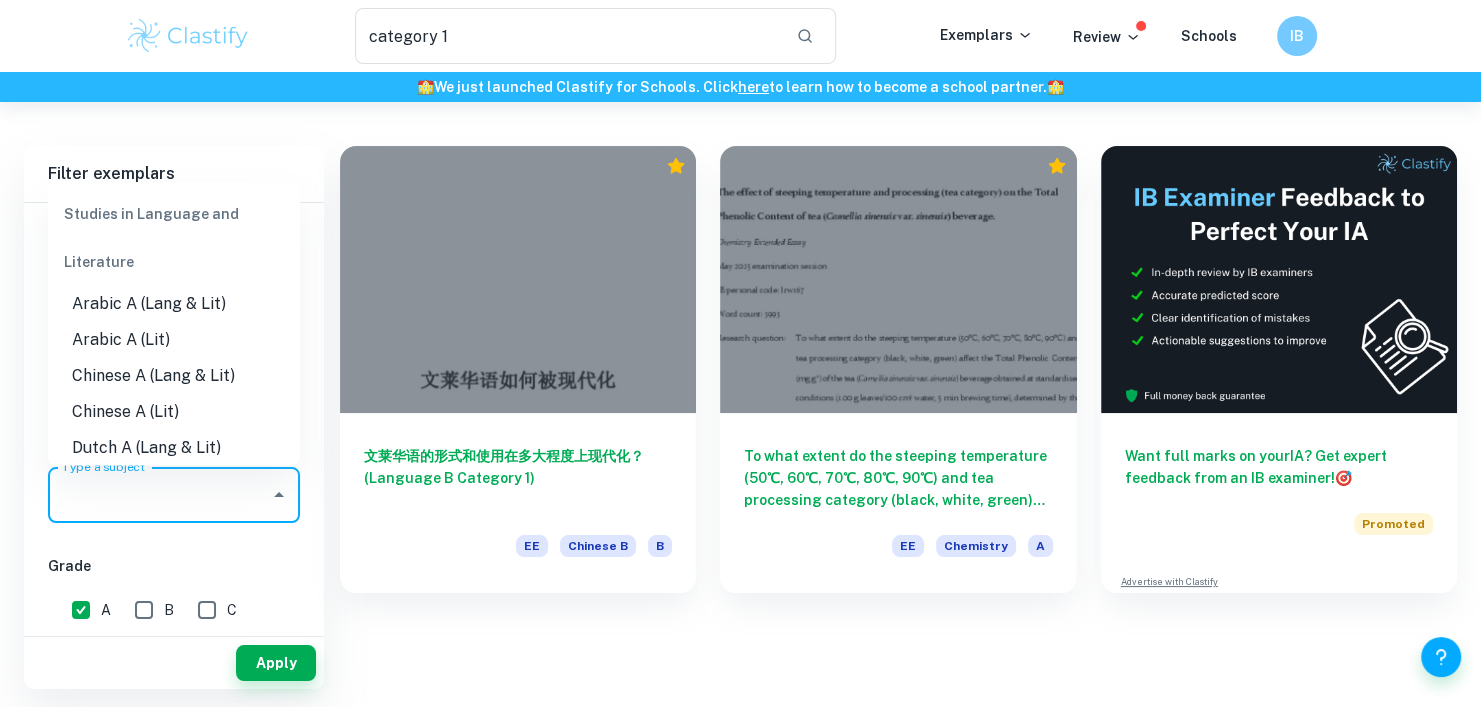 click on "Type a subject" at bounding box center [159, 495] 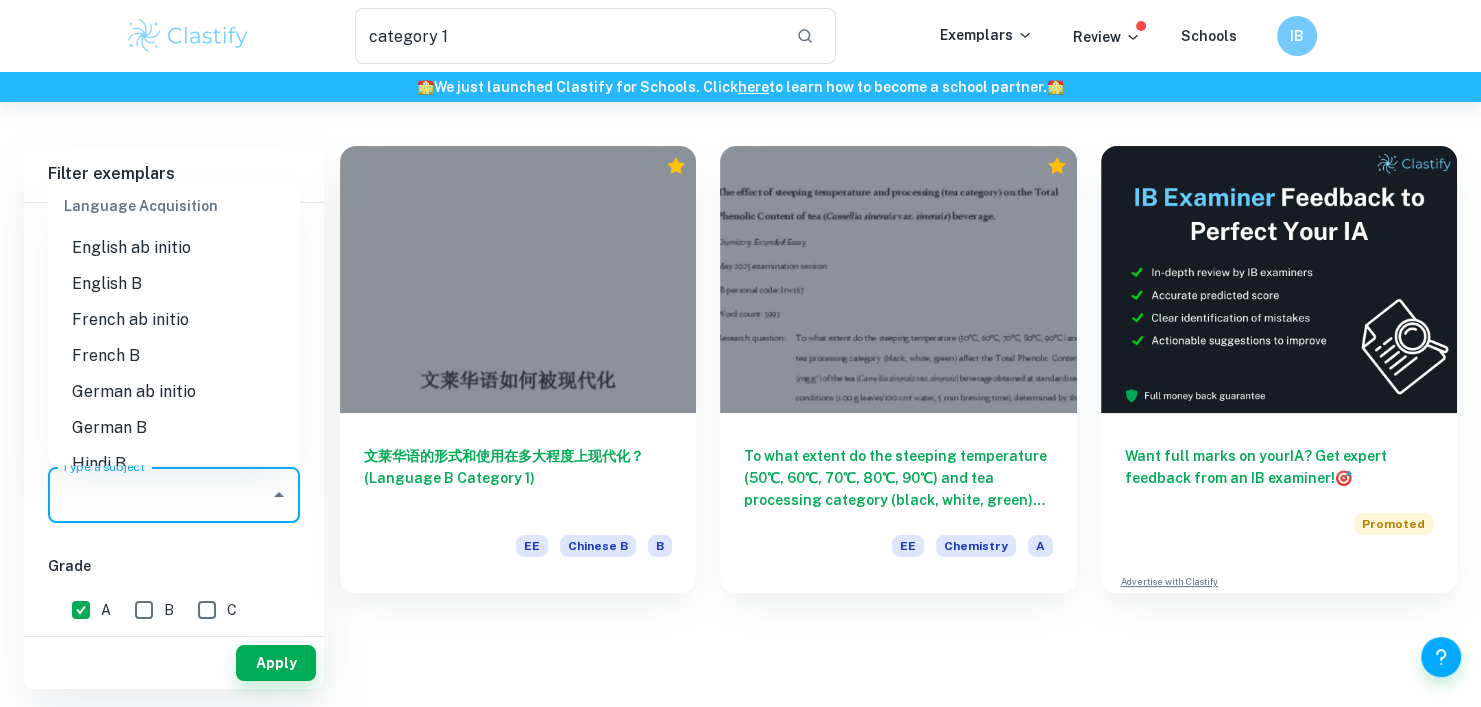 scroll, scrollTop: 1120, scrollLeft: 0, axis: vertical 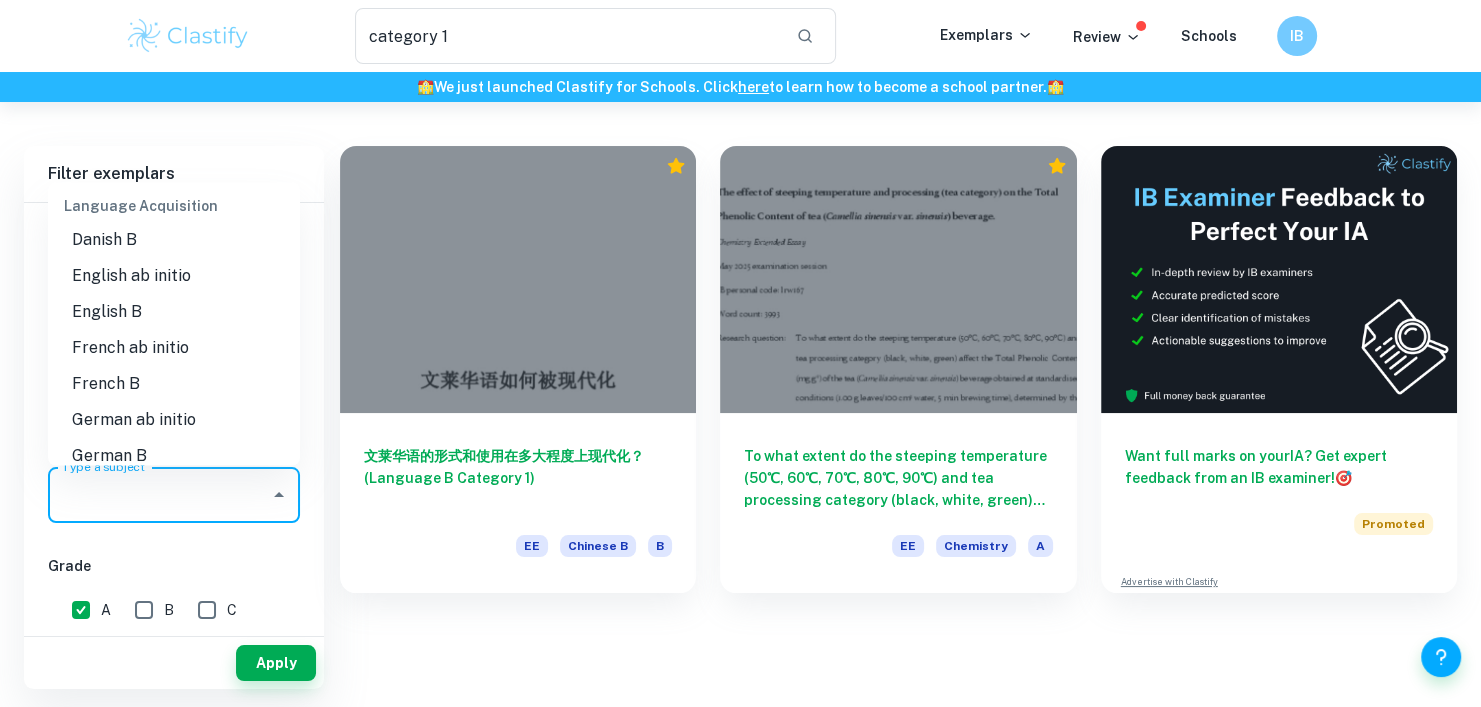 click on "English B" at bounding box center [174, 313] 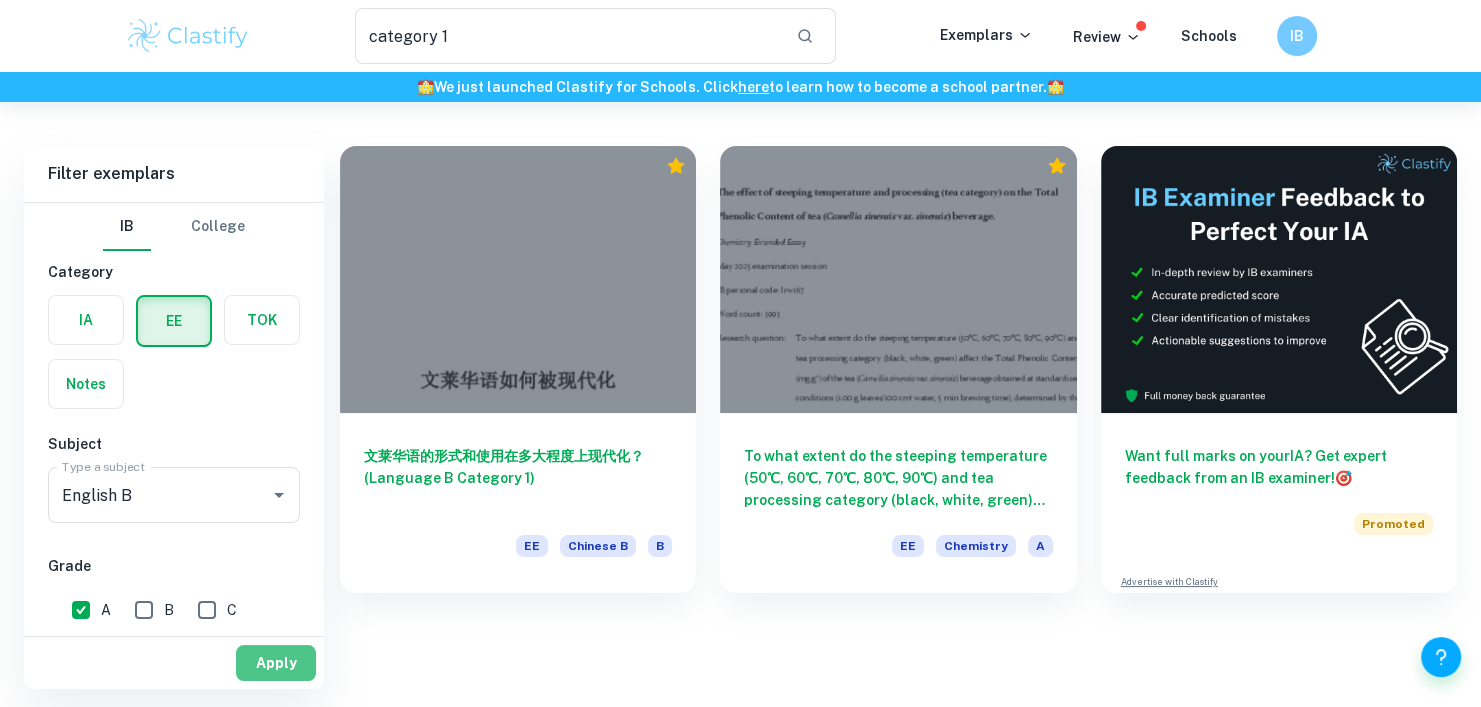 click on "Apply" at bounding box center (276, 663) 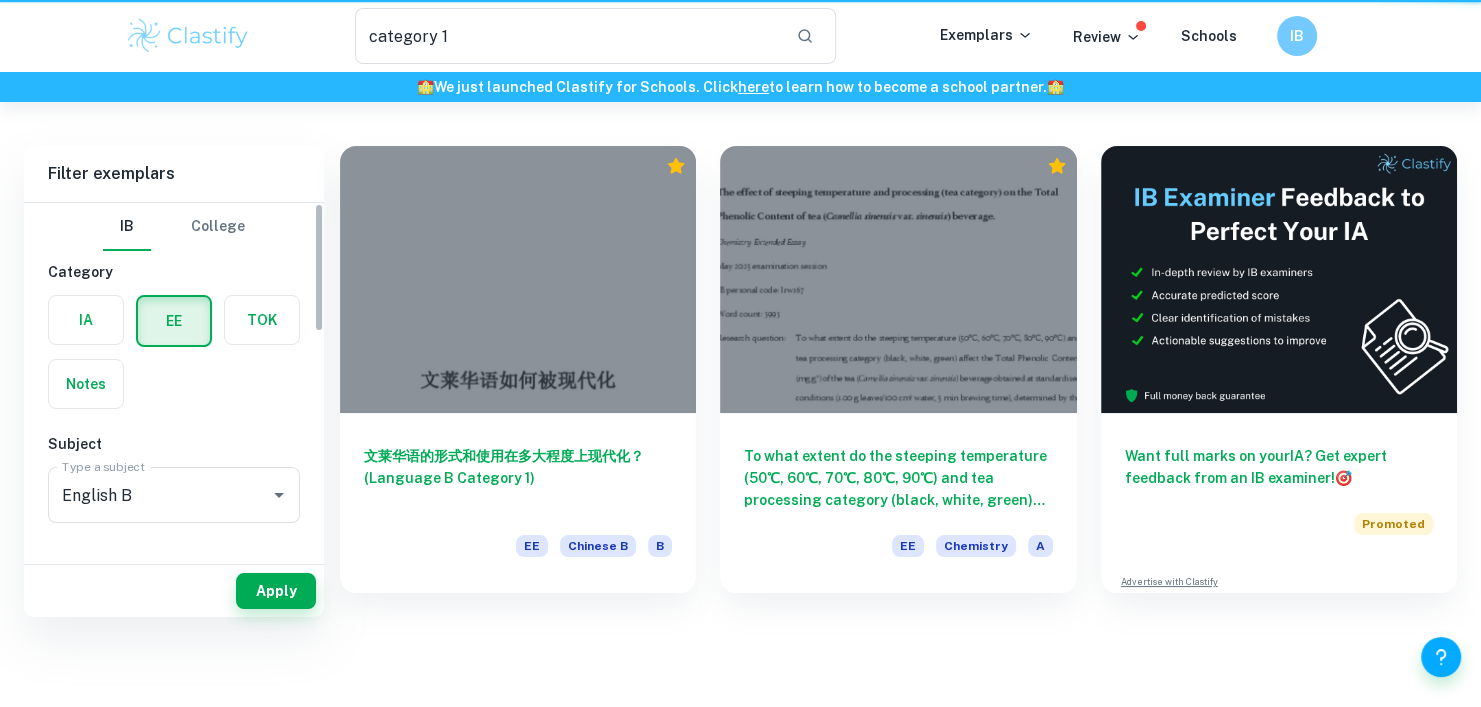 scroll, scrollTop: 0, scrollLeft: 0, axis: both 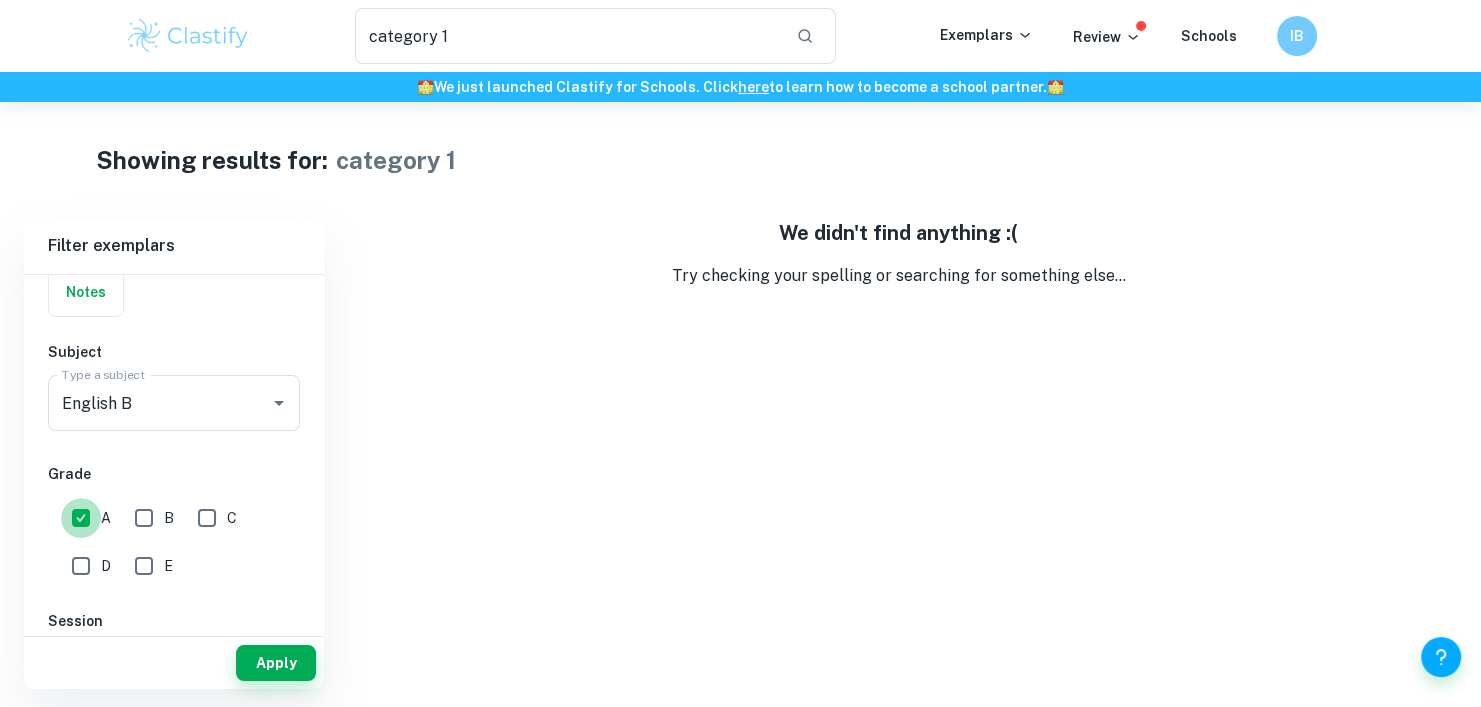 click on "A" at bounding box center [81, 518] 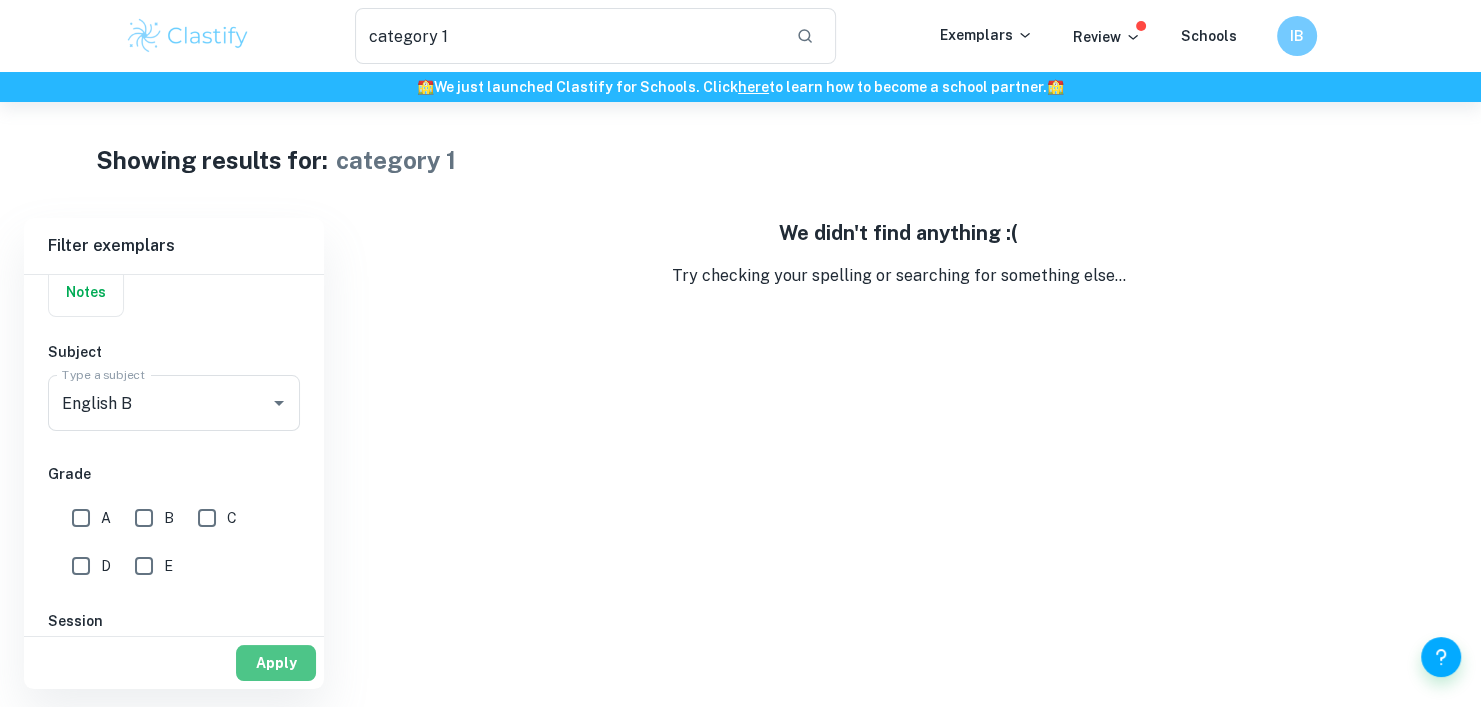 click on "Apply" at bounding box center [276, 663] 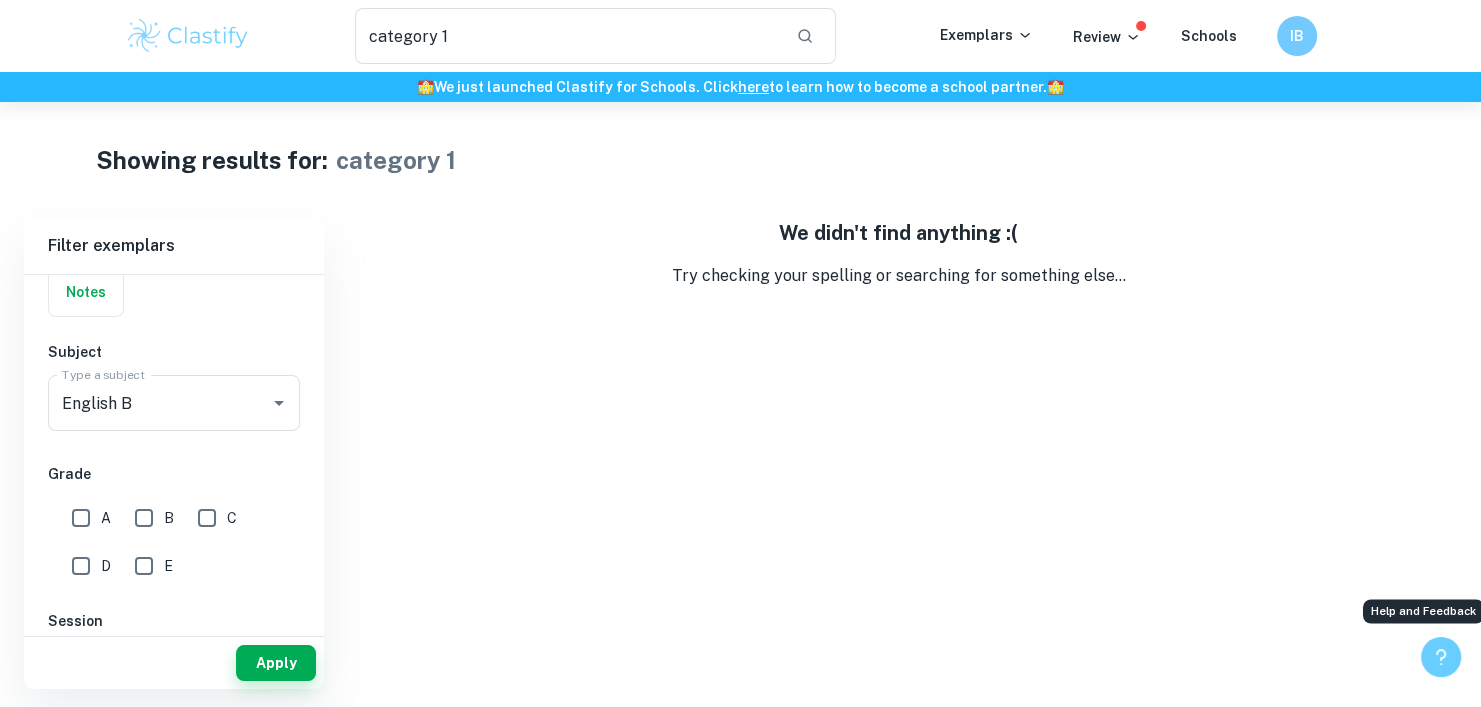 click at bounding box center (1441, 657) 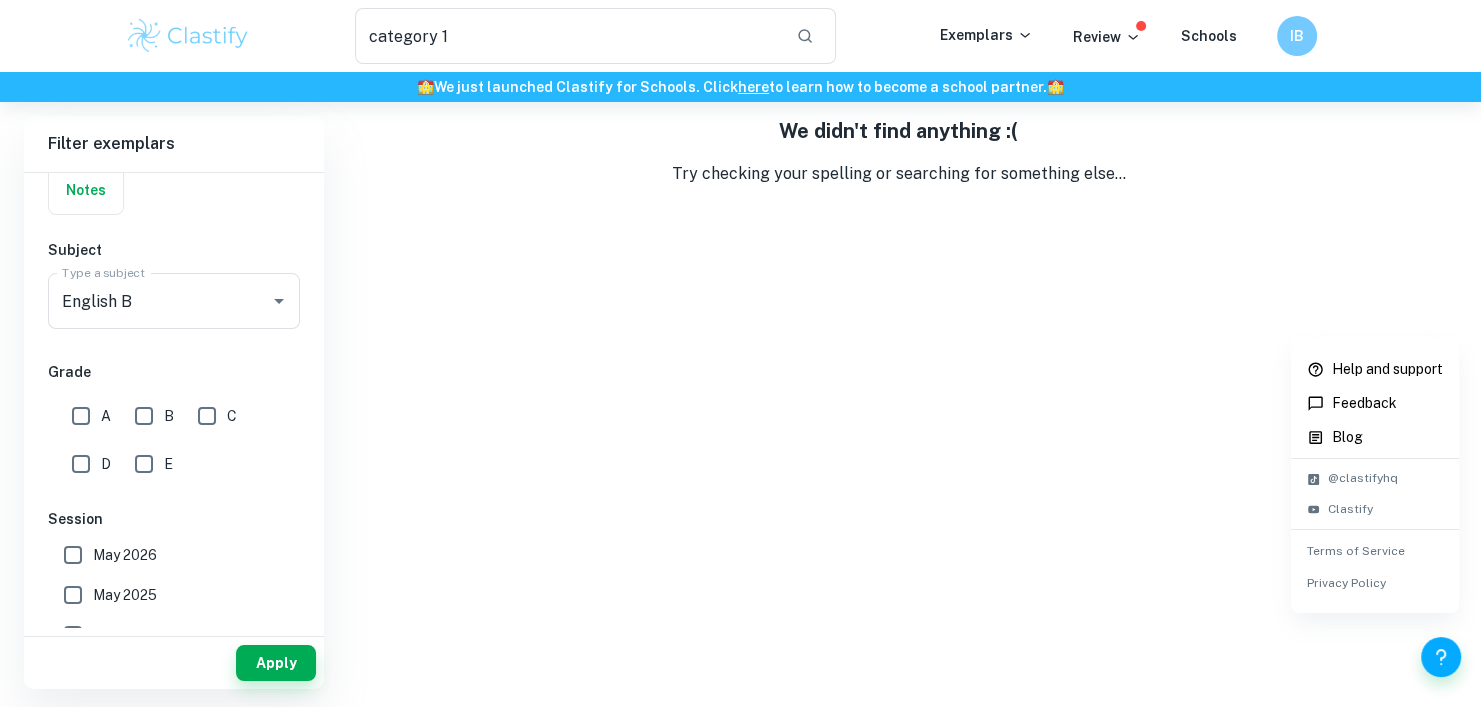 scroll, scrollTop: 0, scrollLeft: 0, axis: both 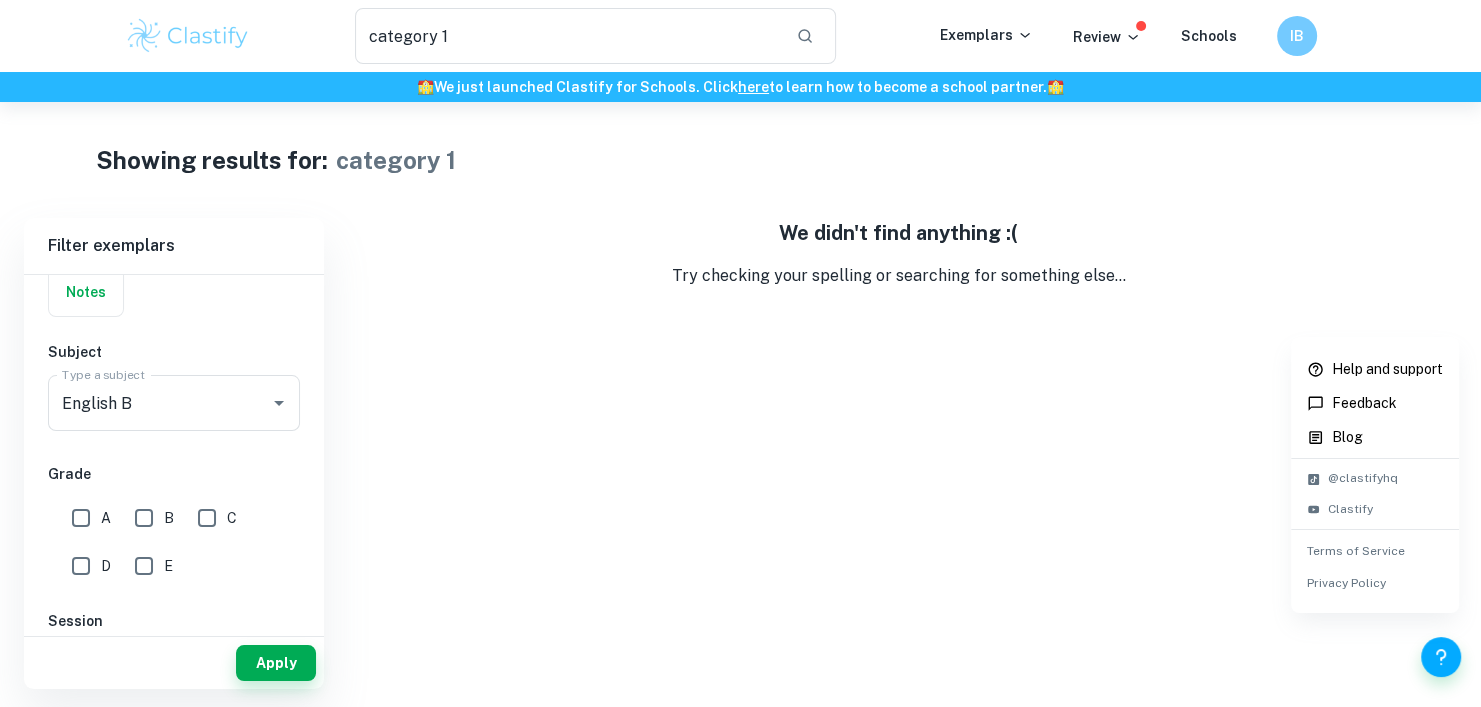 click at bounding box center (740, 353) 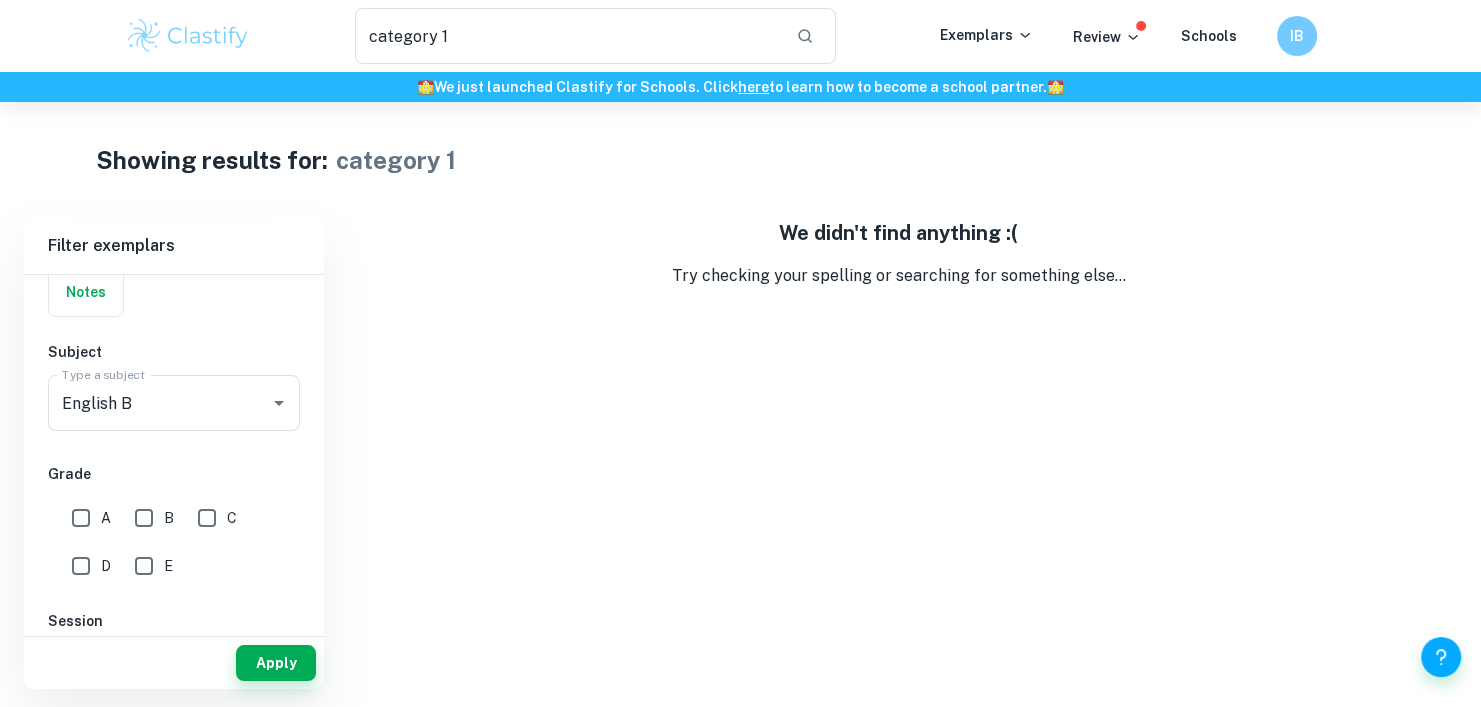 click on "Help and support Feedback Blog @clastifyhq Clastify Terms of Service Privacy Policy" at bounding box center (740, 353) 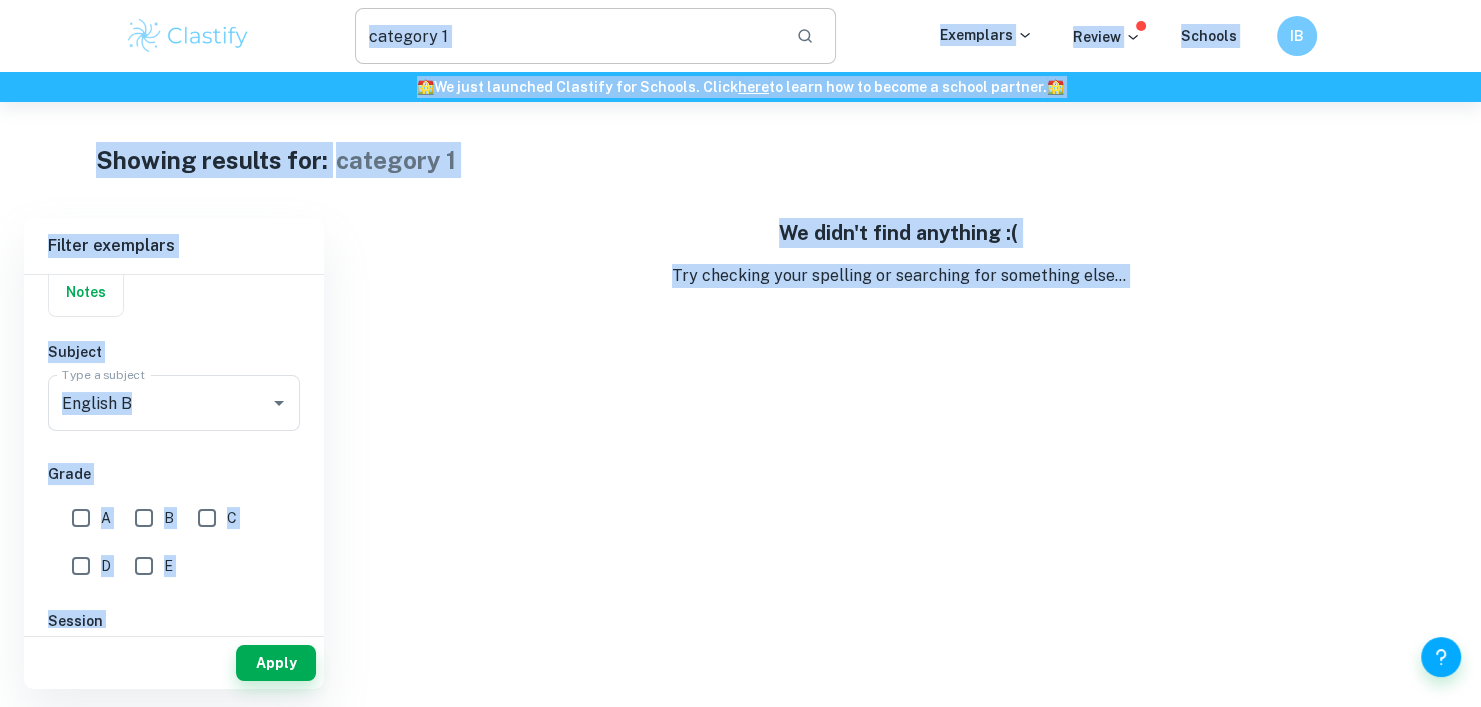 drag, startPoint x: 467, startPoint y: 33, endPoint x: 456, endPoint y: 31, distance: 11.18034 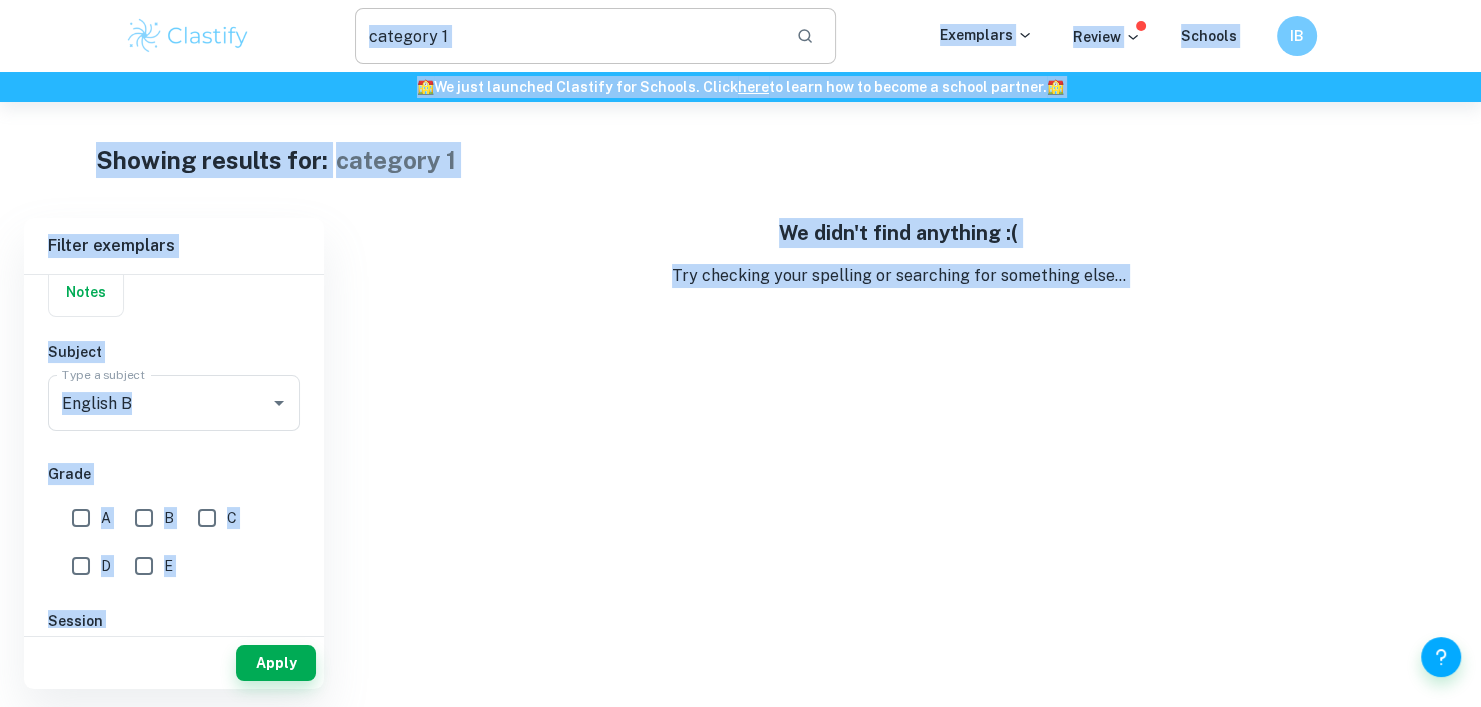 click on "category 1" at bounding box center (568, 36) 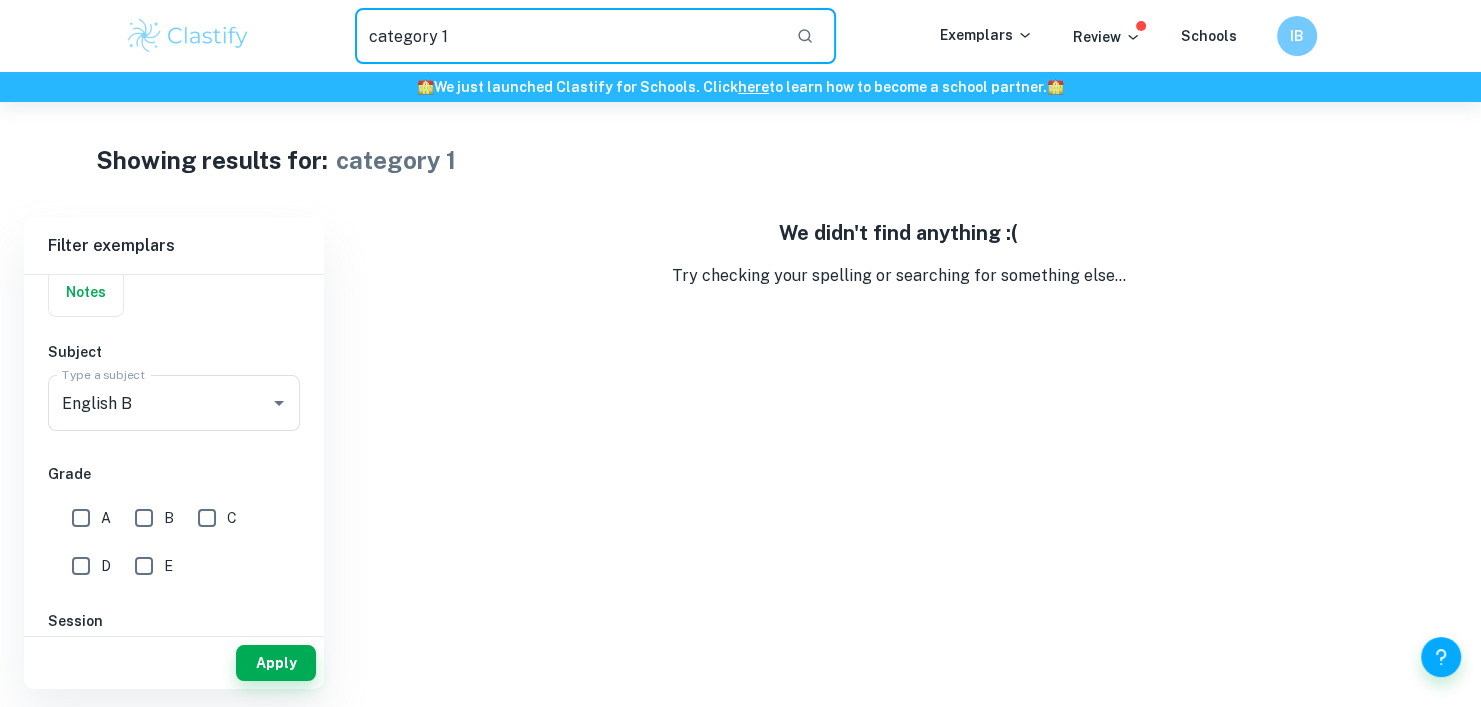 click on "category 1" at bounding box center [568, 36] 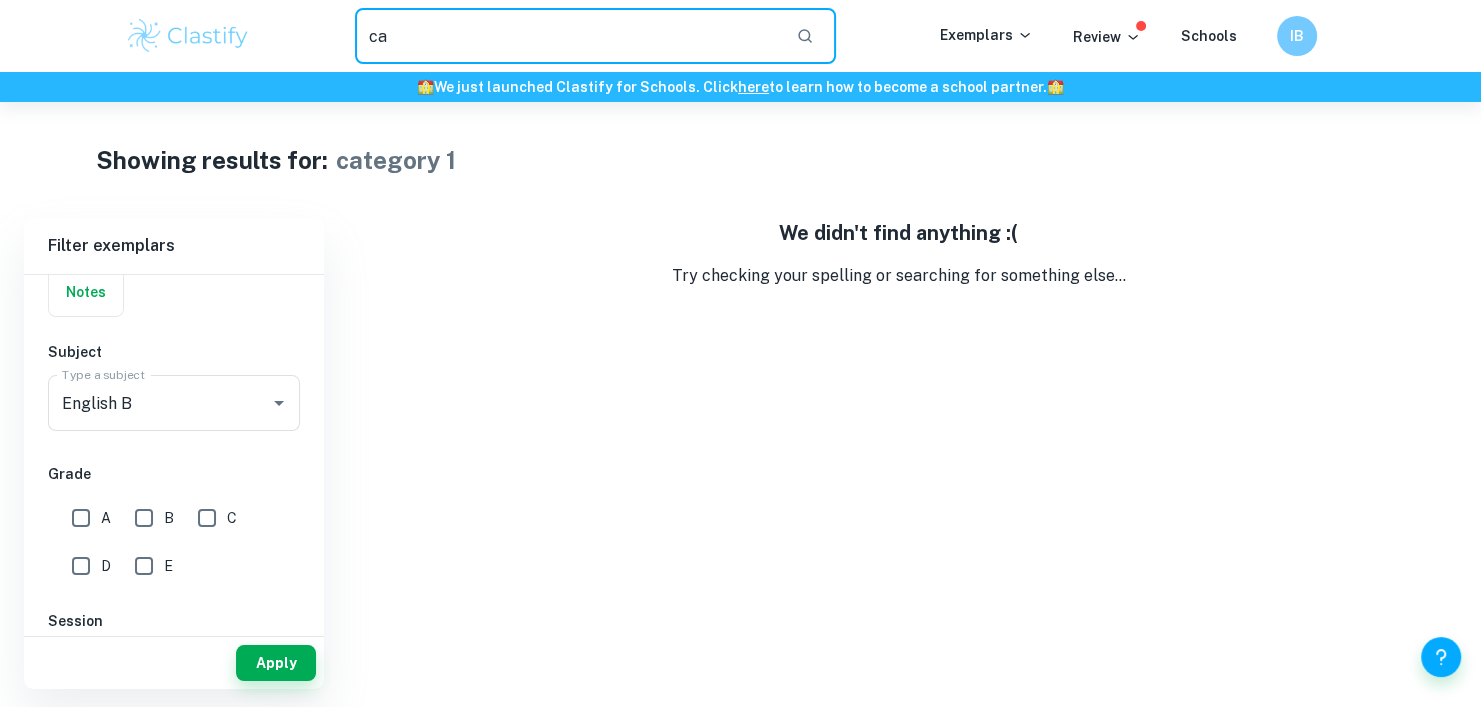 type on "c" 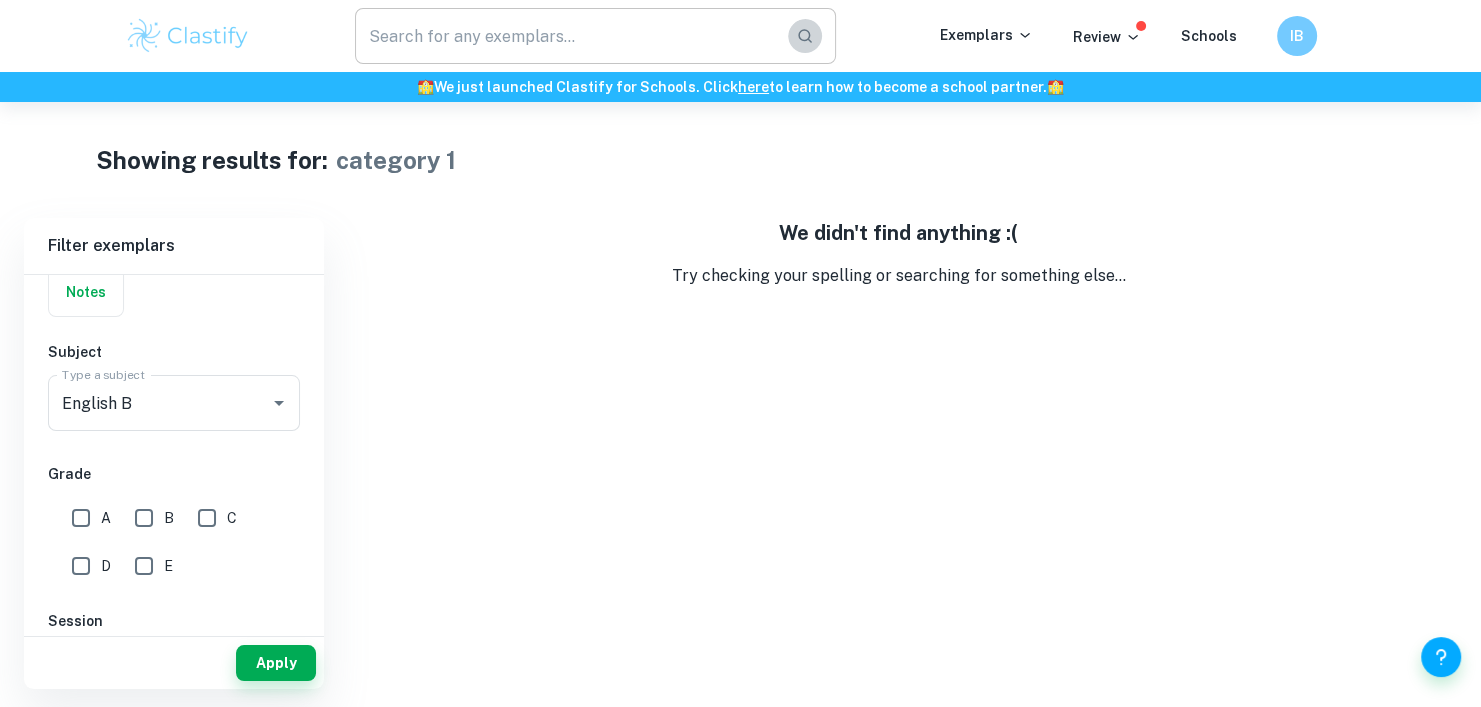 click 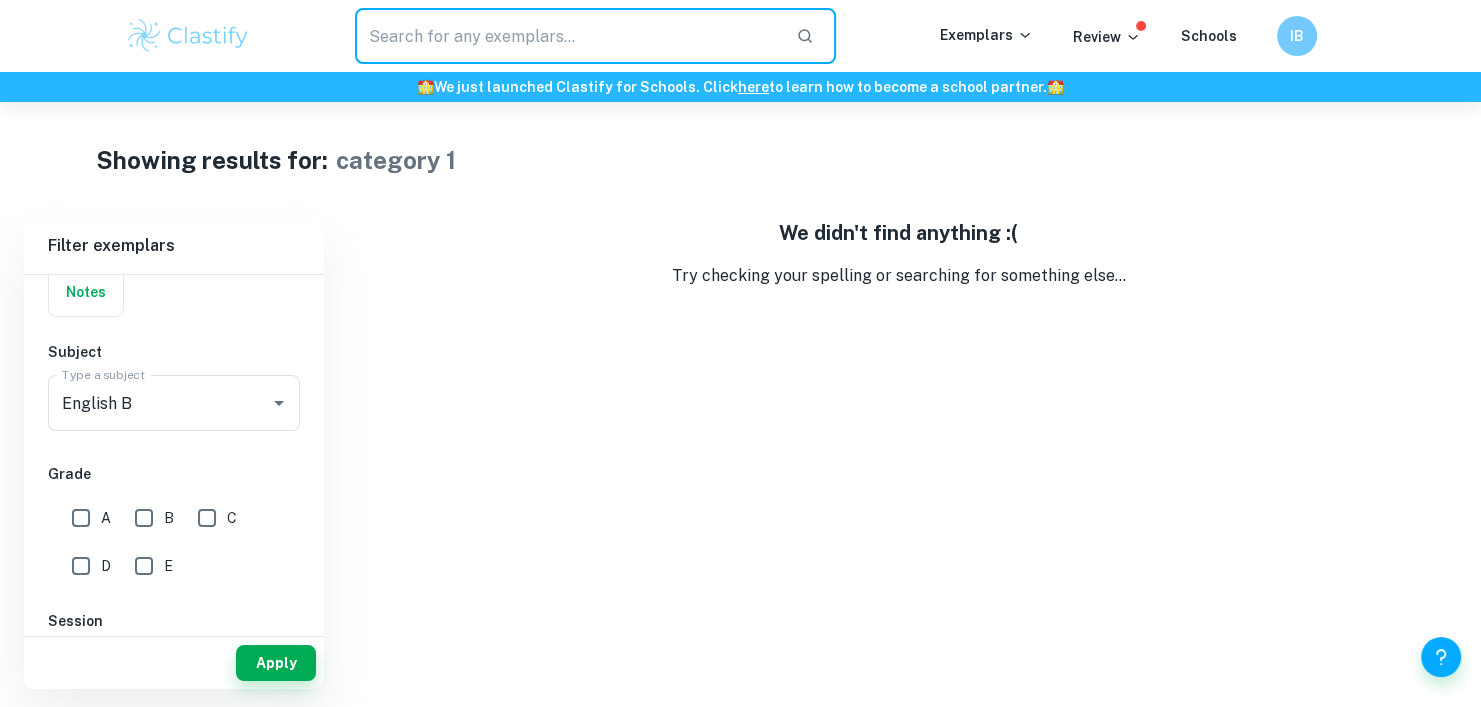 click at bounding box center [568, 36] 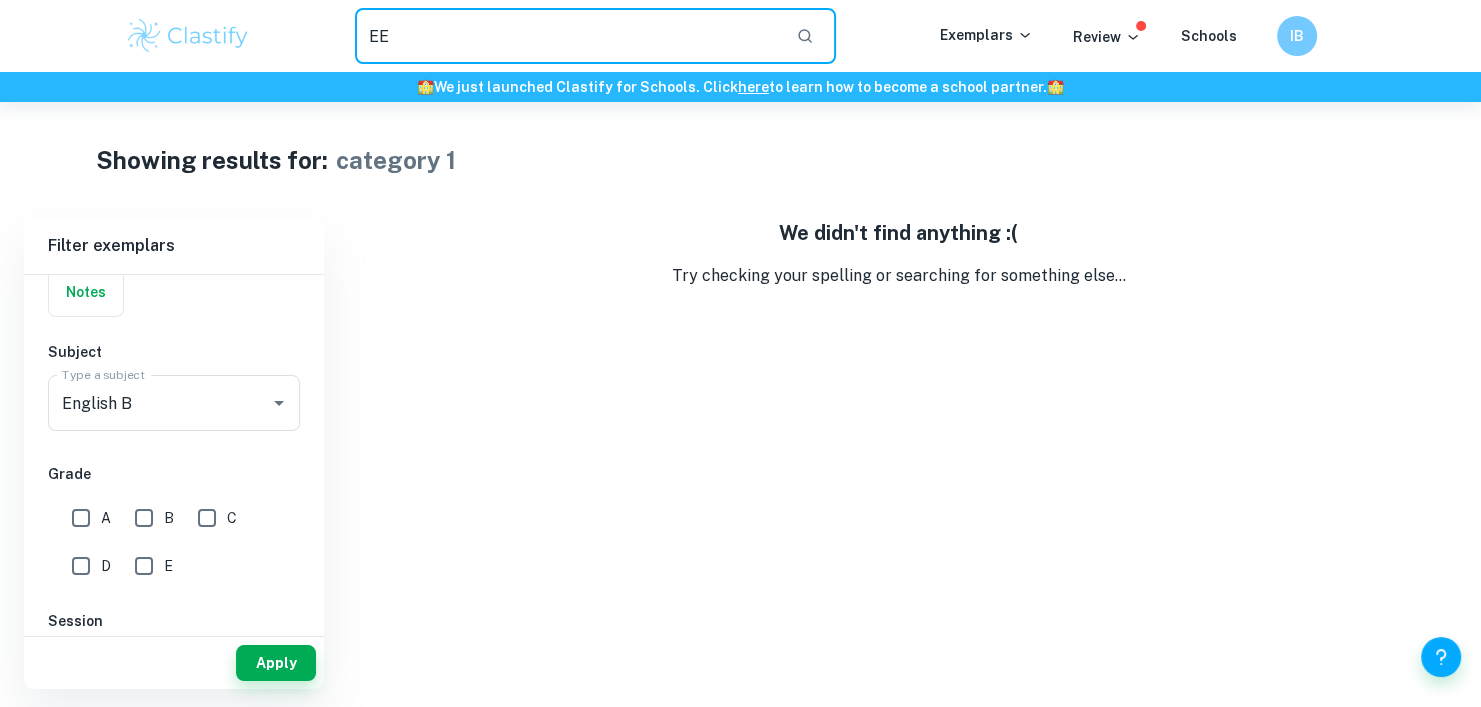 type on "EE" 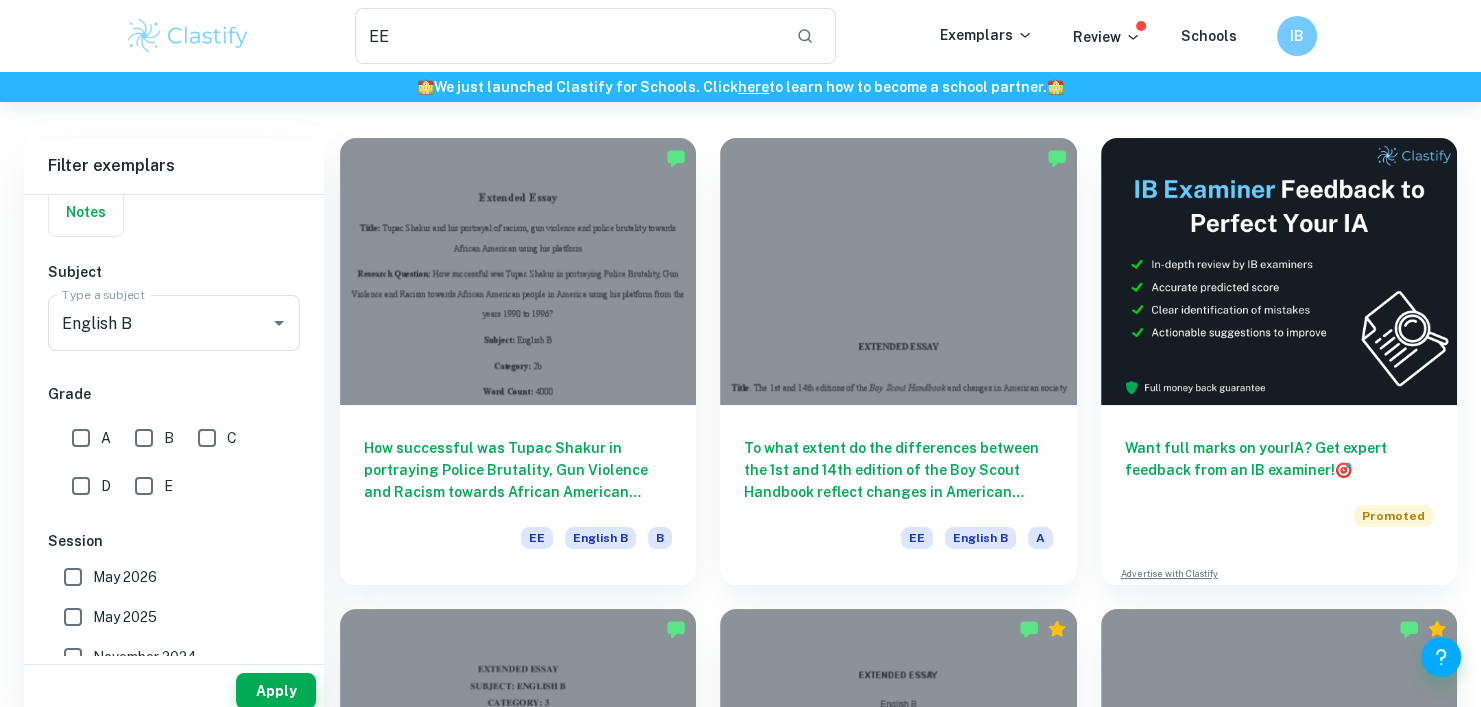 scroll, scrollTop: 108, scrollLeft: 0, axis: vertical 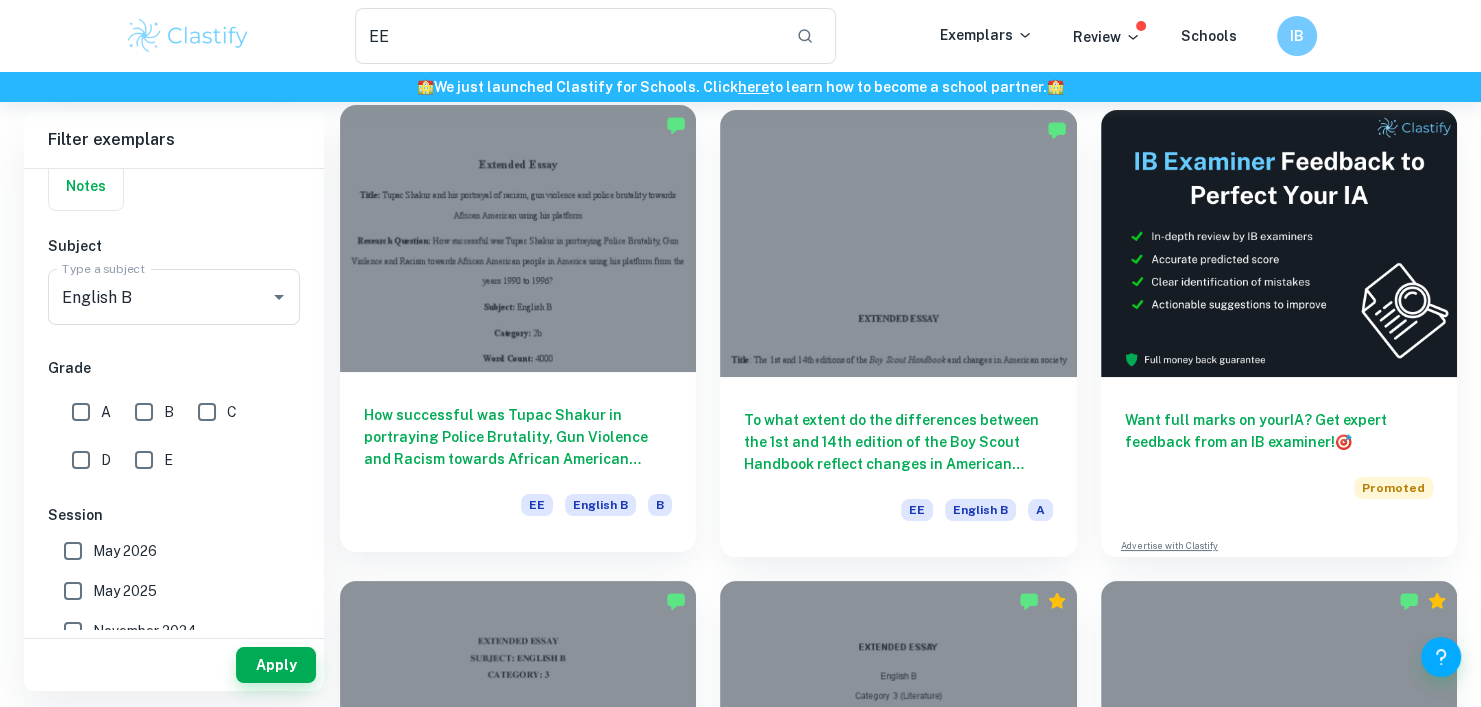 click at bounding box center [518, 238] 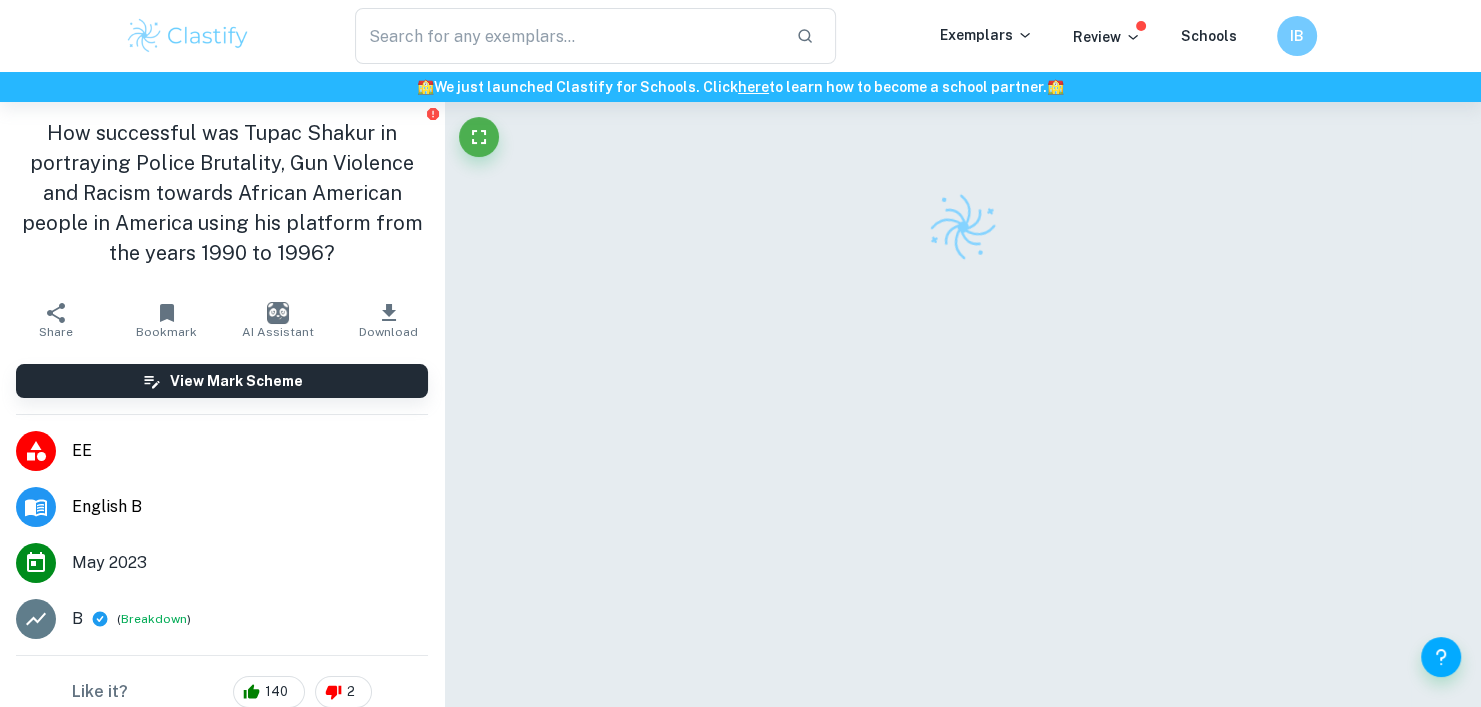 scroll, scrollTop: 102, scrollLeft: 0, axis: vertical 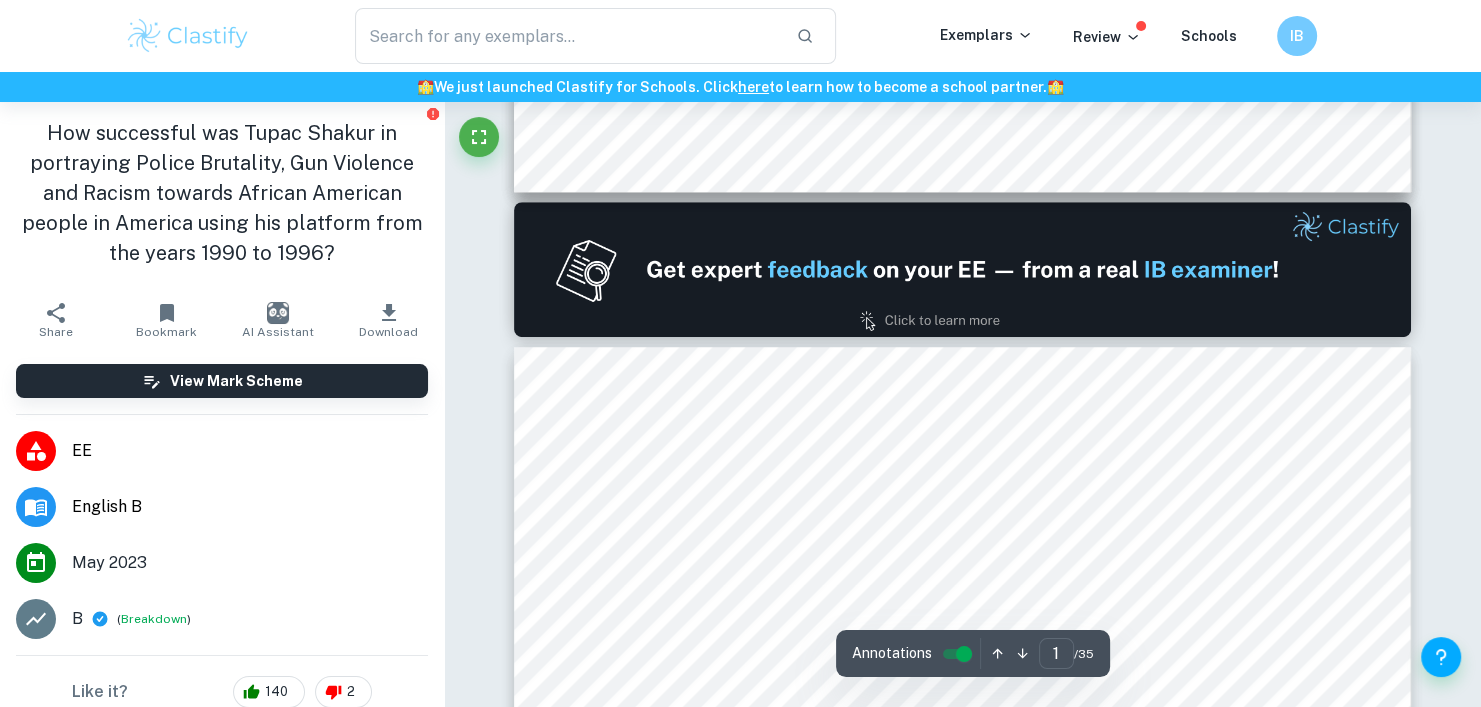 type on "2" 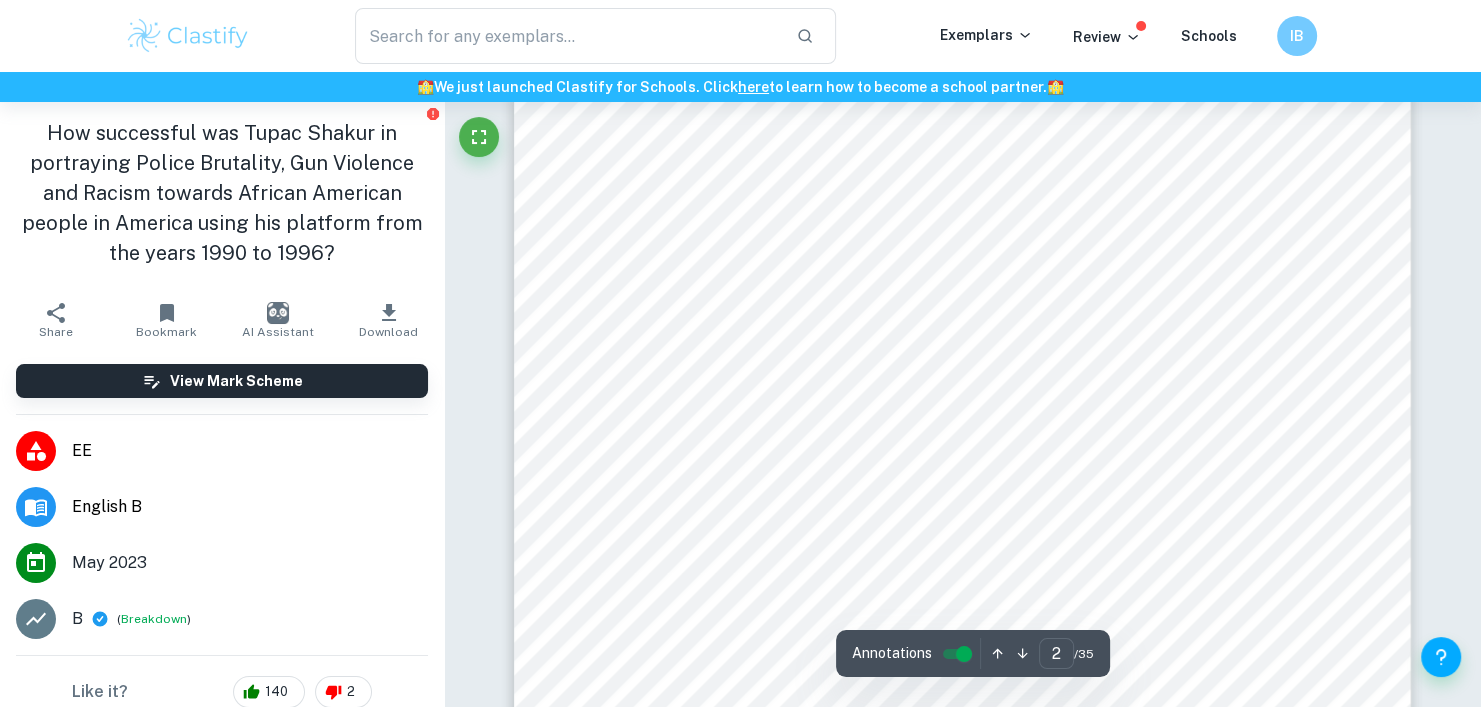 scroll, scrollTop: 1340, scrollLeft: 0, axis: vertical 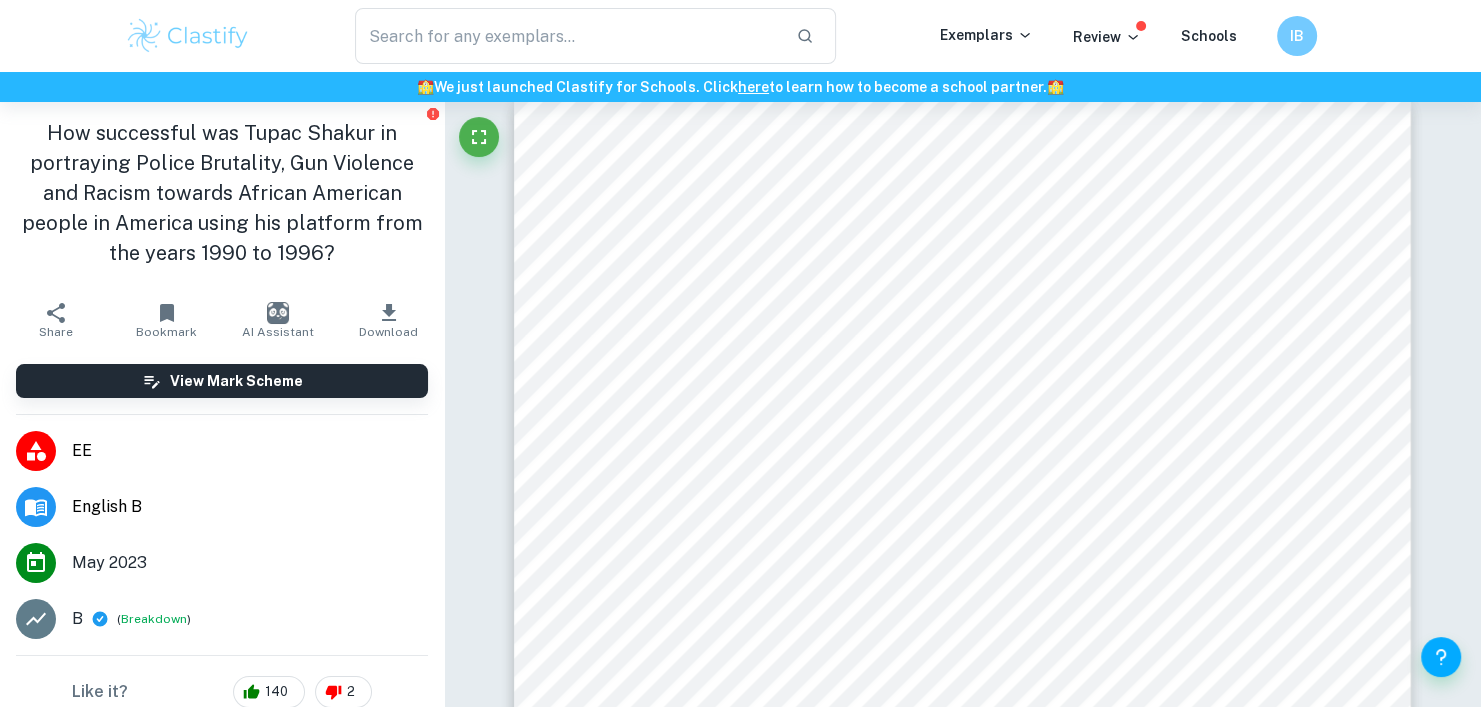type on "EE" 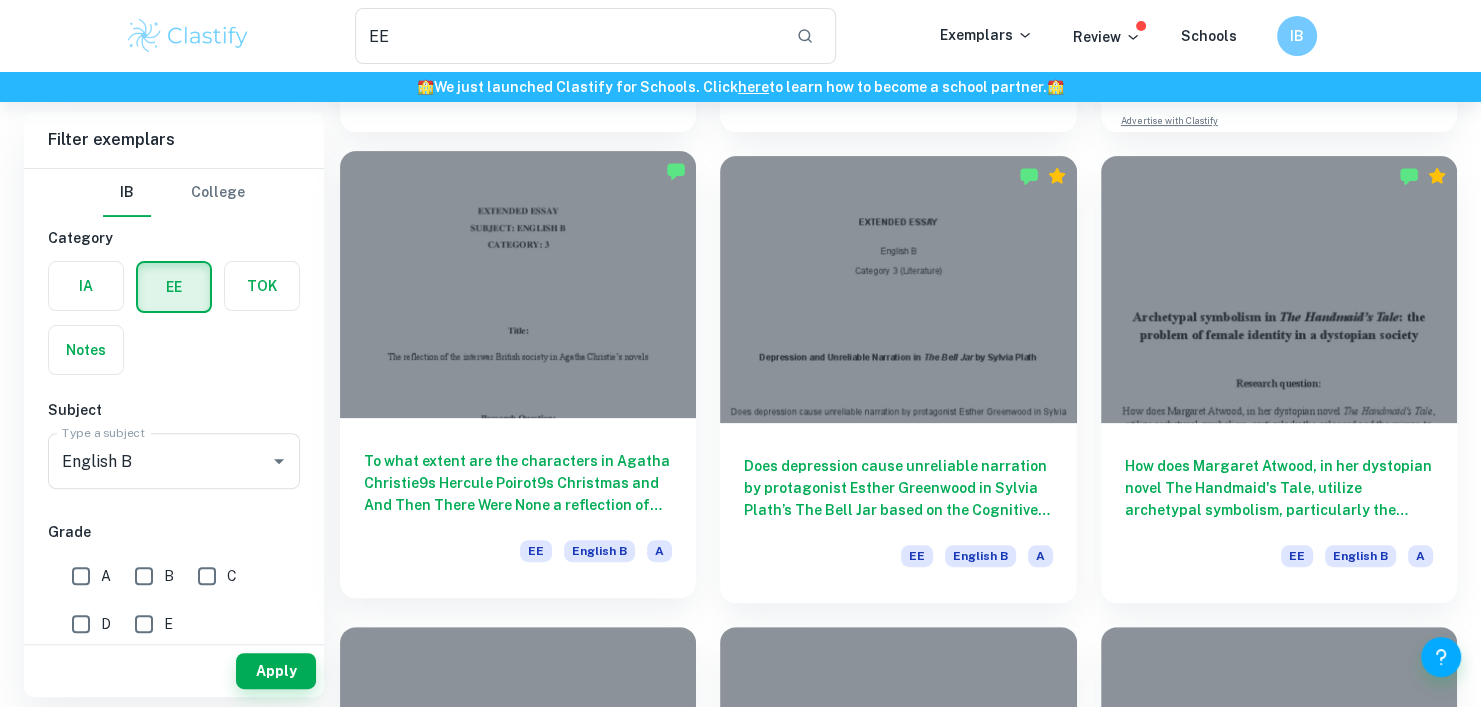 scroll, scrollTop: 539, scrollLeft: 0, axis: vertical 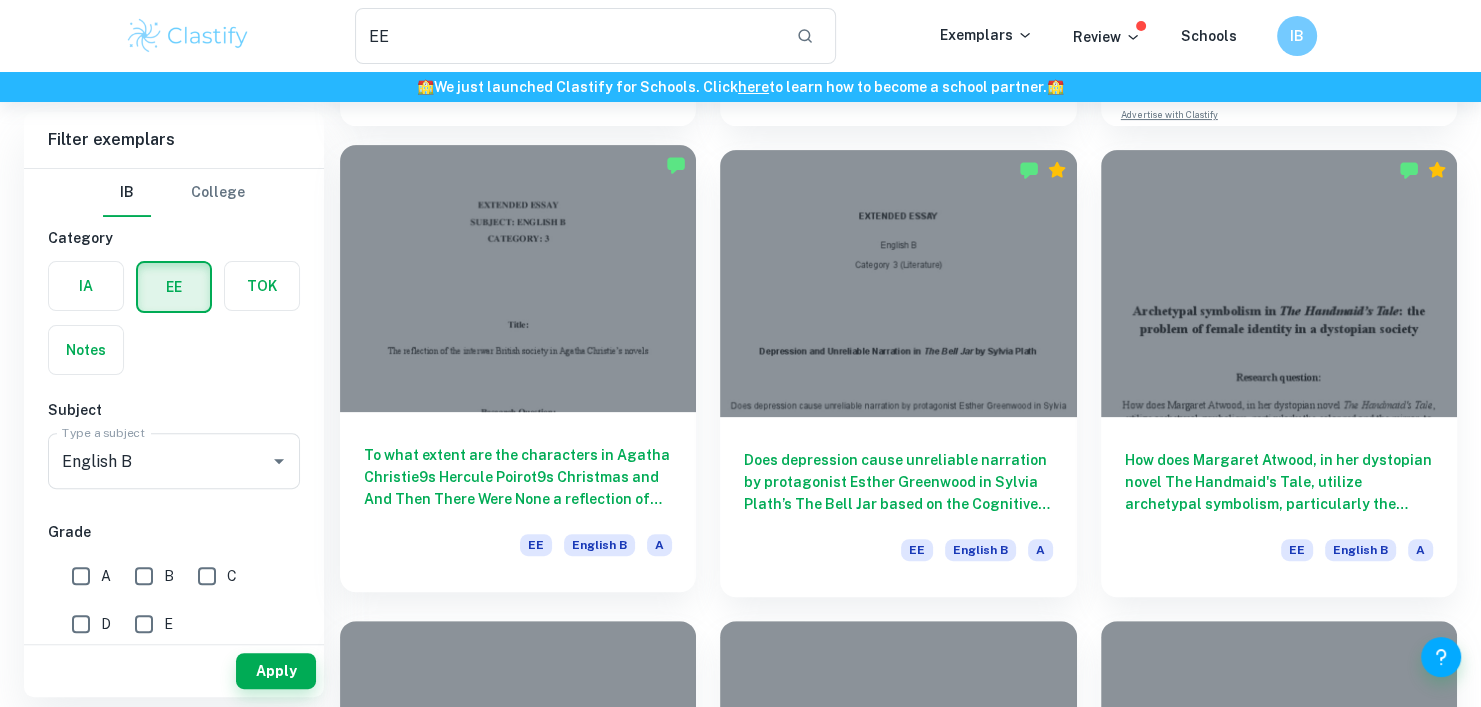 click at bounding box center [518, 278] 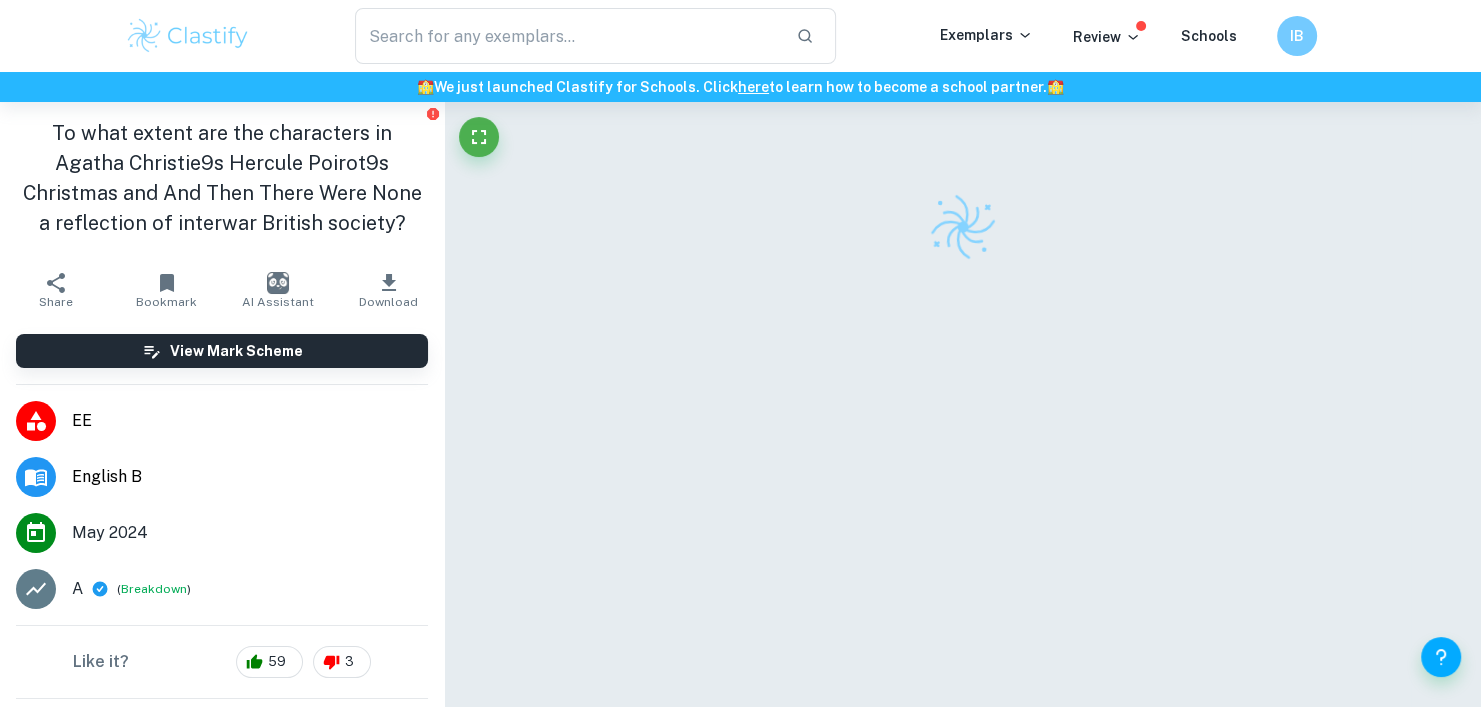 scroll, scrollTop: 102, scrollLeft: 0, axis: vertical 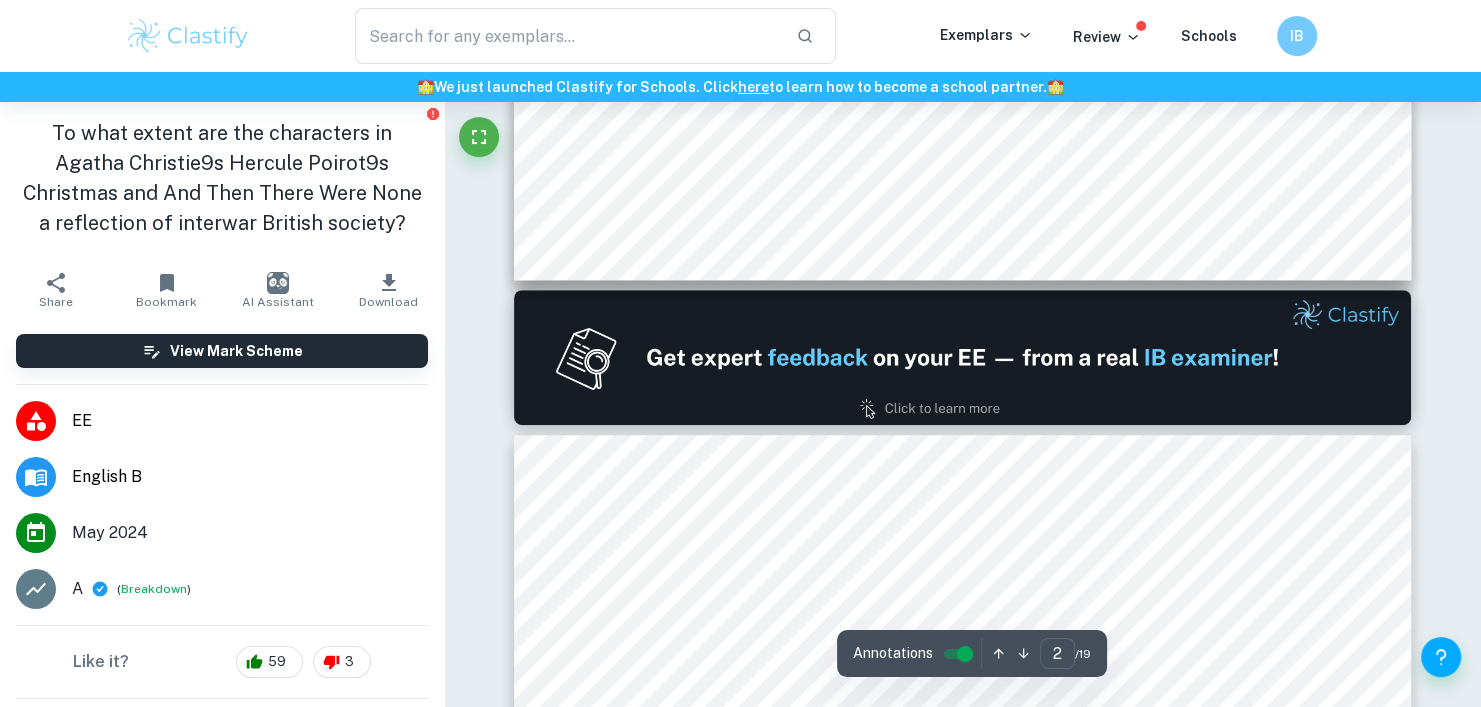 type on "2" 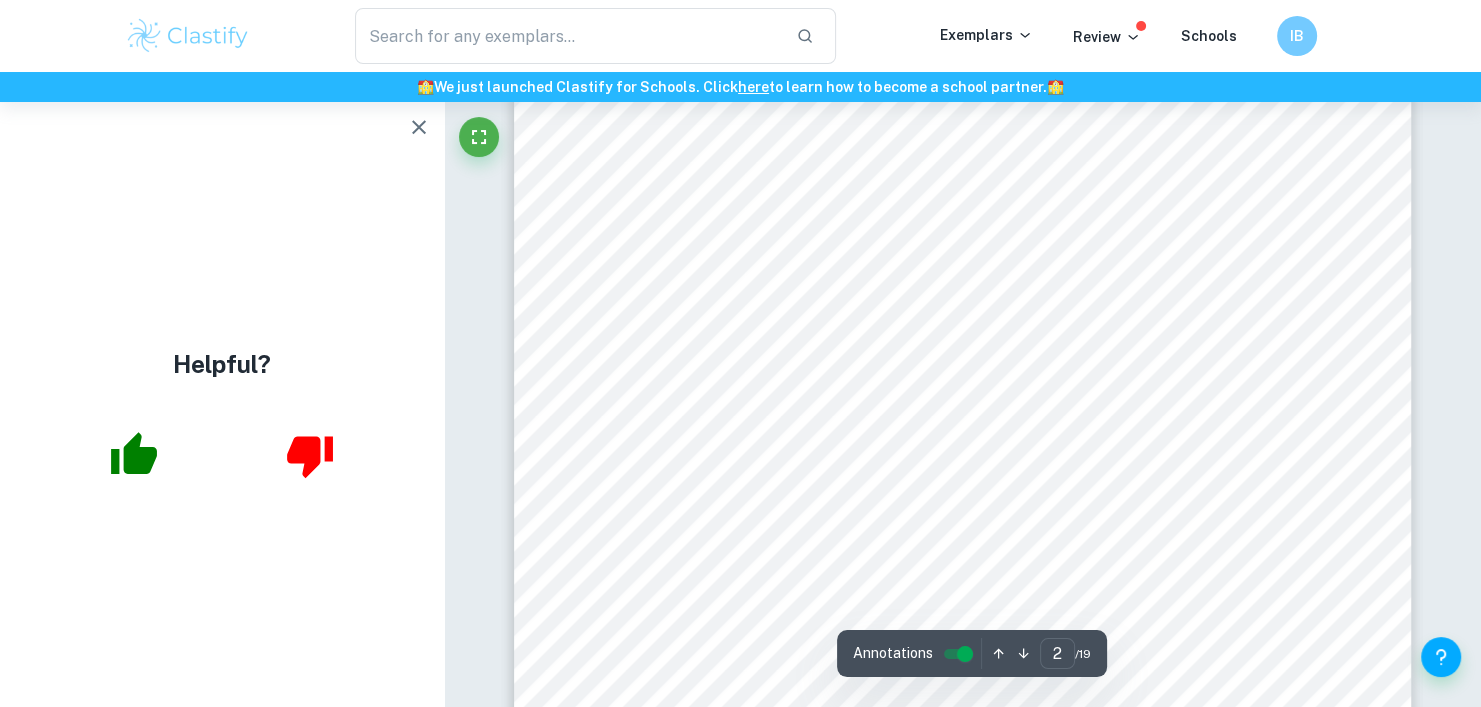 scroll, scrollTop: 1681, scrollLeft: 0, axis: vertical 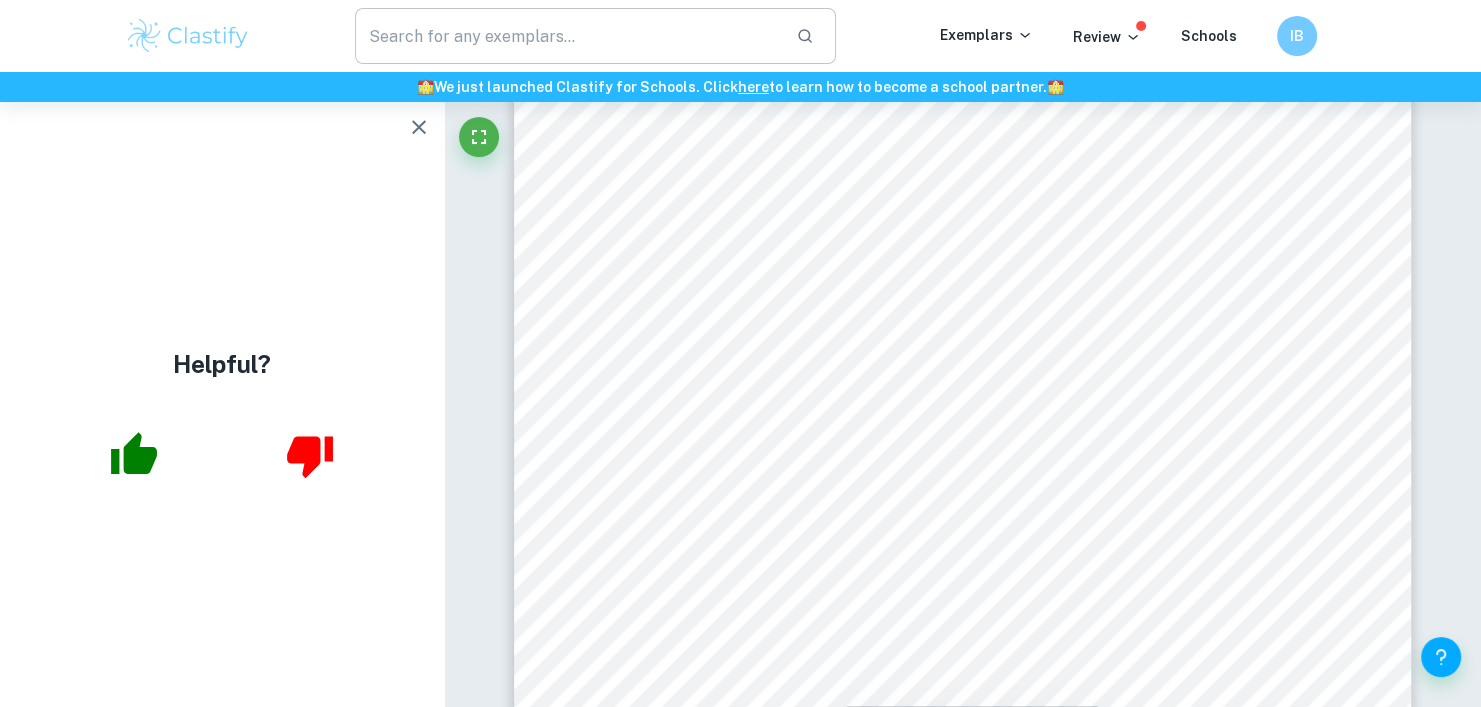type on "EE" 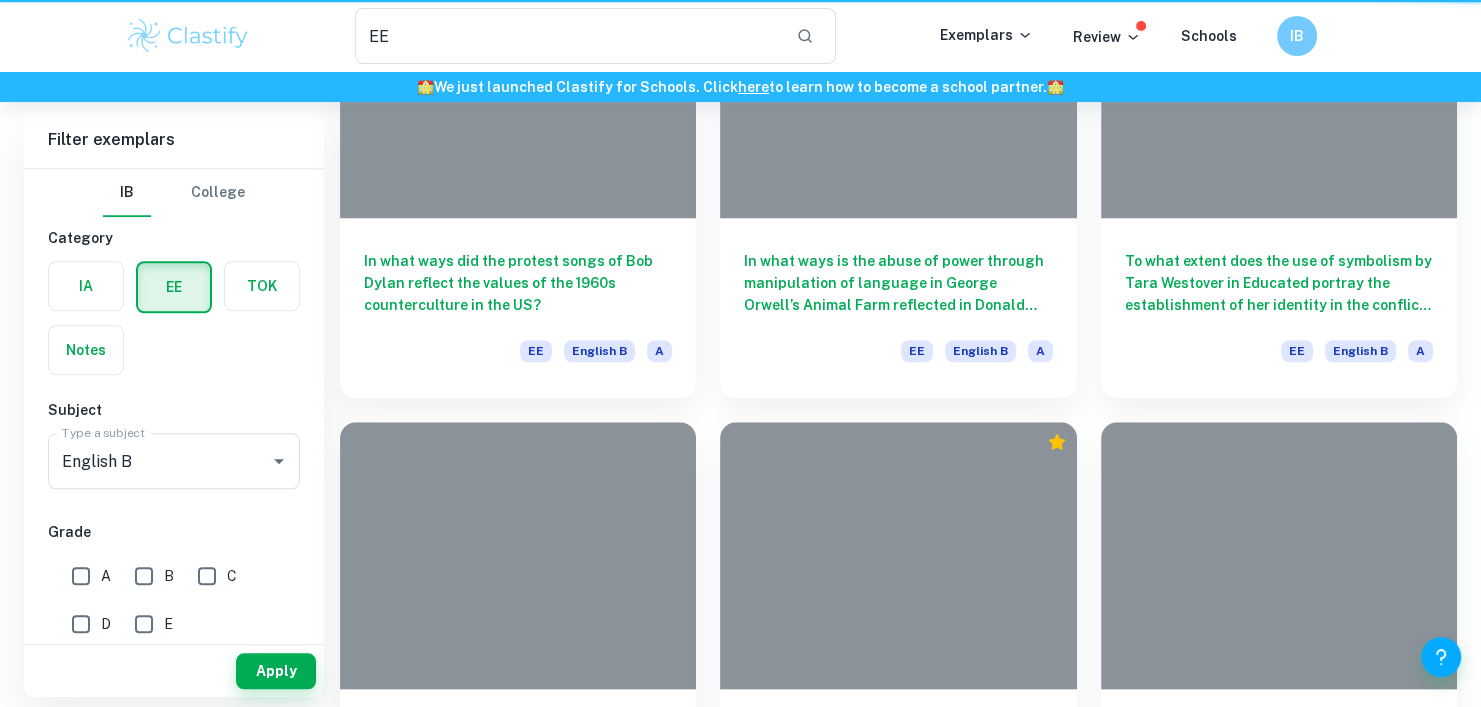 scroll, scrollTop: 539, scrollLeft: 0, axis: vertical 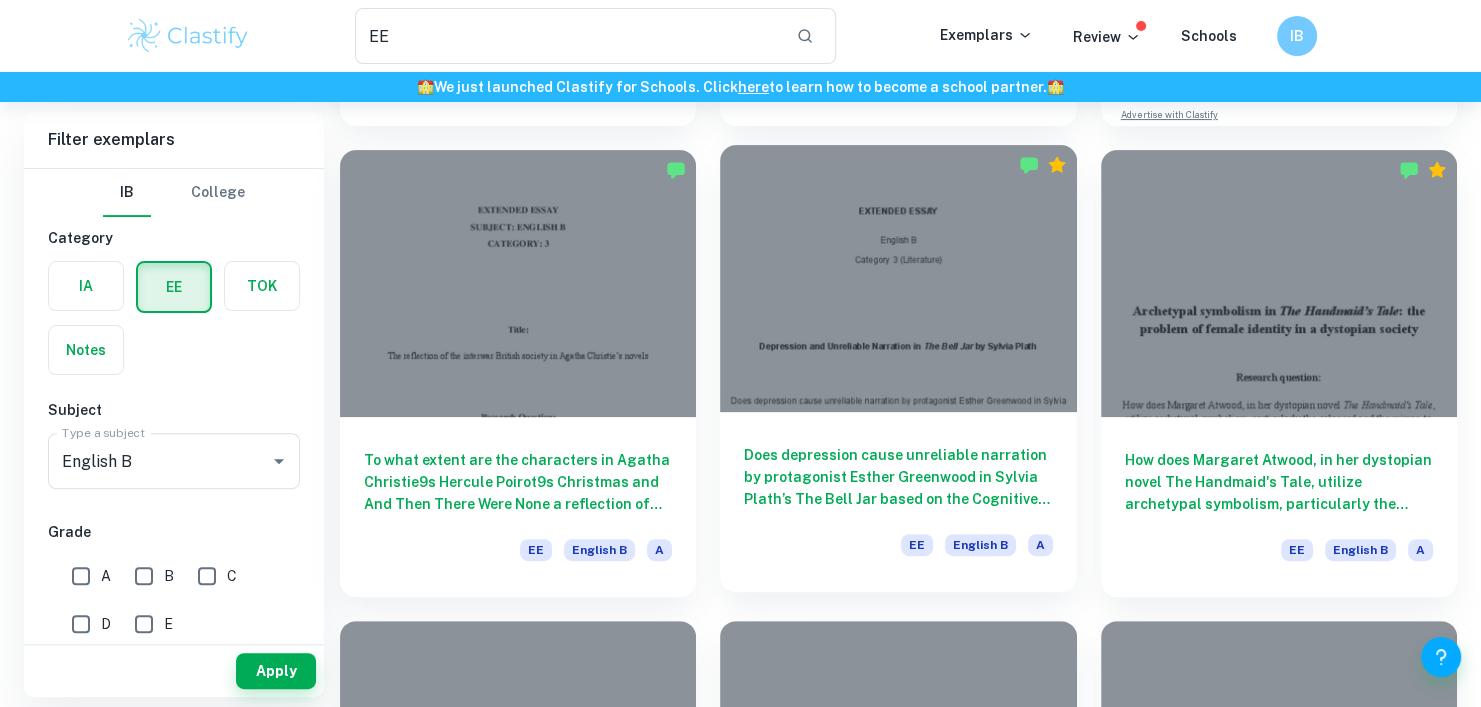 click at bounding box center [898, 278] 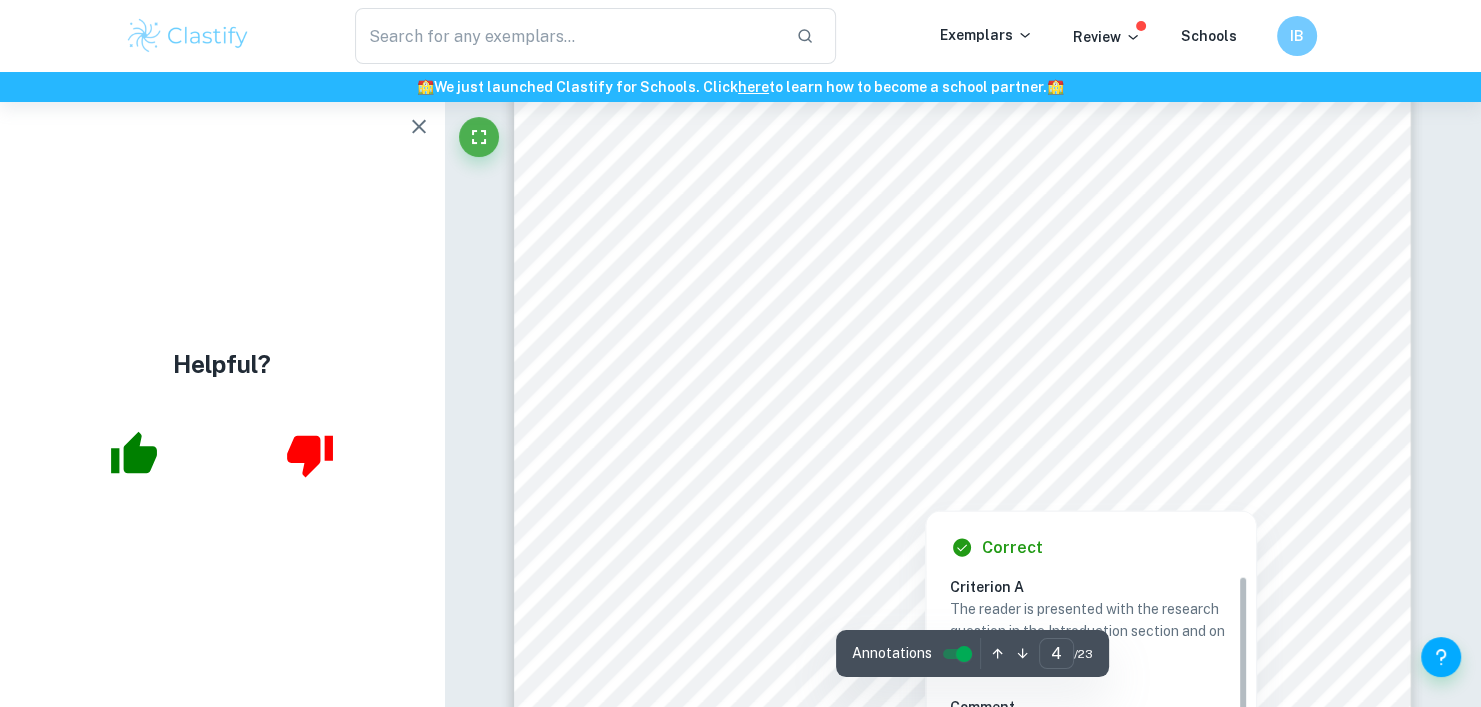 scroll, scrollTop: 4074, scrollLeft: 0, axis: vertical 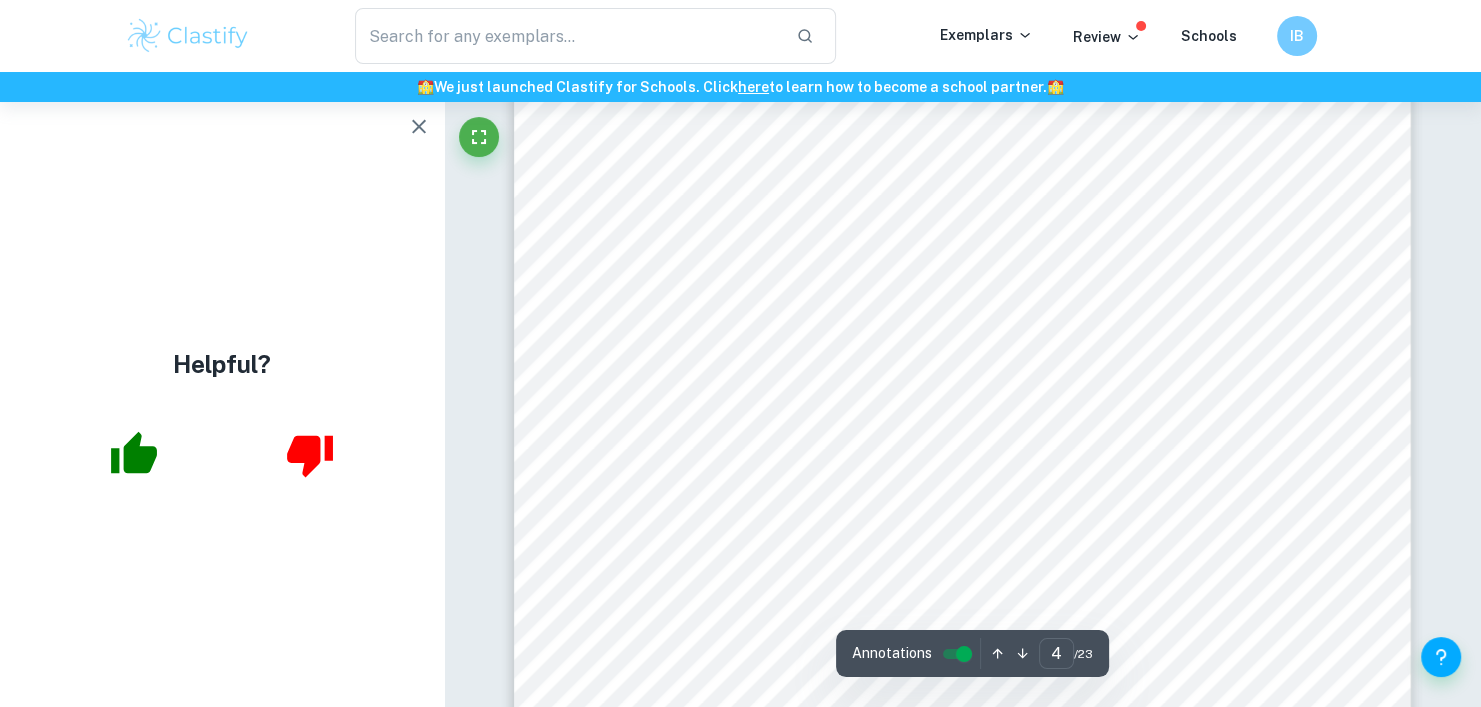 click on "Writing the novel from a first-person point-of-view granted Plath the leverage of stripping down the barrier between her character9s mind and the reader9s perception. Everything narrated by the protagonist, either the characters9 actions in the novel or Esther9s thoughts on a matter, is easily perceived as the truth by readers. Nonetheless, especially when the descriptions and language in the novel are often exaggeratedly pessimistic, there ought to be moments when Esther9s narration diverges from the truth. The reason for this discrepancy in narration is most likely Esther9s depression. Further reading led to the discovery of a theory called The Cognitive Theory of Depression by Aaron T. Beck. Essentially, the theory explains how depression distorts one9s thought processing or cognitive abilities to the point that a matter is needlessly perceived or interpreted negatively. Therefore, there is a possibility that depression is integral parts of her narration. The unexpected connection between the narrator9s" at bounding box center (962, 283) 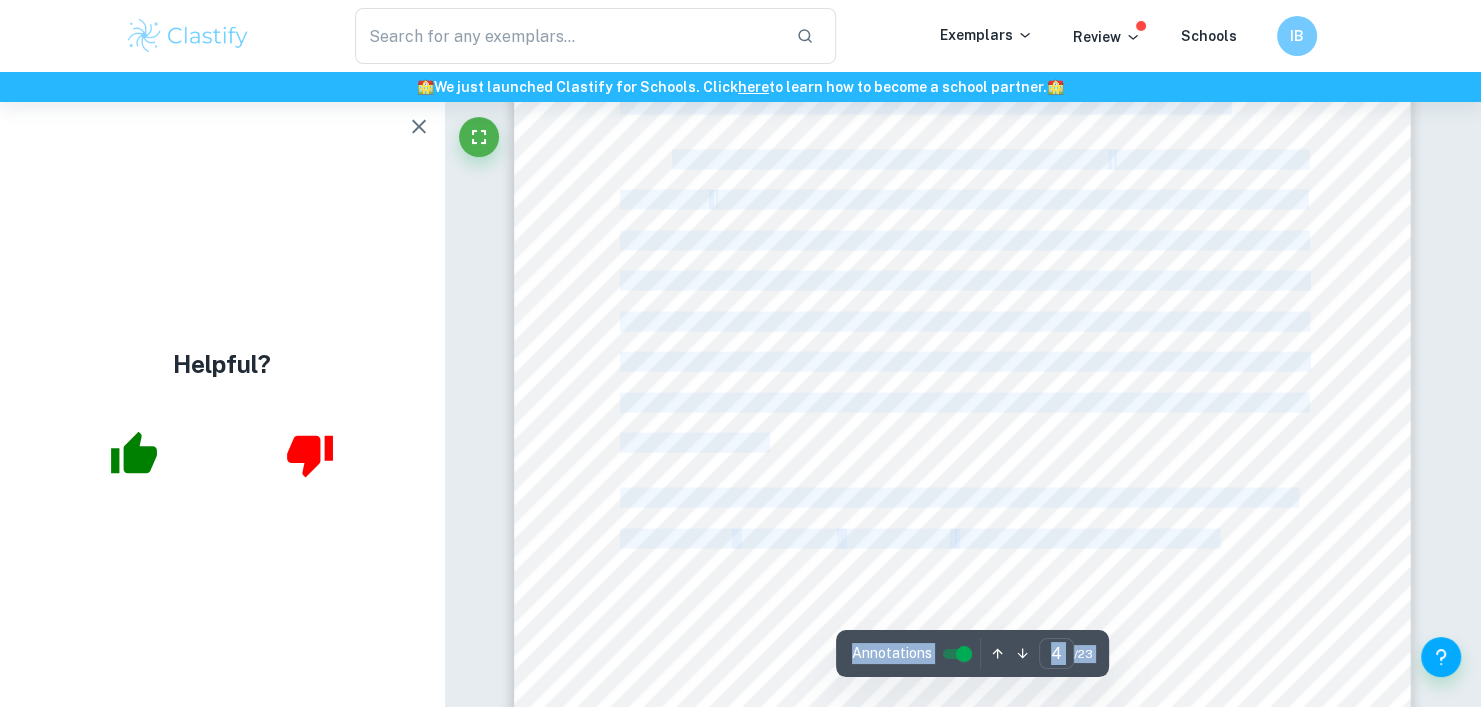 scroll, scrollTop: 4023, scrollLeft: 0, axis: vertical 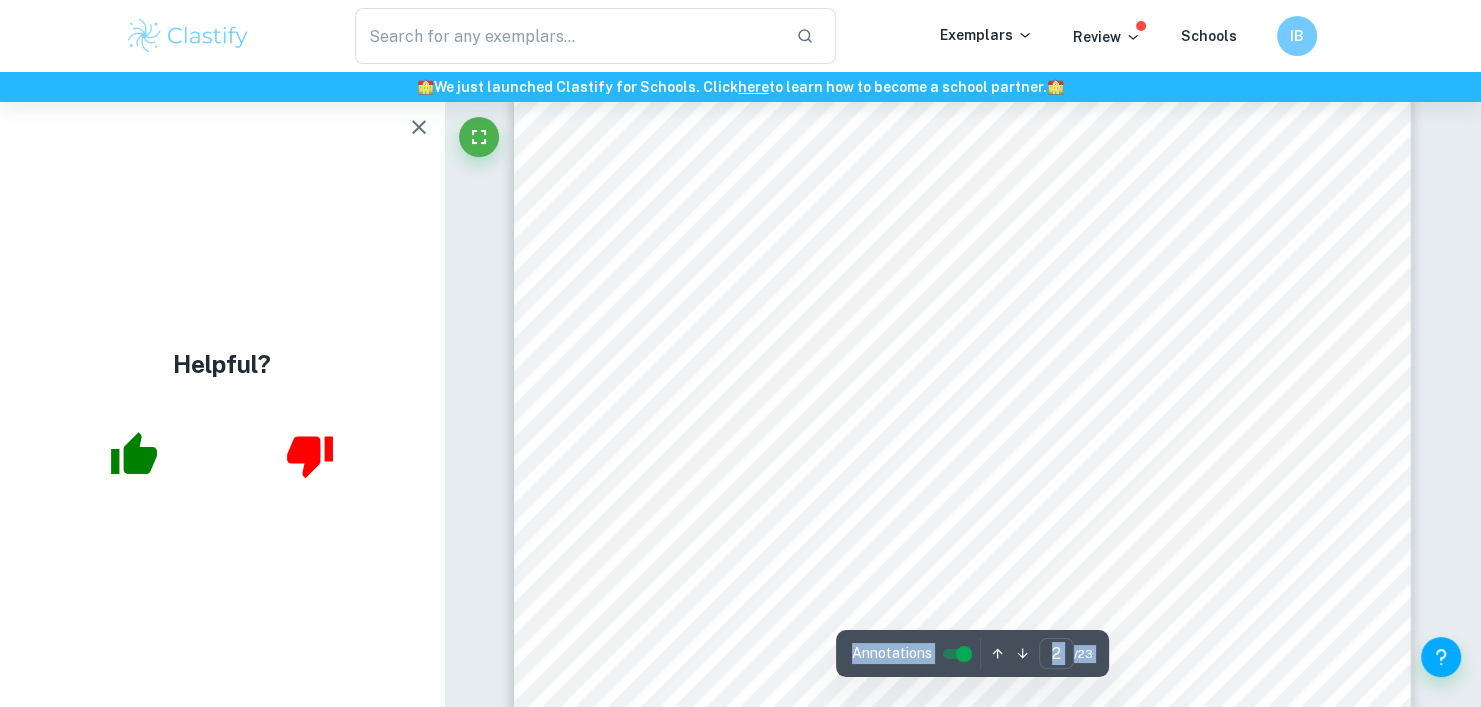drag, startPoint x: 1226, startPoint y: 496, endPoint x: 671, endPoint y: 319, distance: 582.541 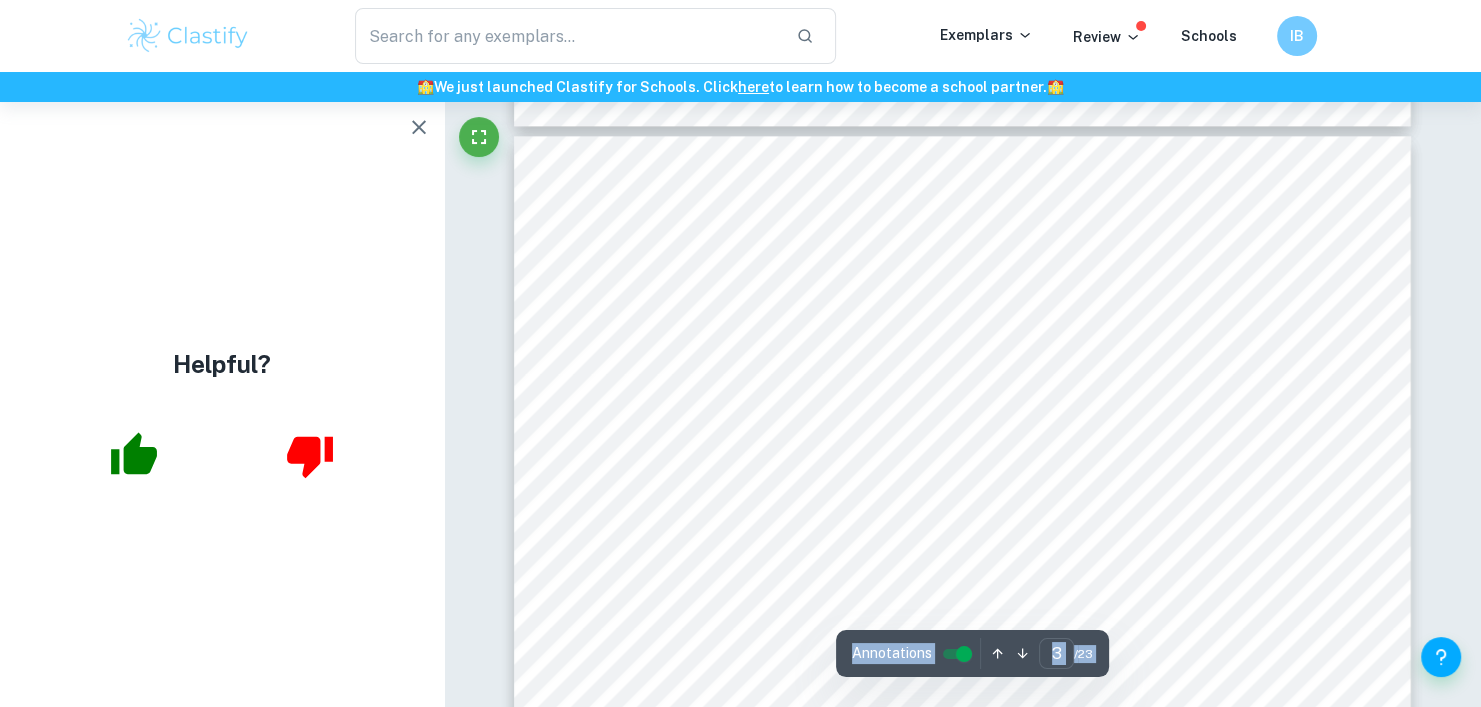 scroll, scrollTop: 2519, scrollLeft: 0, axis: vertical 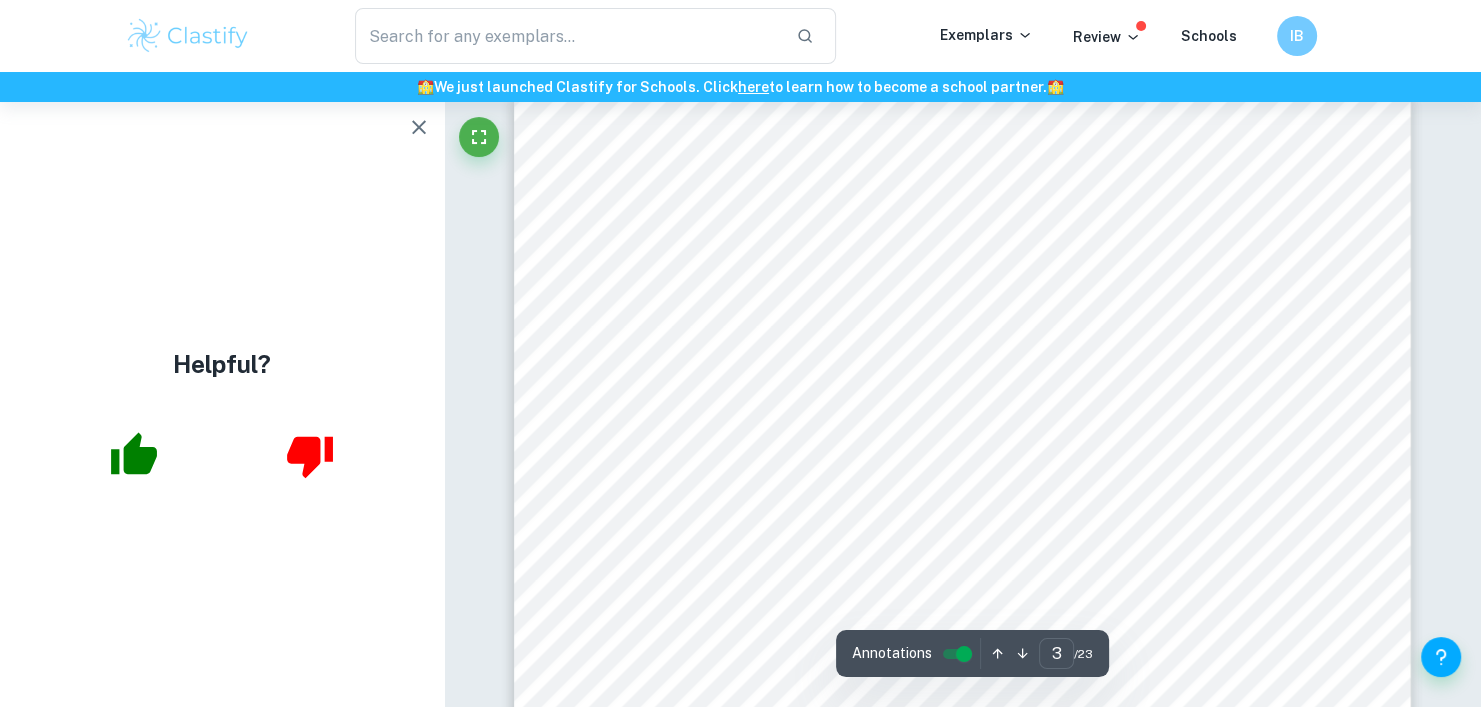 click on "1.0 Introduction The Bell Jar by [PERSON] is no stranger to the literature community. The subversive semi-autobiographical novel was published a month prior to the suicidal death of the author under the pseudonym 8Victoria Lucas9 in [YEAR], hence the solemn atmosphere of the novel. Stark bluntness in the narration of mental illness is rather alluring, making the narration relatable as a fellow human. Following the protagonist, [FIRST] [LAST]'s coming-of-age journey as an intern at women’s magazine Ladies9 Day , readers are continuously enlightened with frank remarks by the protagonist. Between living as a feminist woman, set to attain her dreams right and left, and settling down with marriage, motherhood secured, [FIRST] is torn with possibilities. Yet as her mind becomes murky with these thoughts, all of them get increasingly unattainable until they < plopped to the ground at [her] feet (Plath, [YEAR], p. 95)=. This concept of indecisiveness due to the pressure to conform to different social through" at bounding box center [962, 668] 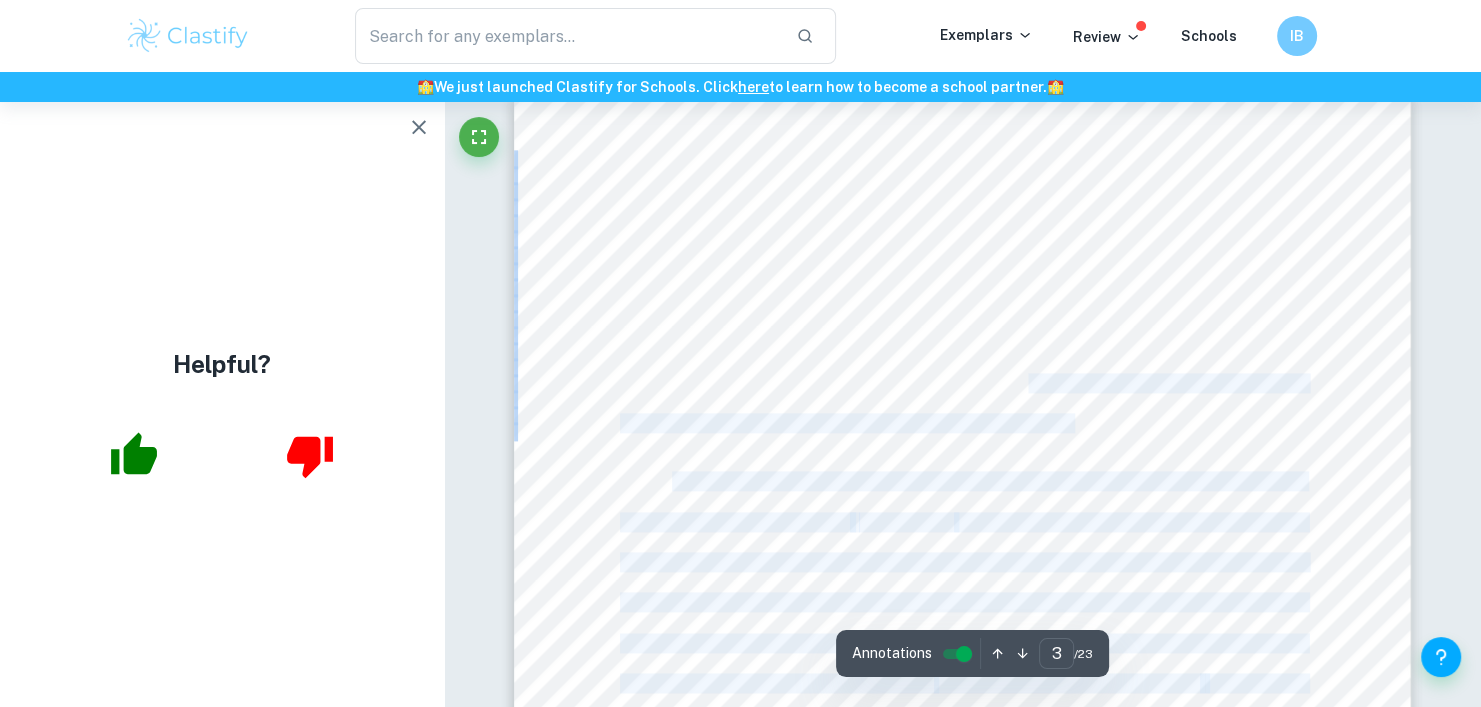 drag, startPoint x: 669, startPoint y: 257, endPoint x: 1027, endPoint y: 380, distance: 378.54062 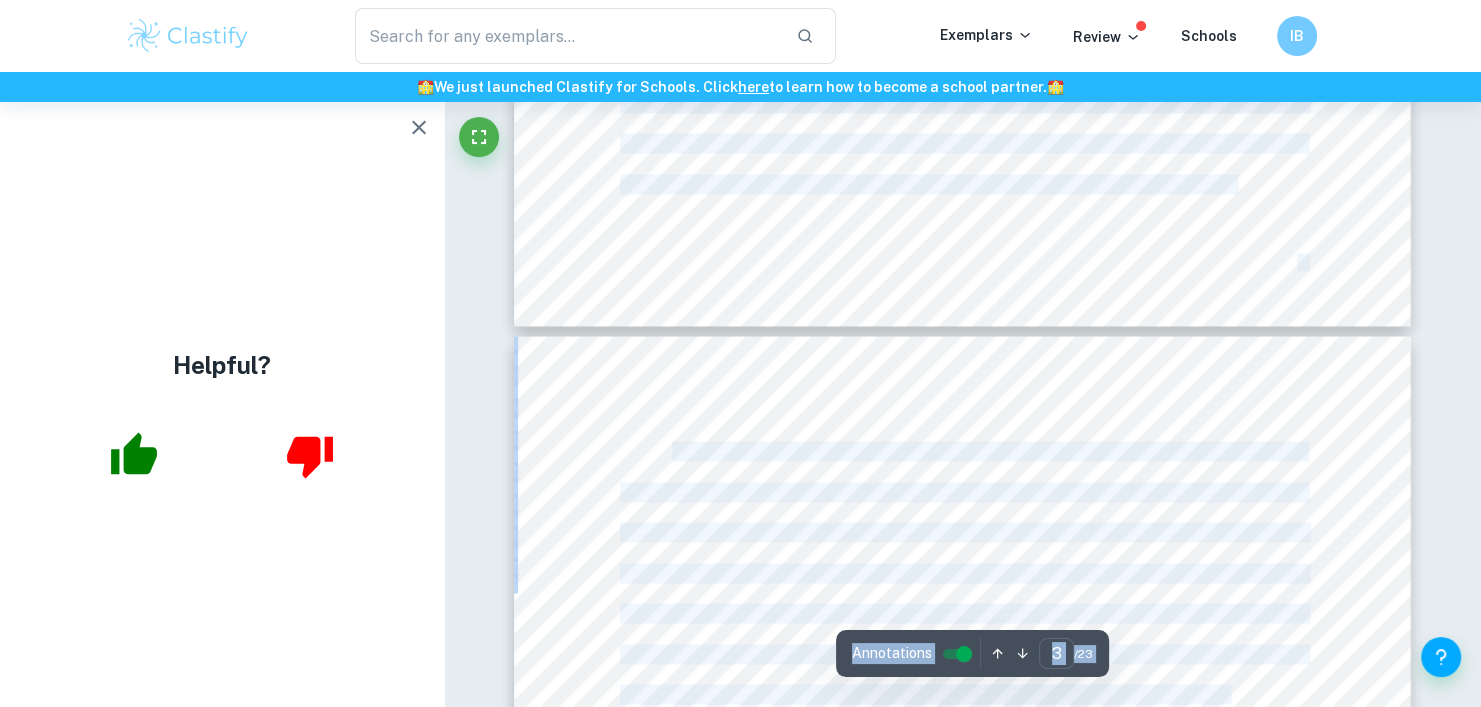 type on "4" 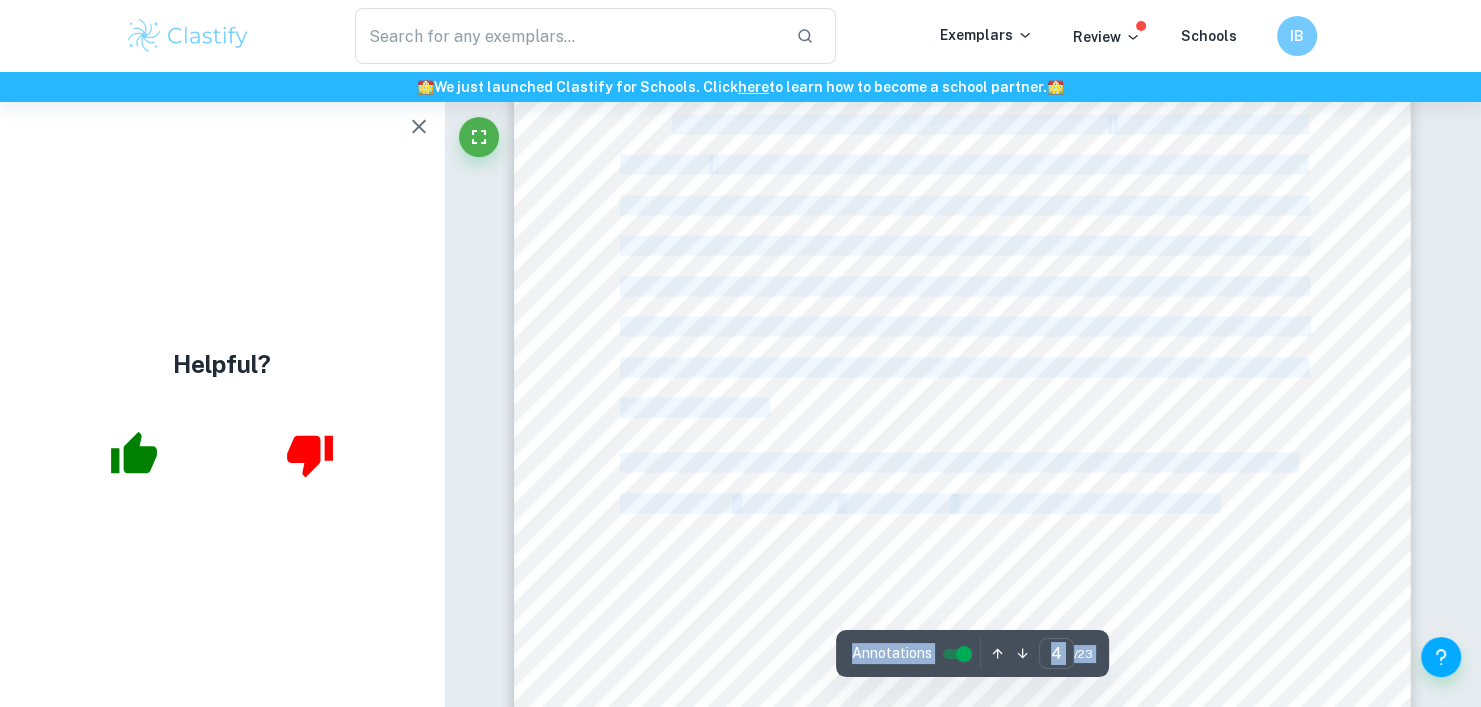 scroll, scrollTop: 4123, scrollLeft: 0, axis: vertical 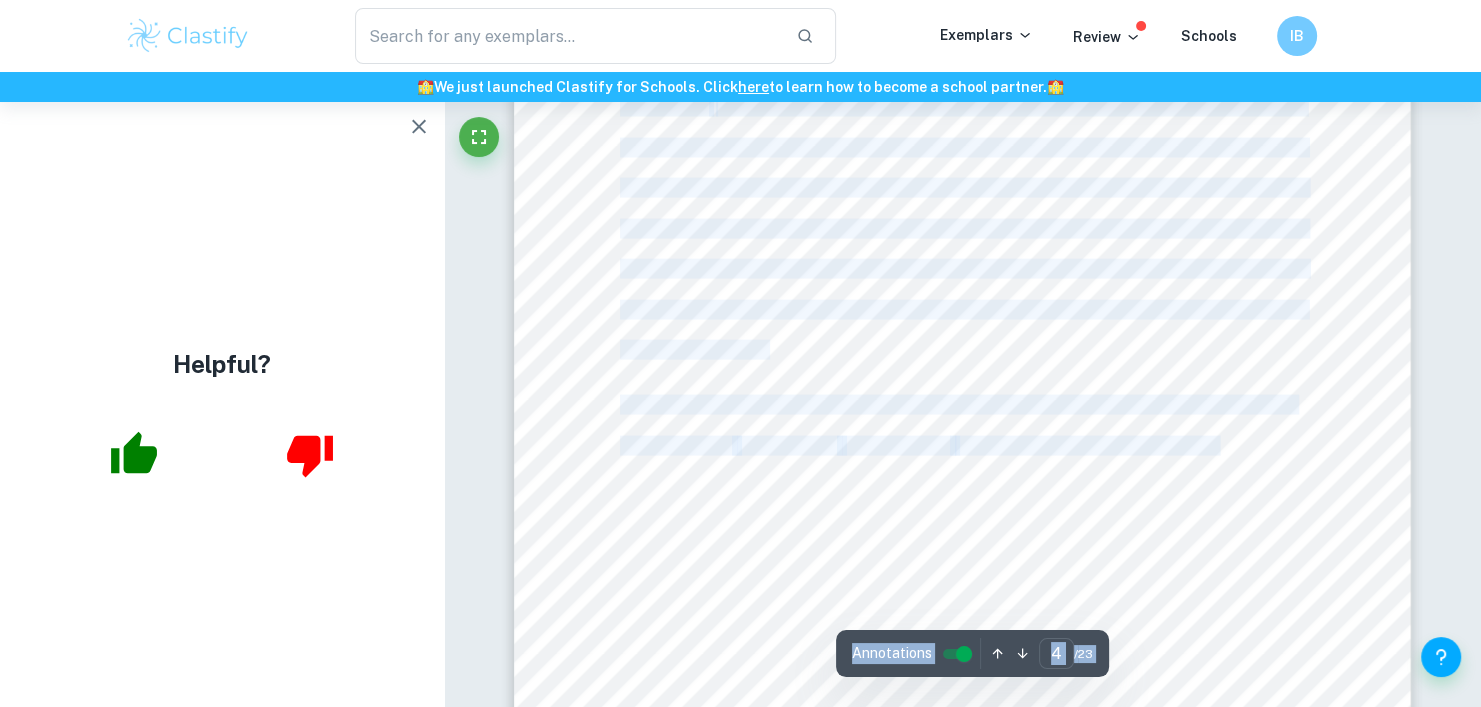 drag, startPoint x: 681, startPoint y: 258, endPoint x: 1245, endPoint y: 459, distance: 598.7462 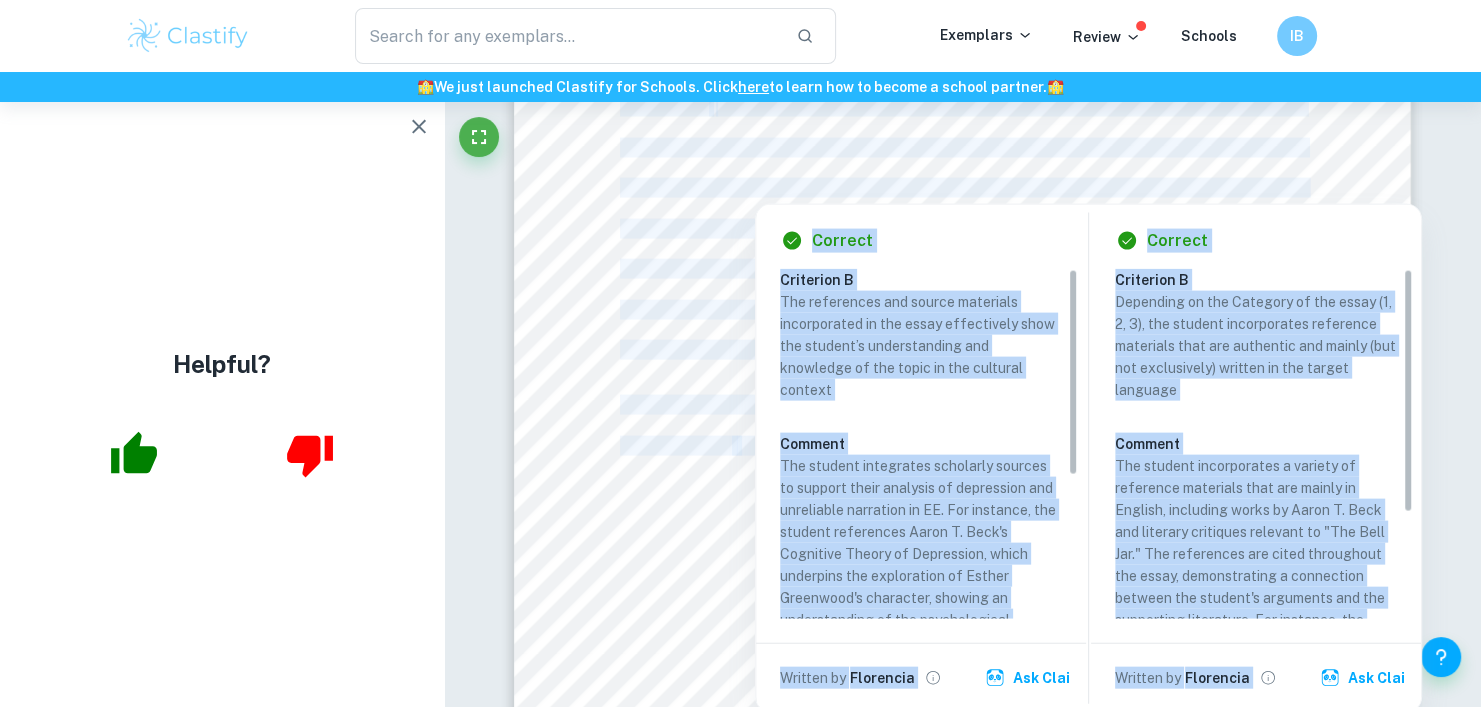 type on "EE" 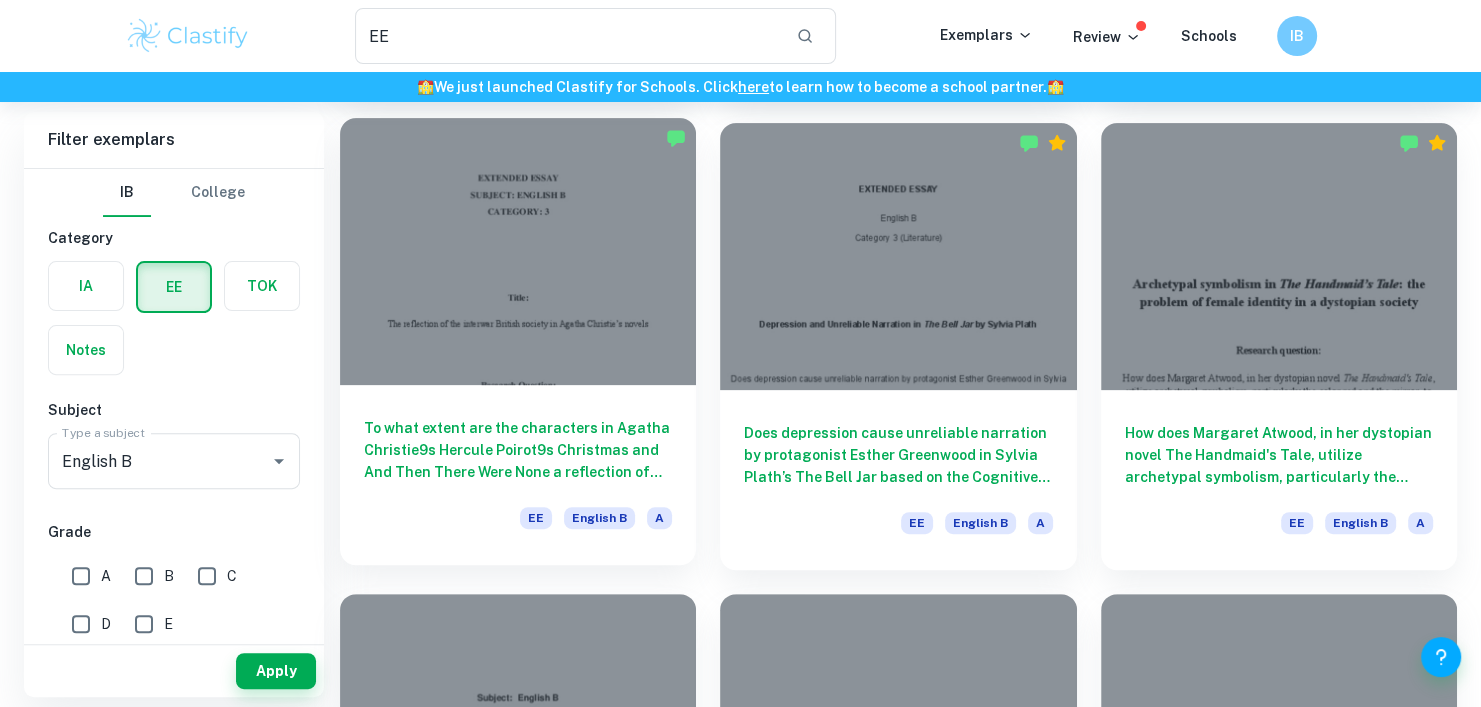scroll, scrollTop: 568, scrollLeft: 0, axis: vertical 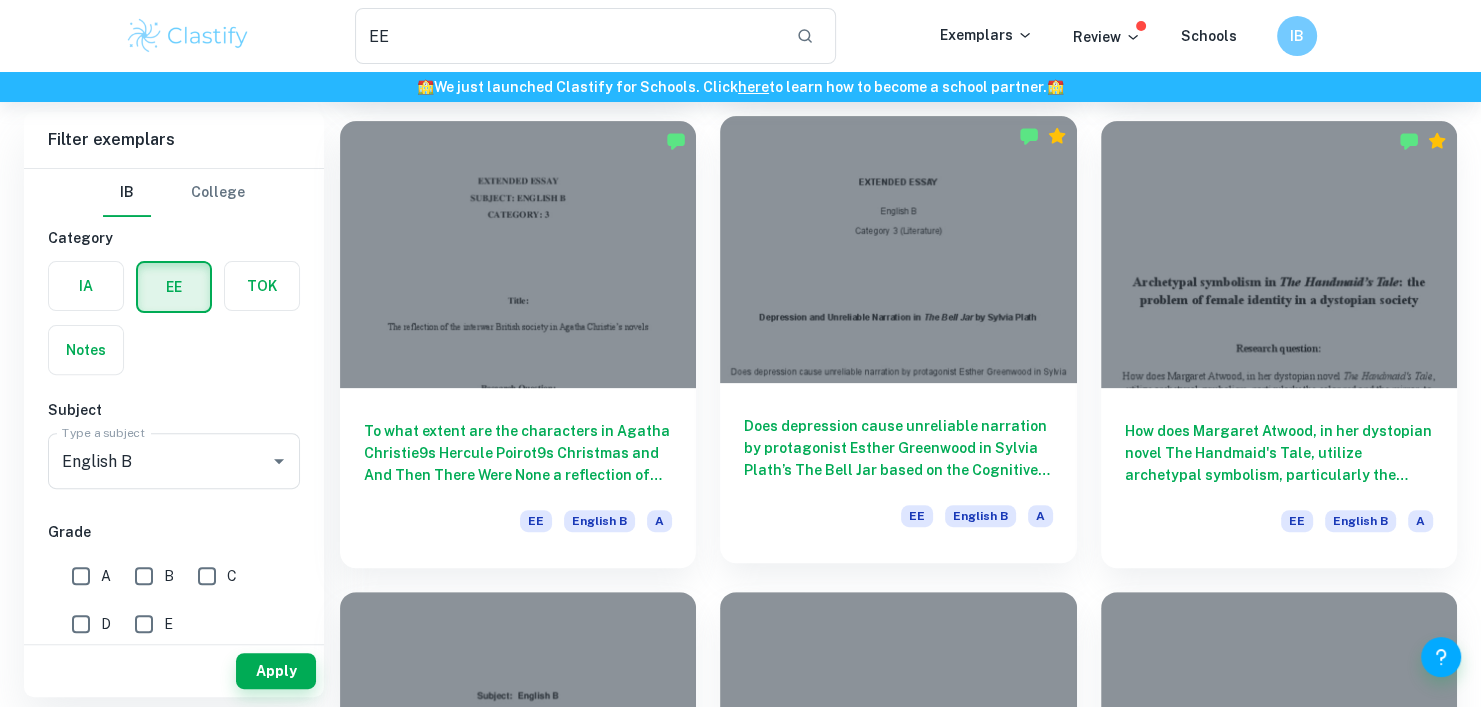 click at bounding box center [898, 249] 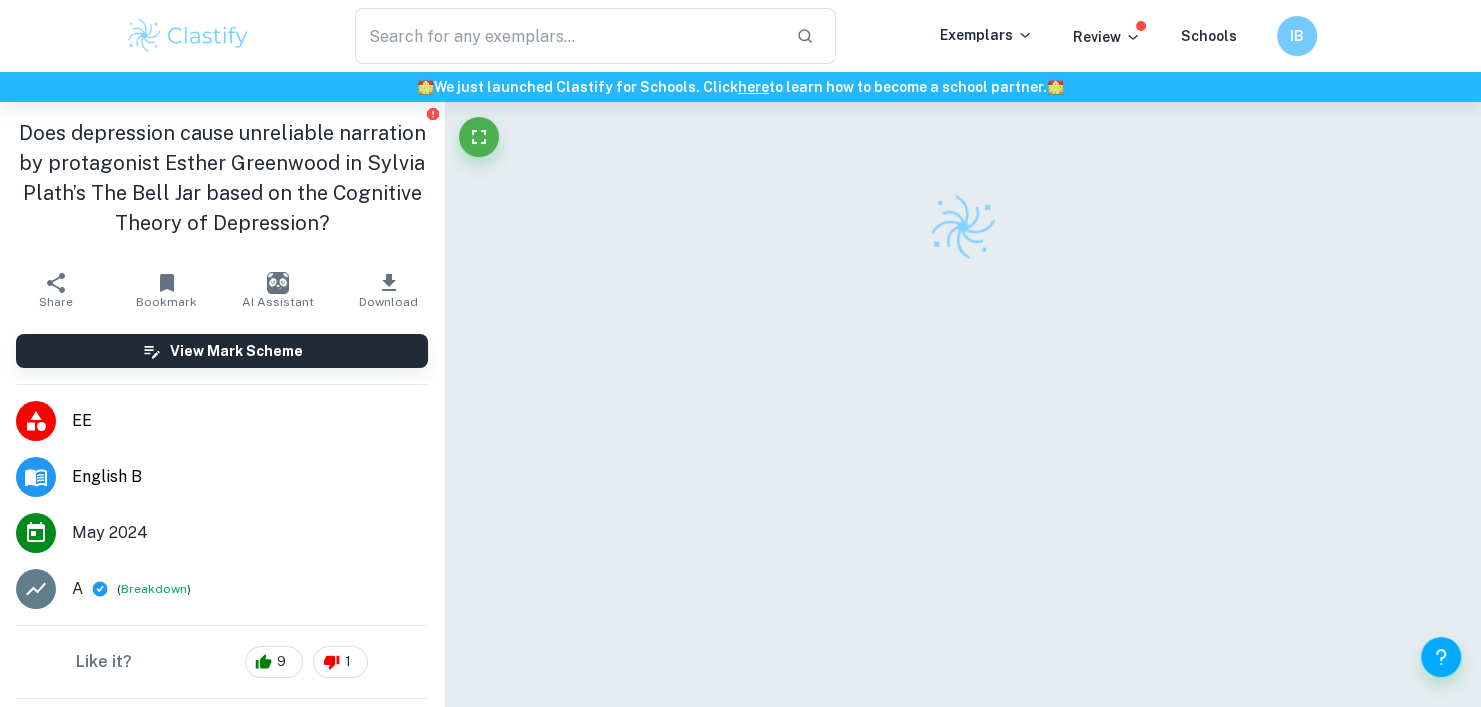 scroll, scrollTop: 102, scrollLeft: 0, axis: vertical 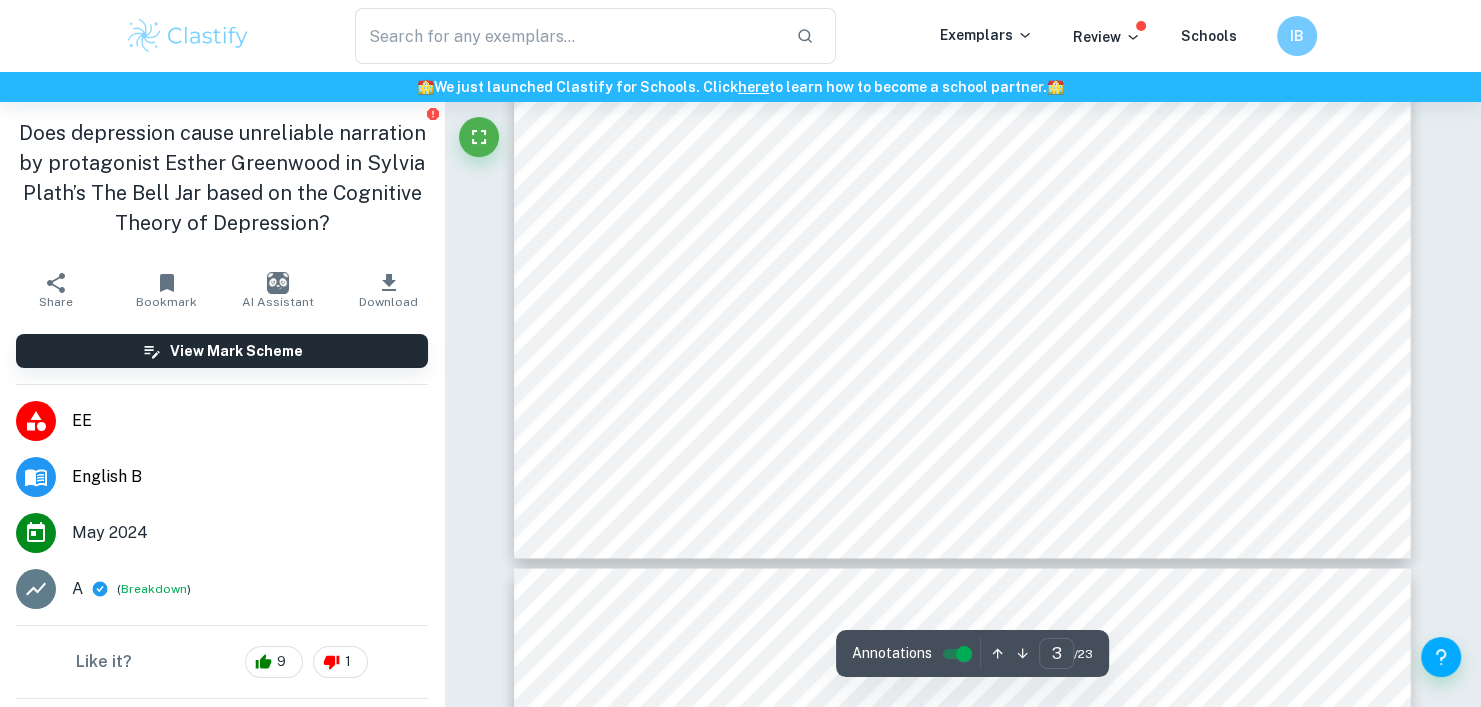 type on "4" 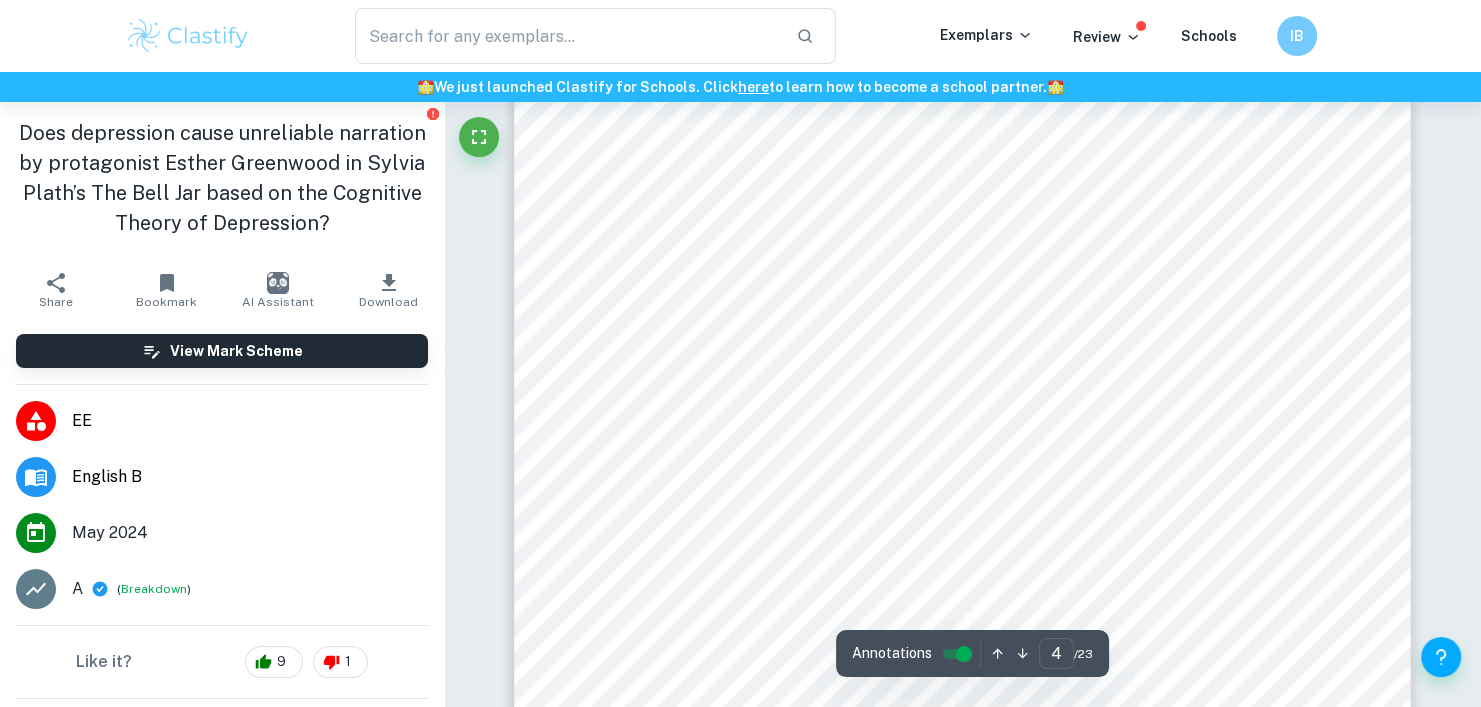 scroll, scrollTop: 4097, scrollLeft: 0, axis: vertical 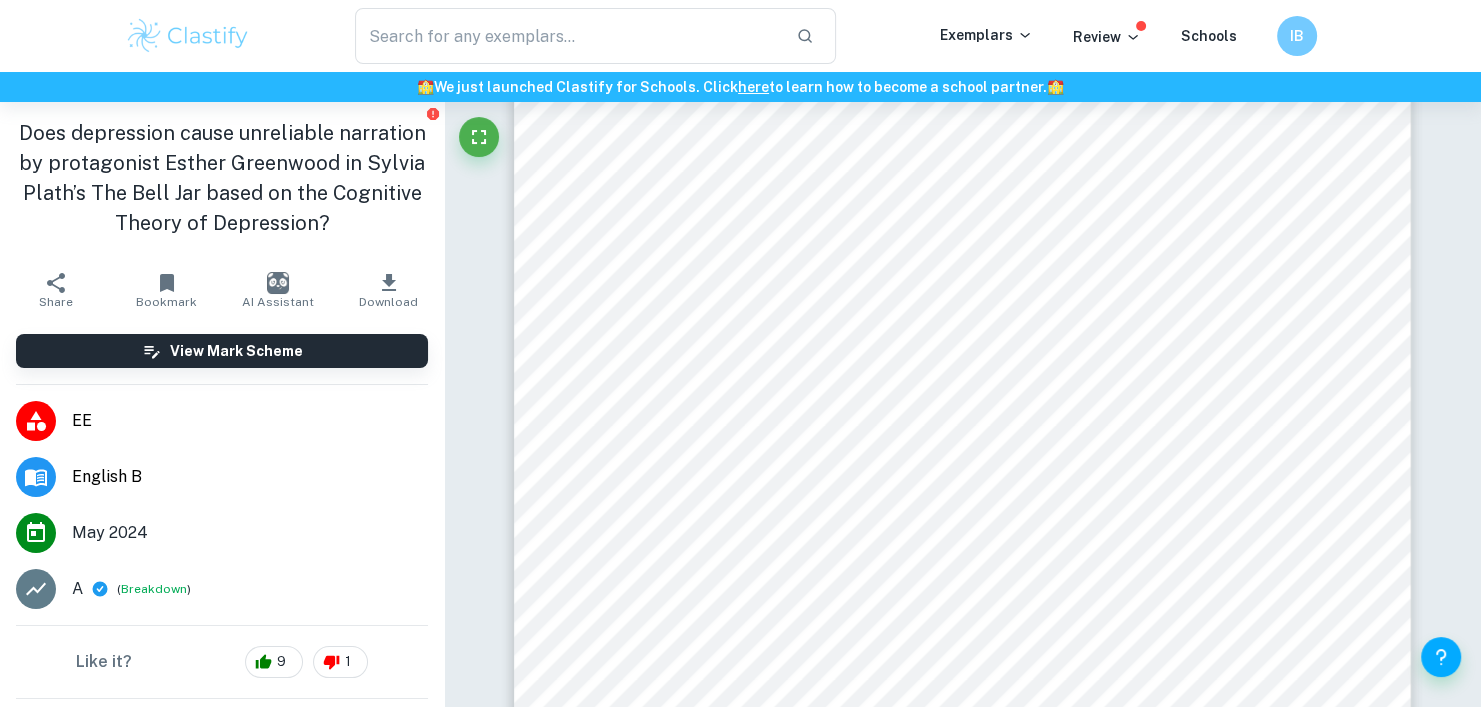 type on "EE" 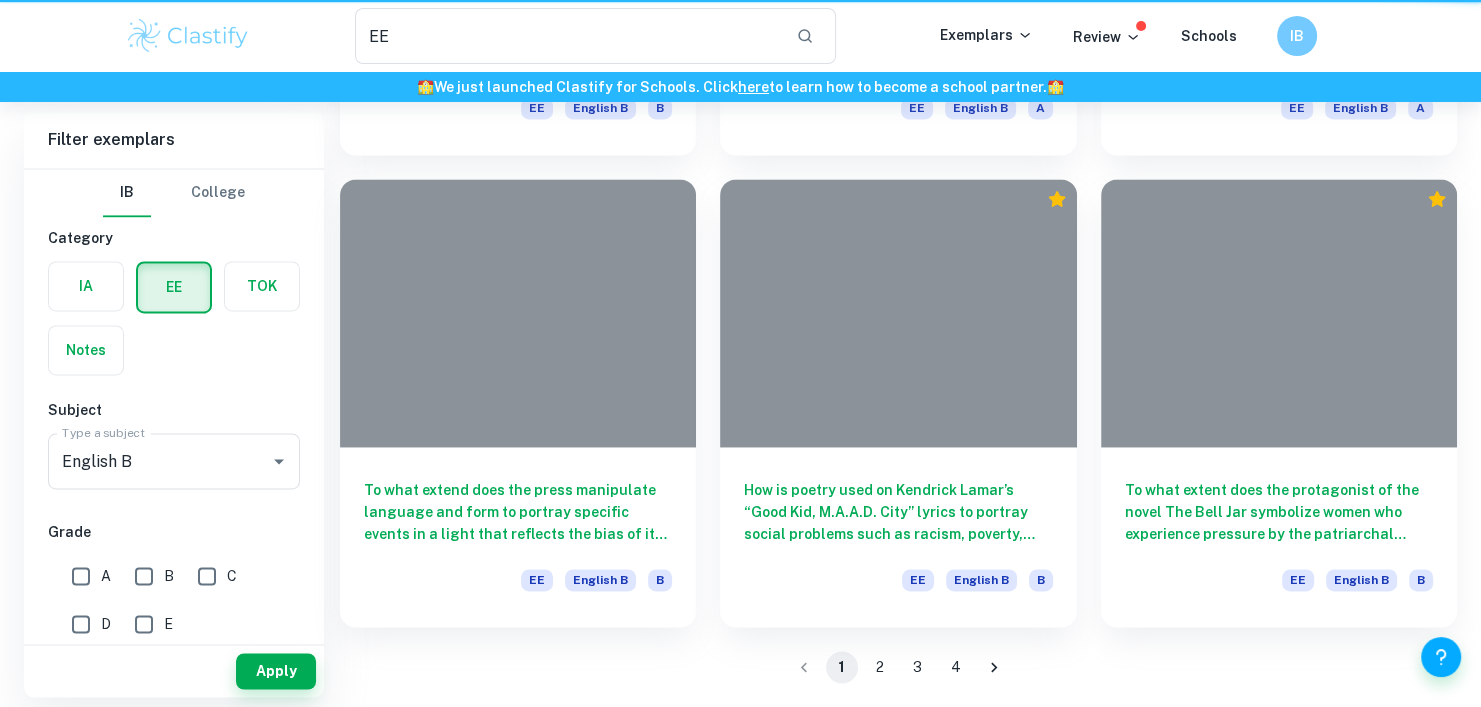 scroll, scrollTop: 568, scrollLeft: 0, axis: vertical 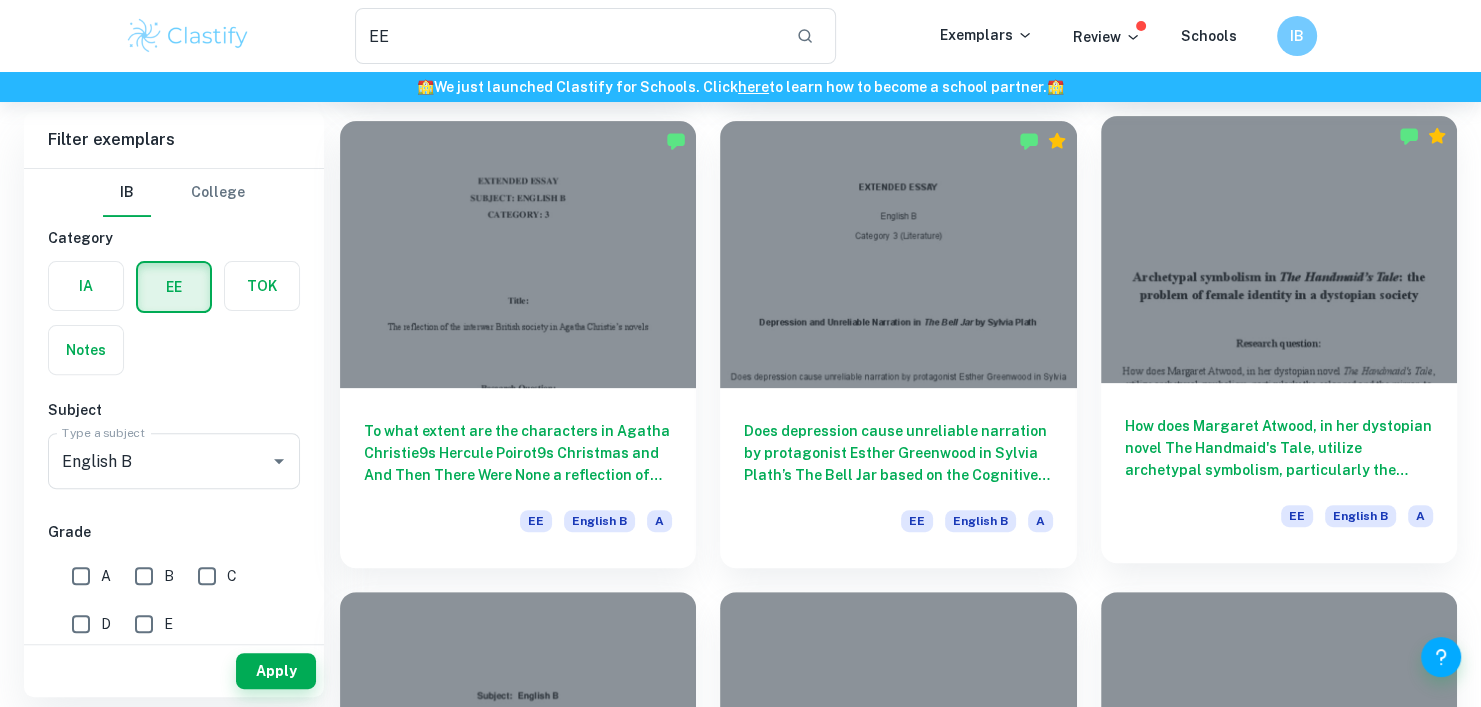 click at bounding box center [1279, 249] 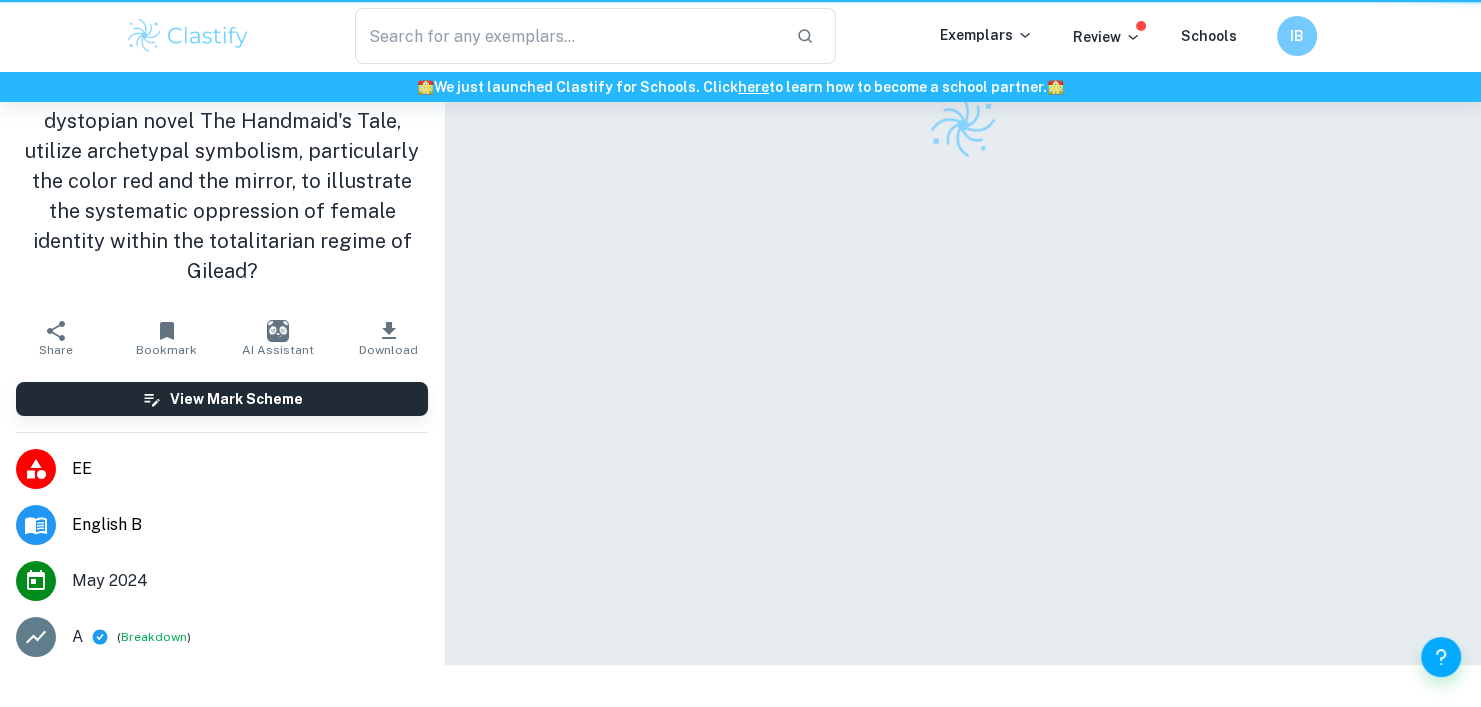 scroll, scrollTop: 0, scrollLeft: 0, axis: both 